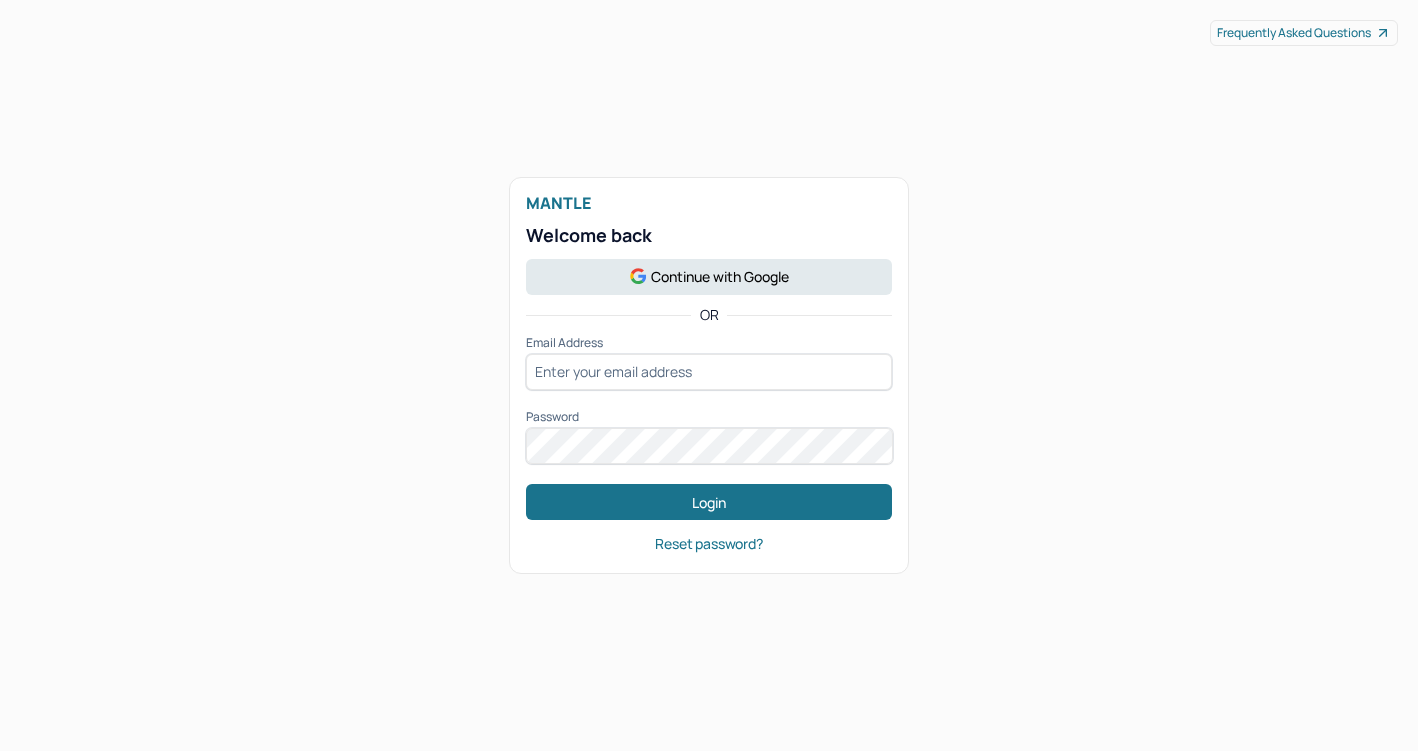 scroll, scrollTop: 0, scrollLeft: 0, axis: both 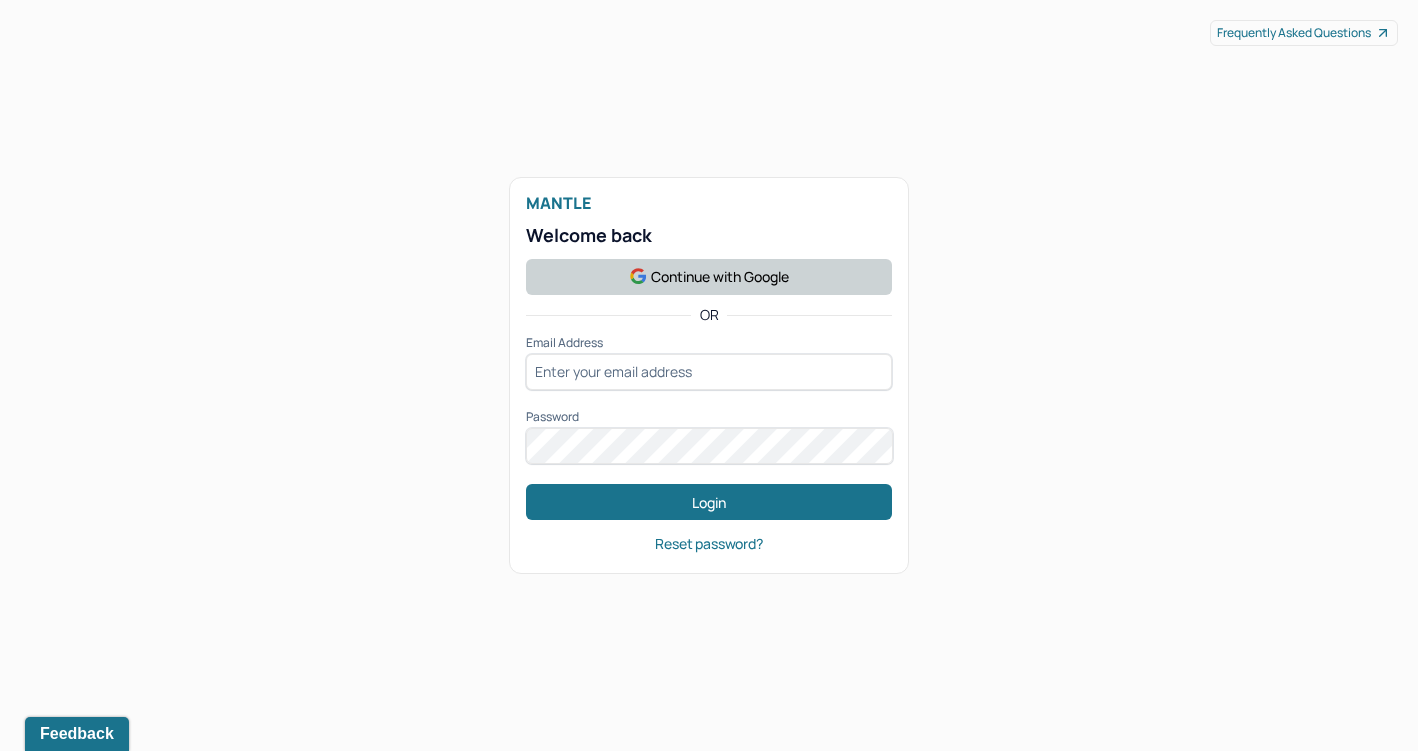 click on "Continue with Google" at bounding box center [709, 277] 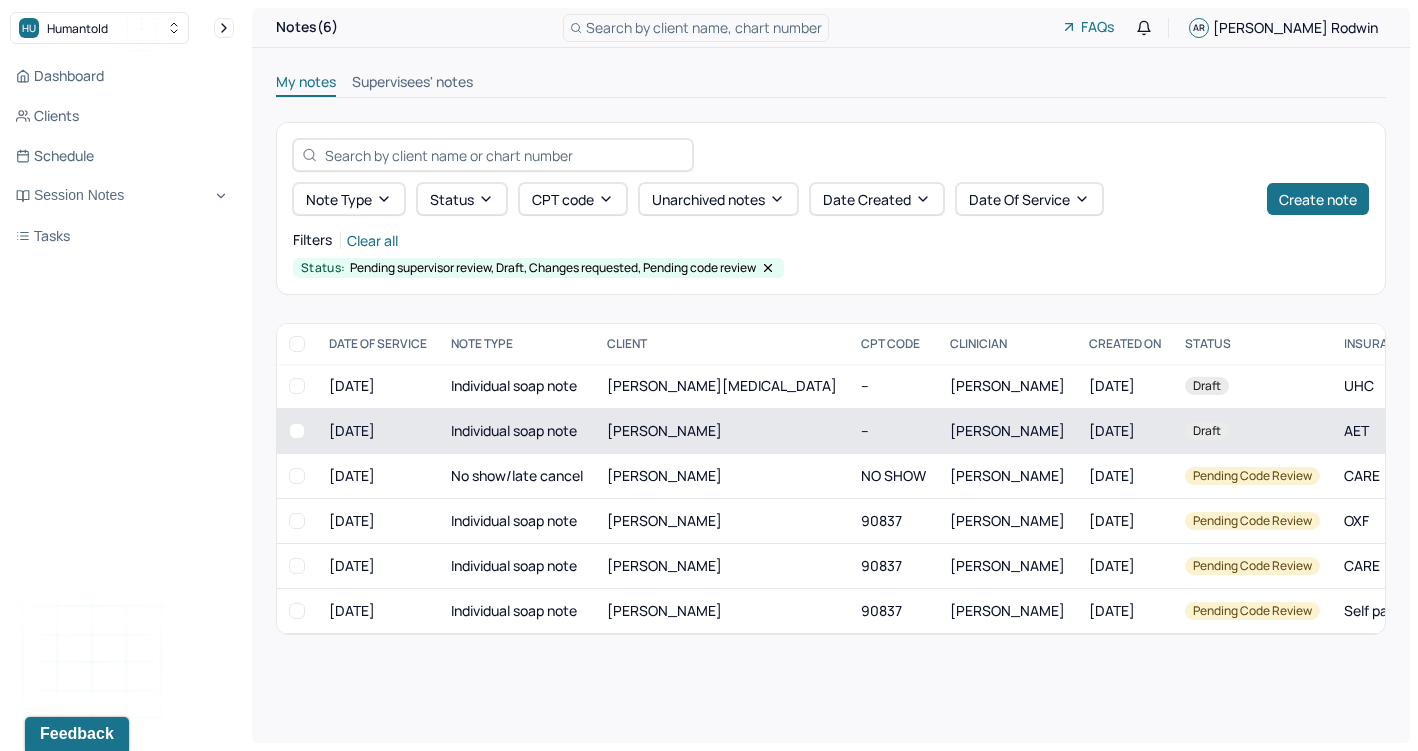 click on "Individual soap note" at bounding box center (517, 431) 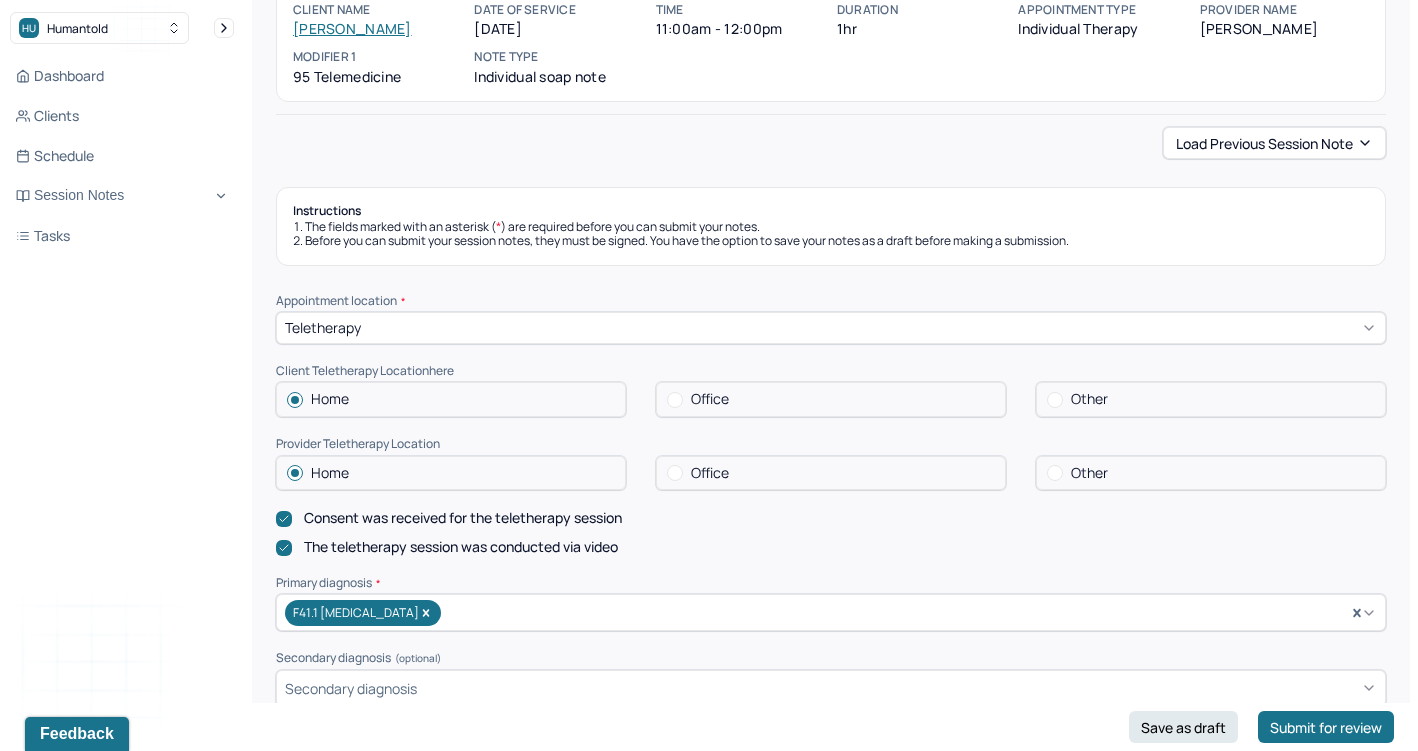 scroll, scrollTop: 152, scrollLeft: 0, axis: vertical 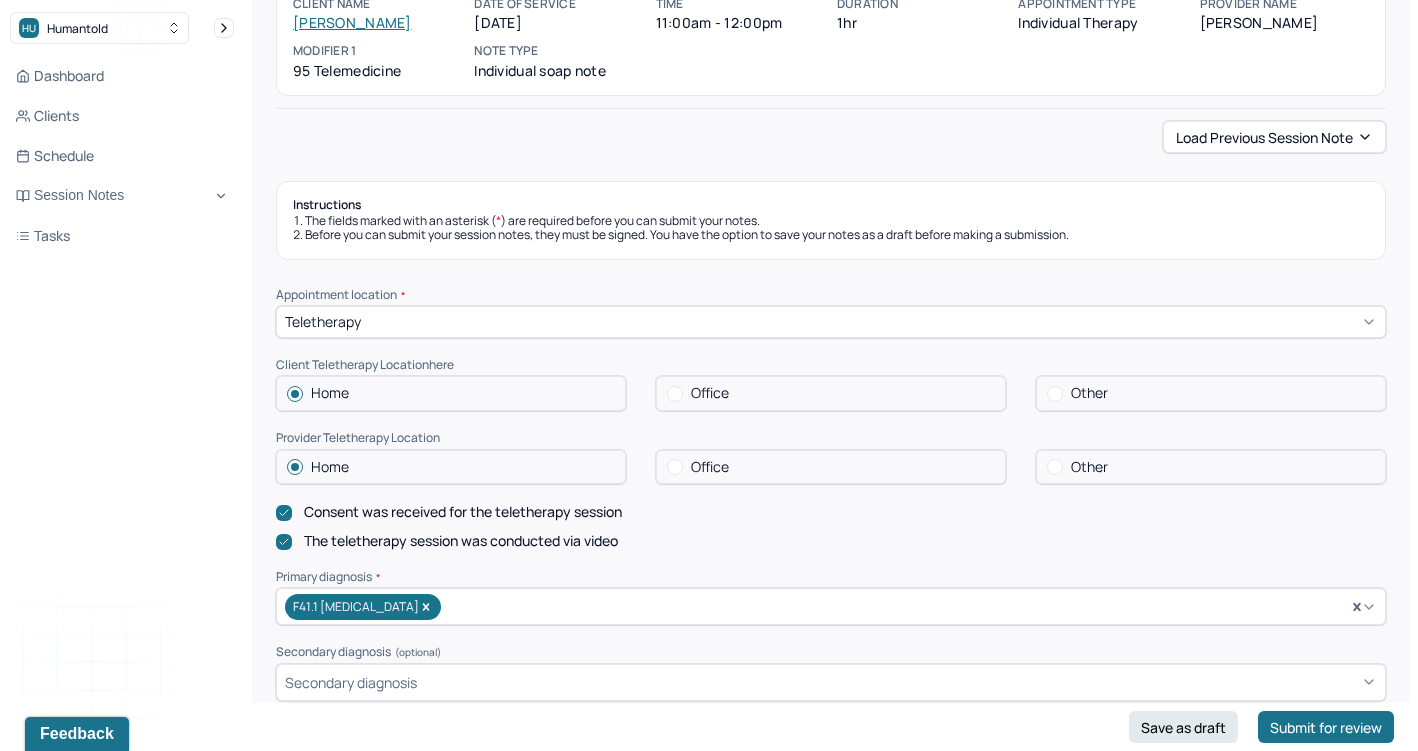 click at bounding box center (675, 467) 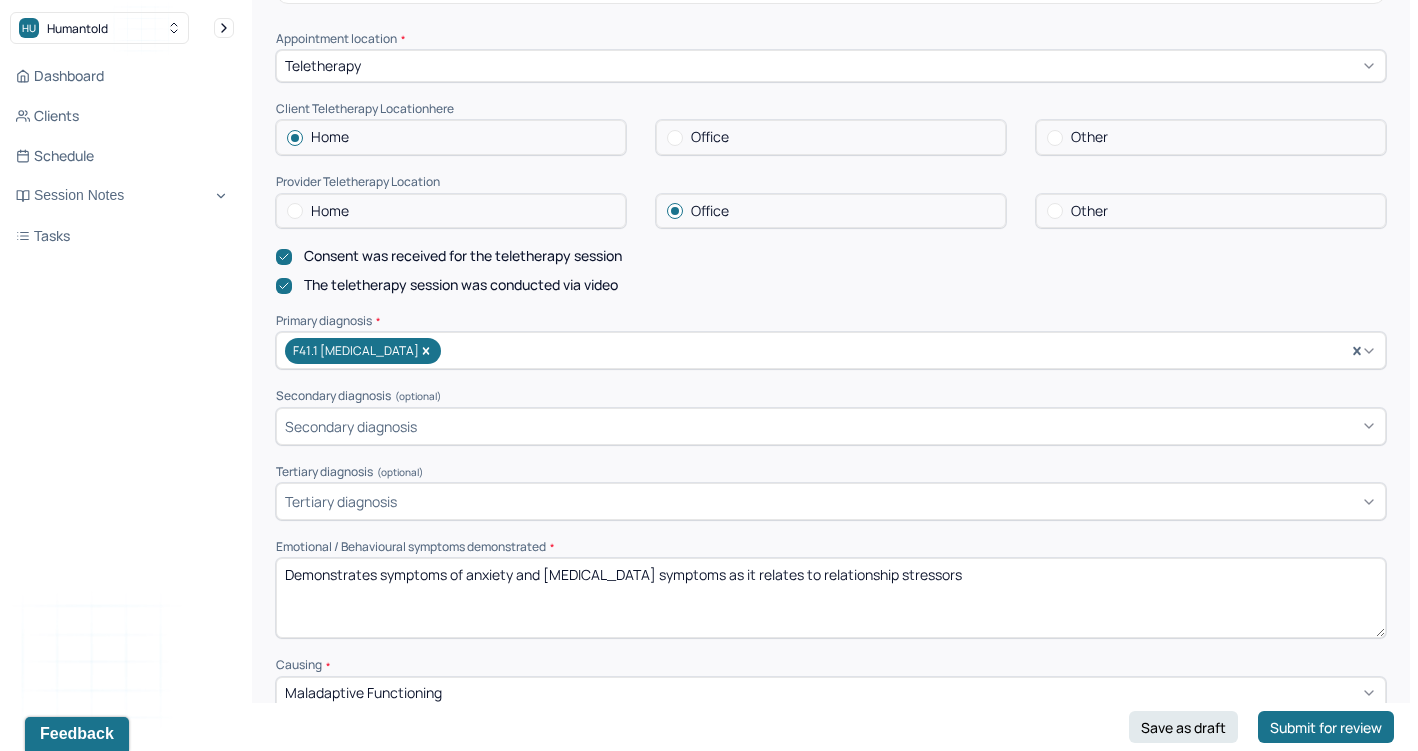 scroll, scrollTop: 434, scrollLeft: 0, axis: vertical 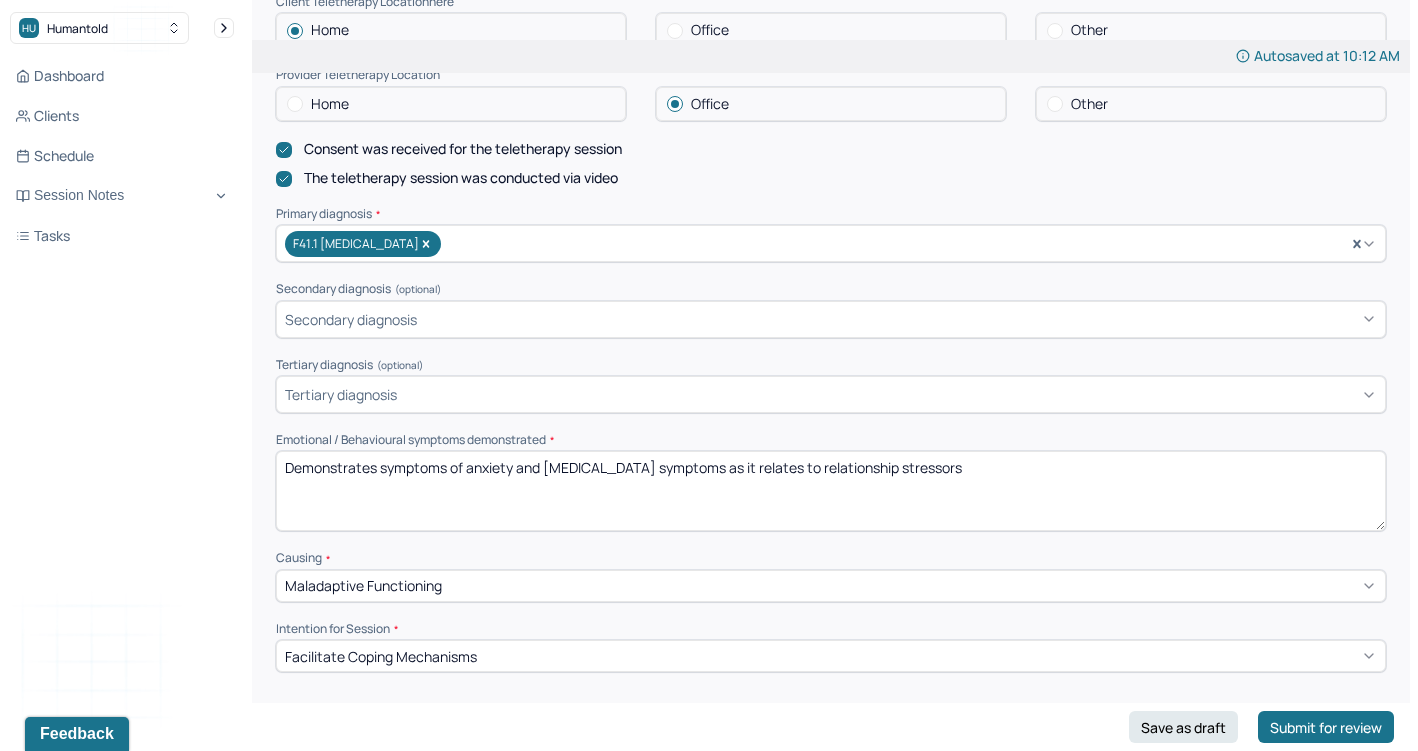 click on "Demonstrates symptoms of anxiety and [MEDICAL_DATA] symptoms as it relates to relationship stressors" at bounding box center [831, 491] 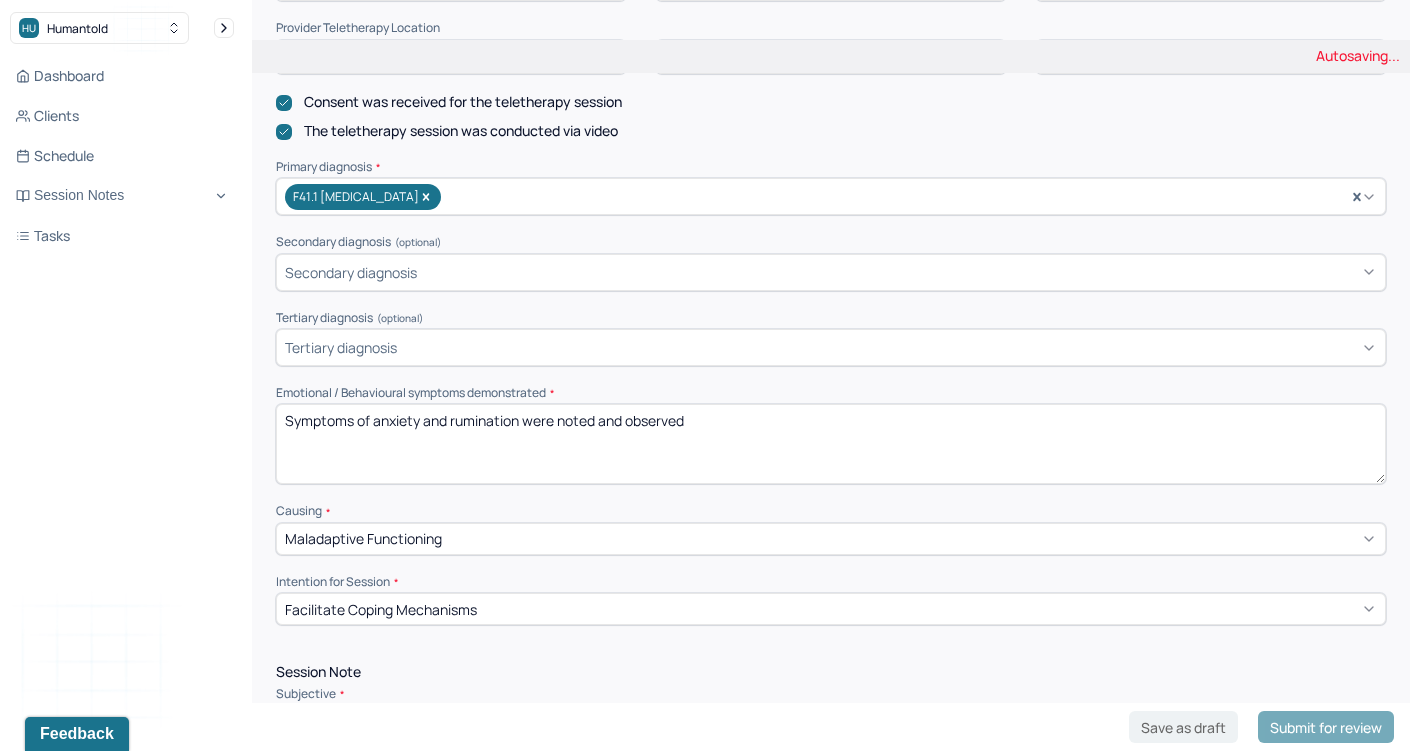 scroll, scrollTop: 559, scrollLeft: 0, axis: vertical 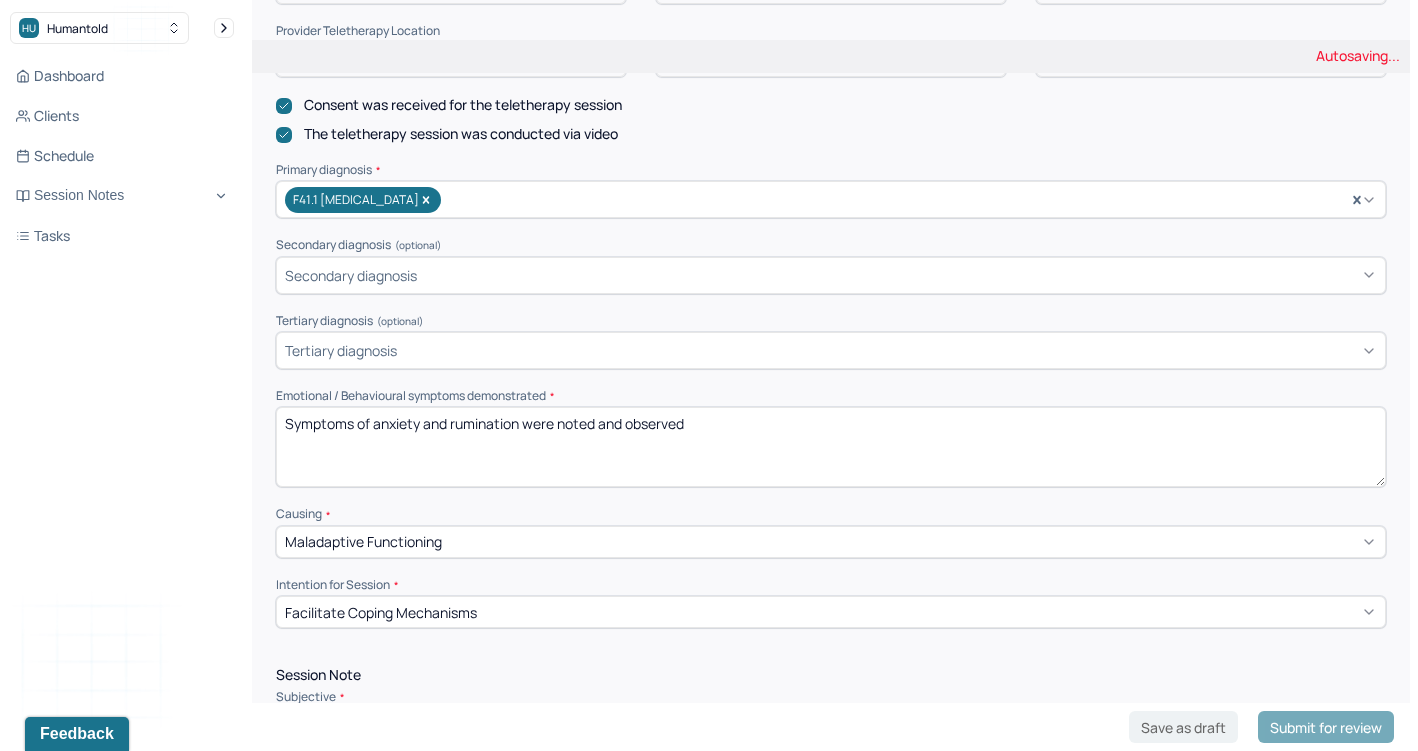 type on "Symptoms of anxiety and rumination were noted and observed" 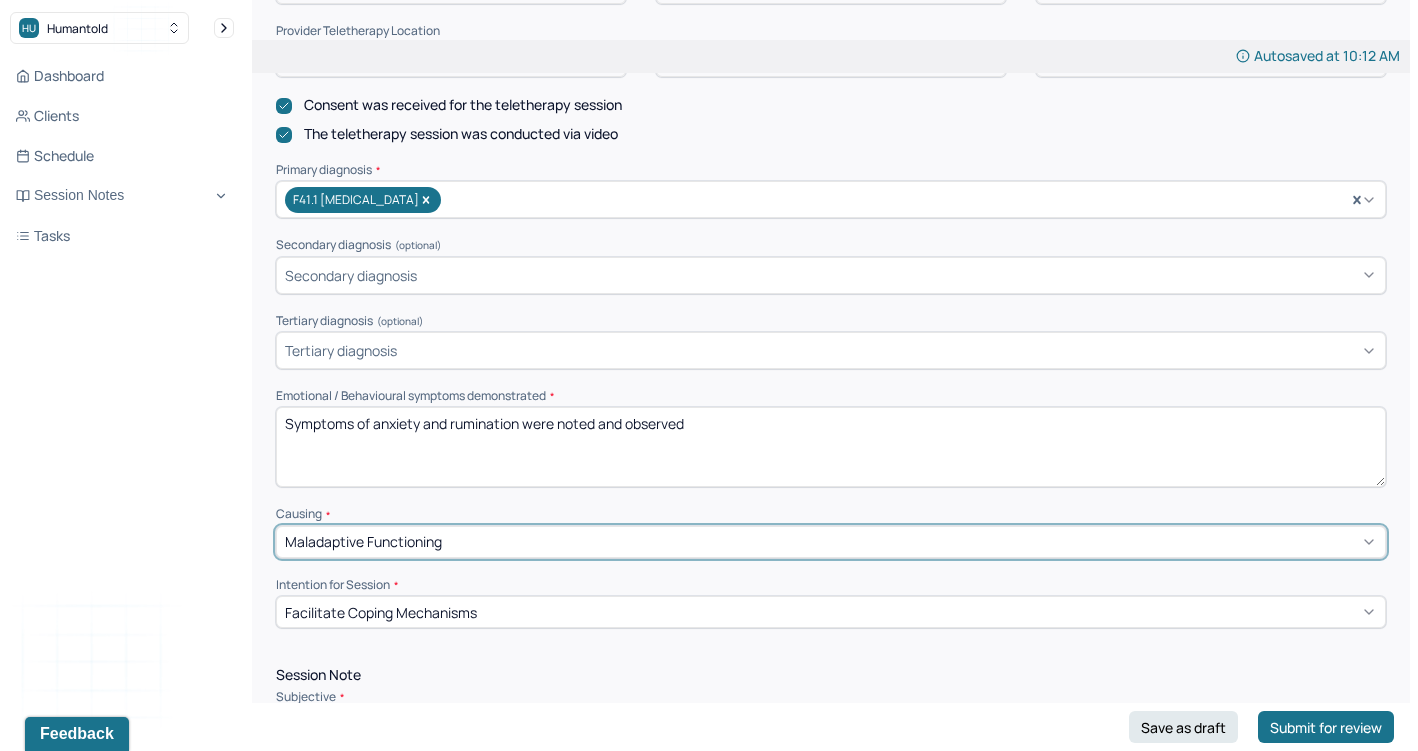 click on "Maladaptive Functioning" at bounding box center (831, 542) 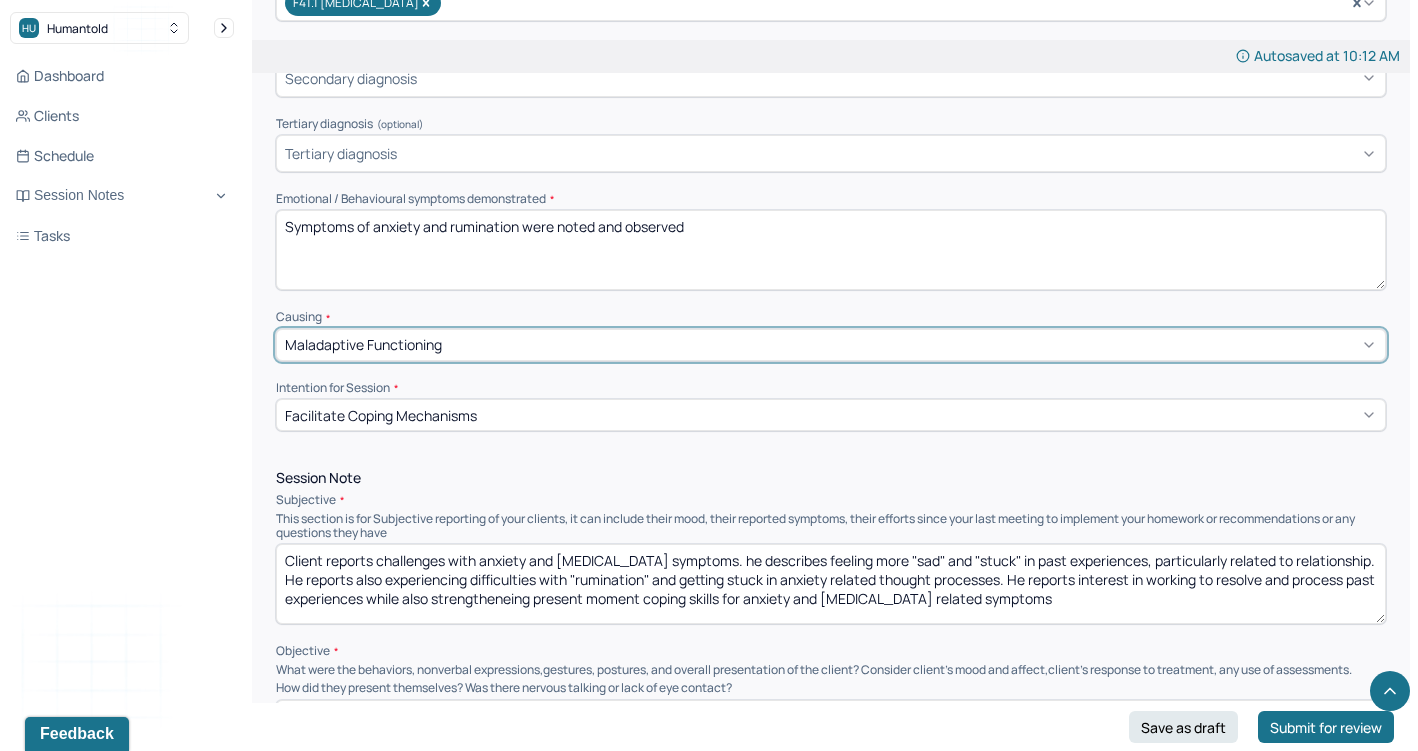 scroll, scrollTop: 782, scrollLeft: 0, axis: vertical 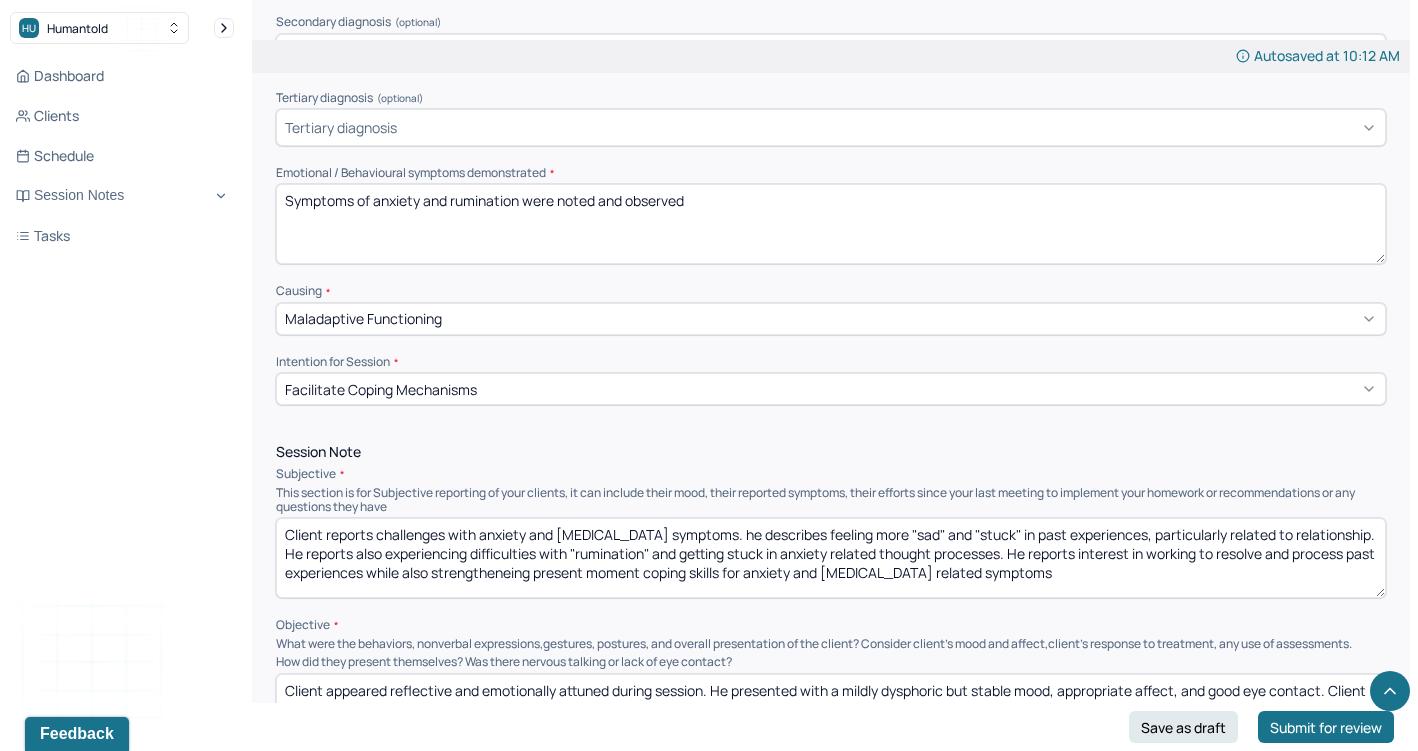 click on "Client reports challenges with anxiety and [MEDICAL_DATA] symptoms. he describes feeling more "sad" and "stuck" in past experiences, particularly related to relationship. He reports also experiencing difficulties with "rumination" and getting stuck in anxiety related thought processes. He reports interest in working to resolve and process past experiences while also strengtheneing present moment coping skills for anxiety and [MEDICAL_DATA] related symptoms" at bounding box center [831, 558] 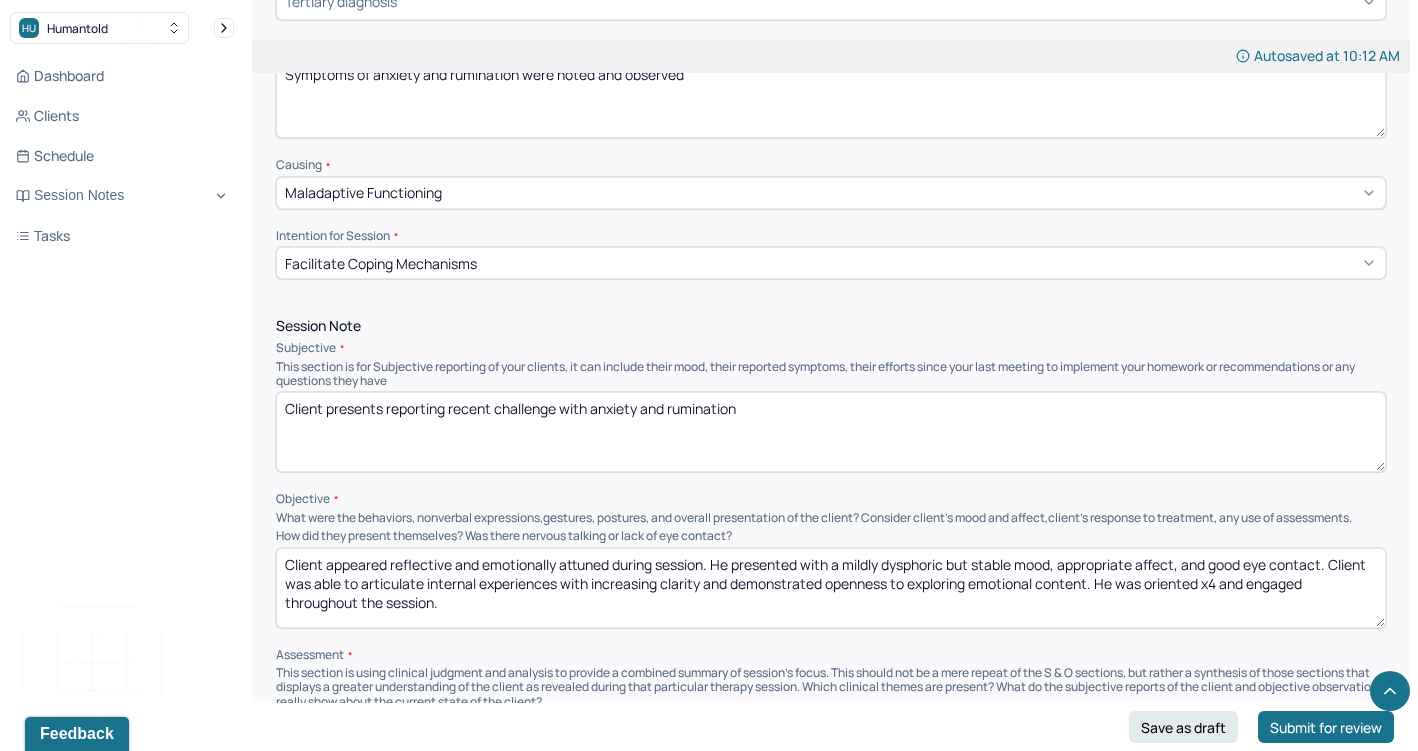 scroll, scrollTop: 1024, scrollLeft: 0, axis: vertical 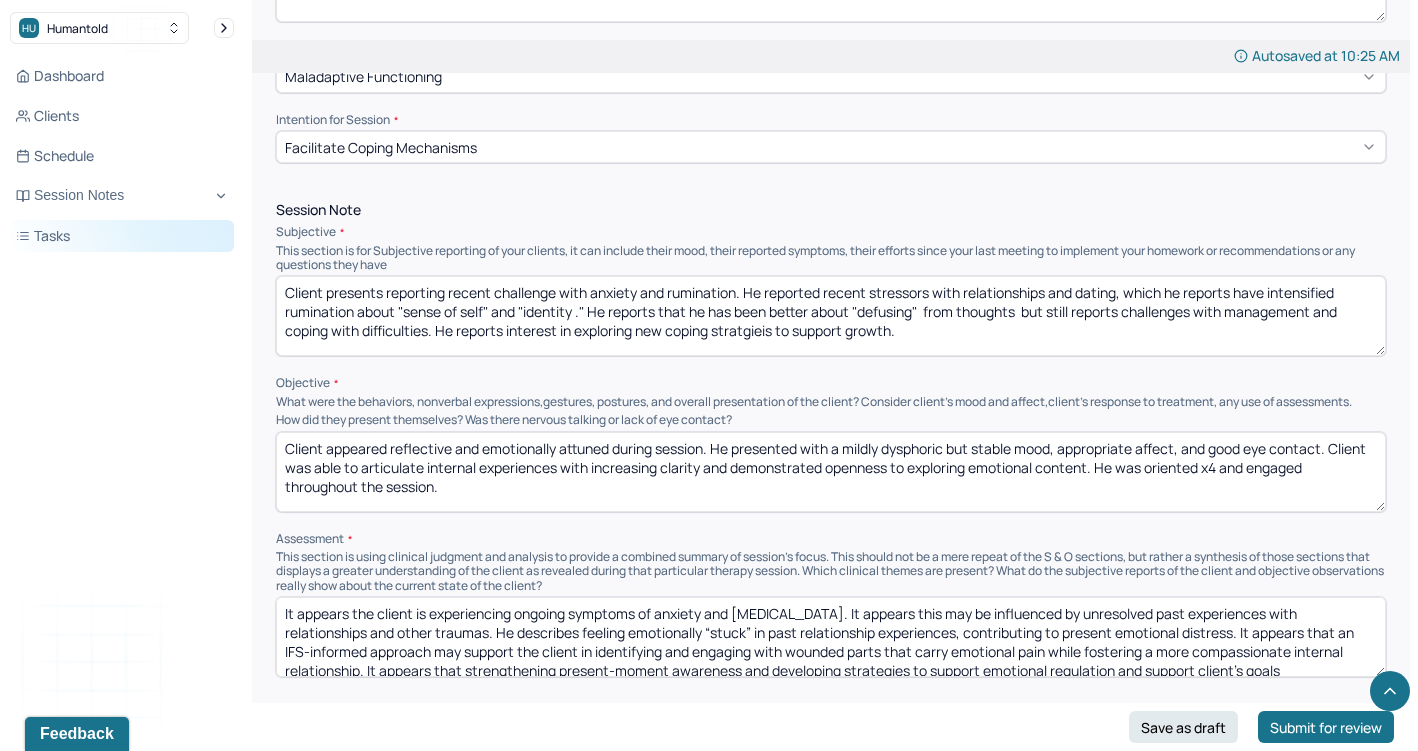 drag, startPoint x: 1021, startPoint y: 319, endPoint x: 178, endPoint y: 228, distance: 847.8974 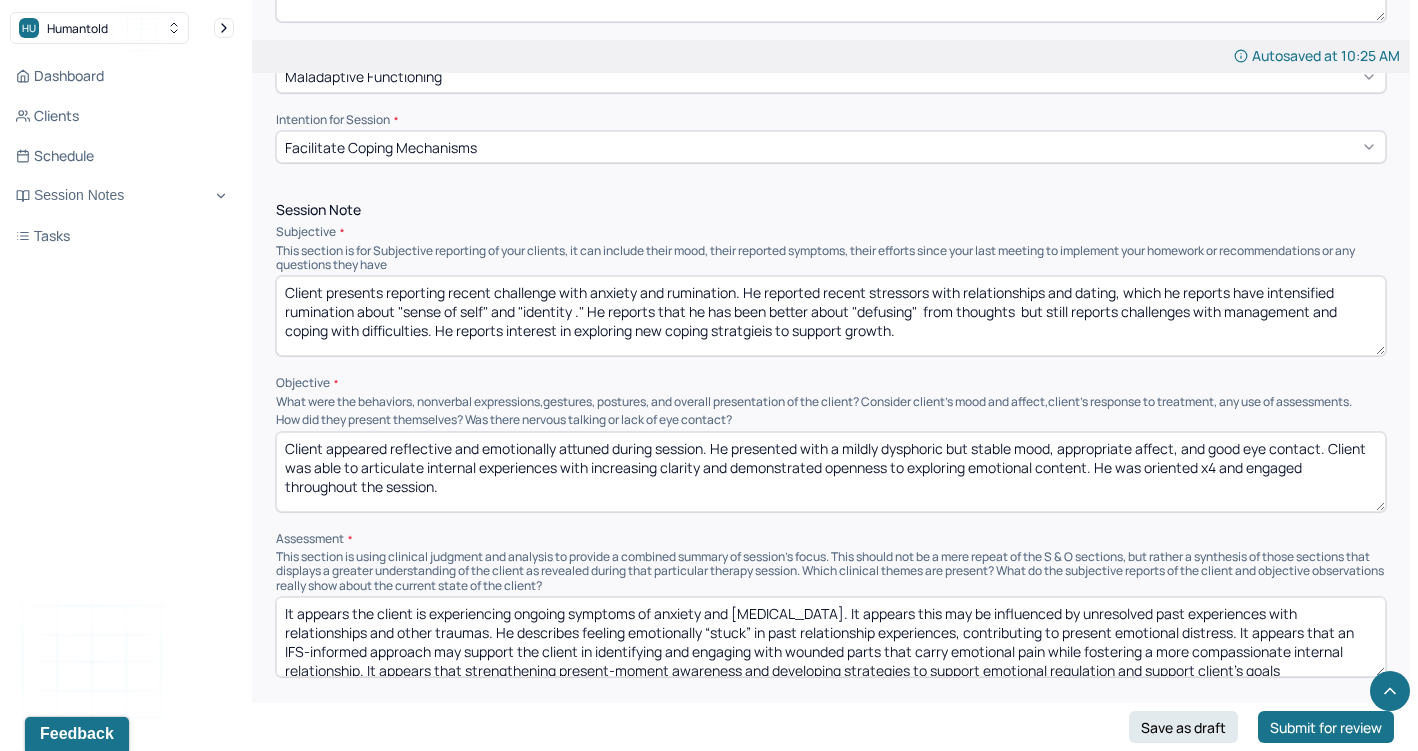 type on "Client presents reporting recent challenge with anxiety and rumination. He reported recent stressors with relationships and dating, which he reports have intensified rumination about "sense of self" and "identity ." He reports that he has been better about "defusing"  from thoughts  but still reports challenges with management and coping with difficulties. He reports interest in exploring new coping stratgieis to support growth." 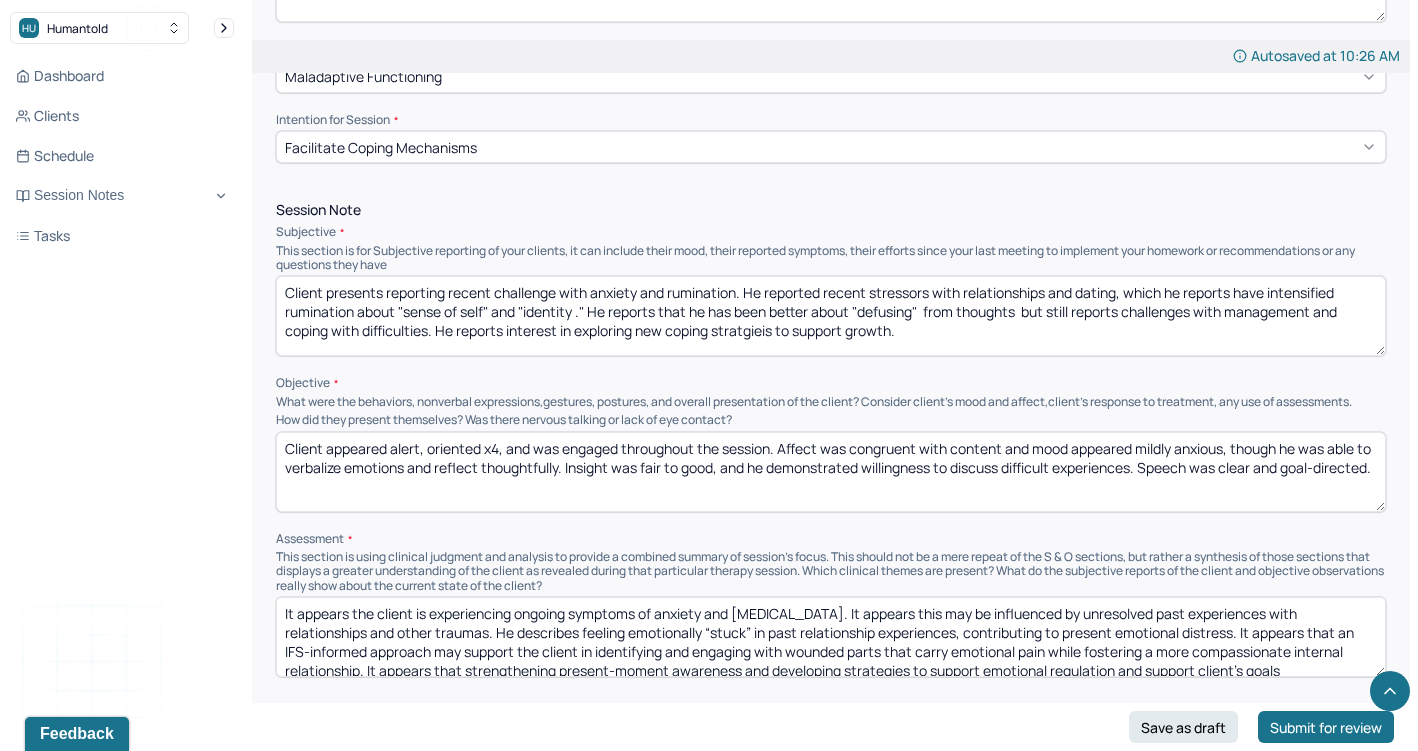 click on "Client appeared alert, oriented x4, and was engaged throughout the session. Affect was congruent with content and mood appeared mildly anxious, though he was able to verbalize emotions and reflect thoughtfully. Insight was fair to good, and he demonstrated willingness to discuss difficult experiences. Speech was clear and goal-directed." at bounding box center [831, 472] 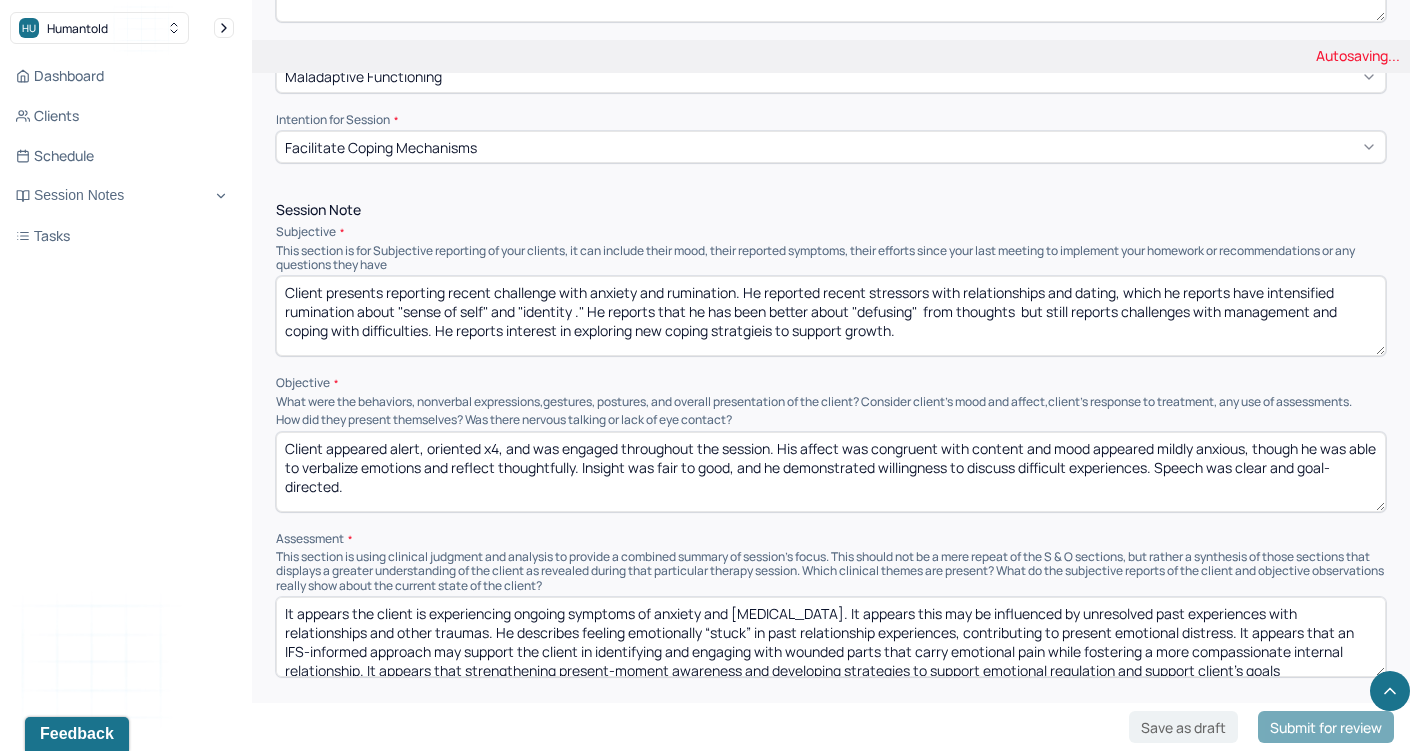 click on "Client appeared alert, oriented x4, and was engaged throughout the session. Affect was congruent with content and mood appeared mildly anxious, though he was able to verbalize emotions and reflect thoughtfully. Insight was fair to good, and he demonstrated willingness to discuss difficult experiences. Speech was clear and goal-directed." at bounding box center (831, 472) 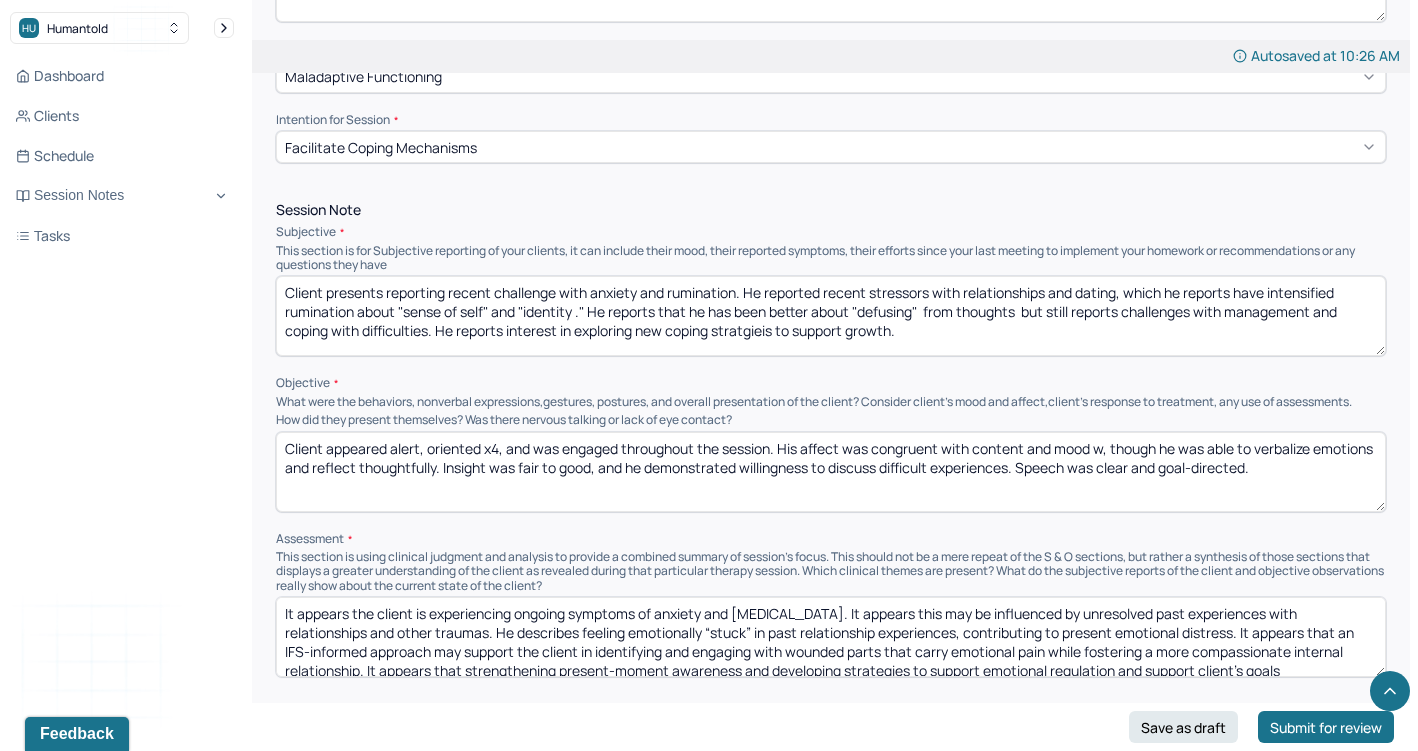 drag, startPoint x: 1096, startPoint y: 429, endPoint x: 1249, endPoint y: 425, distance: 153.05228 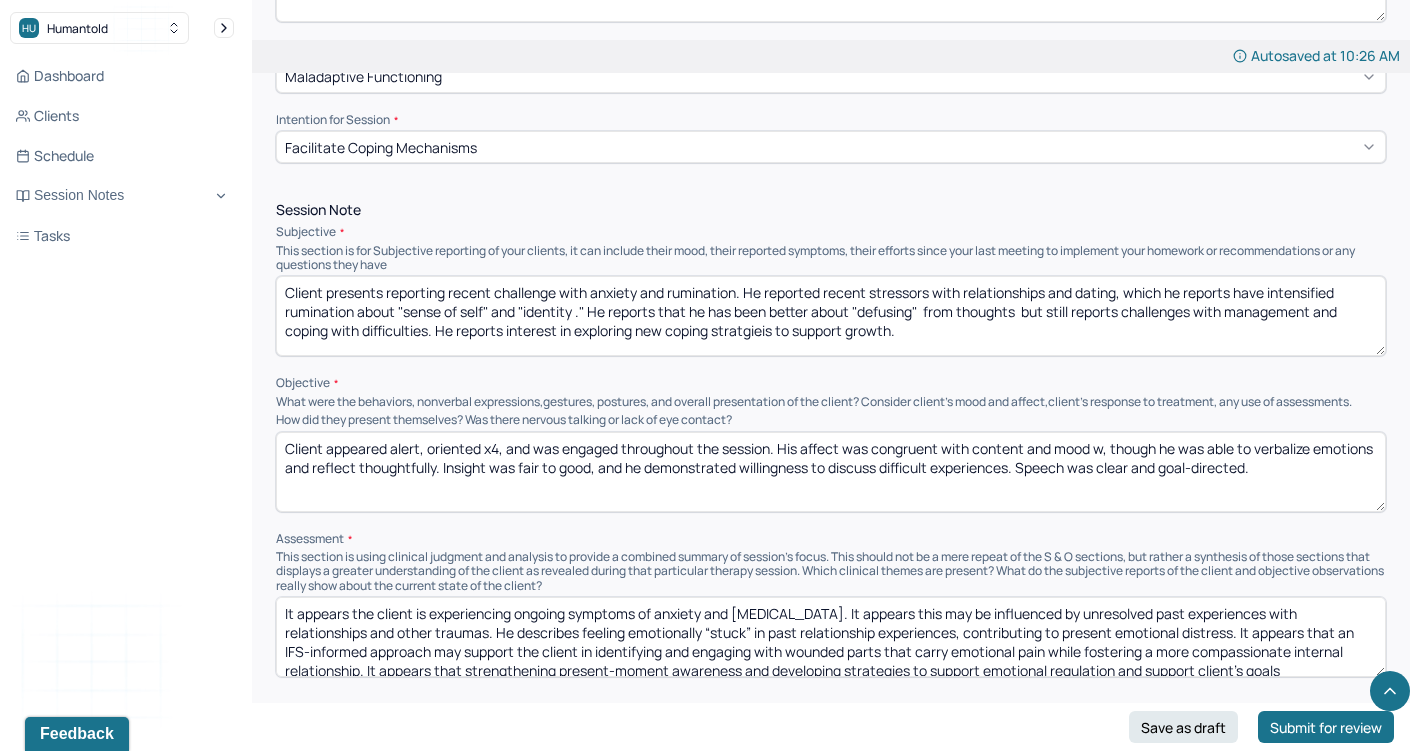 click on "Client appeared alert, oriented x4, and was engaged throughout the session. His affect was congruent with content and mood appeared mildly anxious, though he was able to verbalize emotions and reflect thoughtfully. Insight was fair to good, and he demonstrated willingness to discuss difficult experiences. Speech was clear and goal-directed." at bounding box center (831, 472) 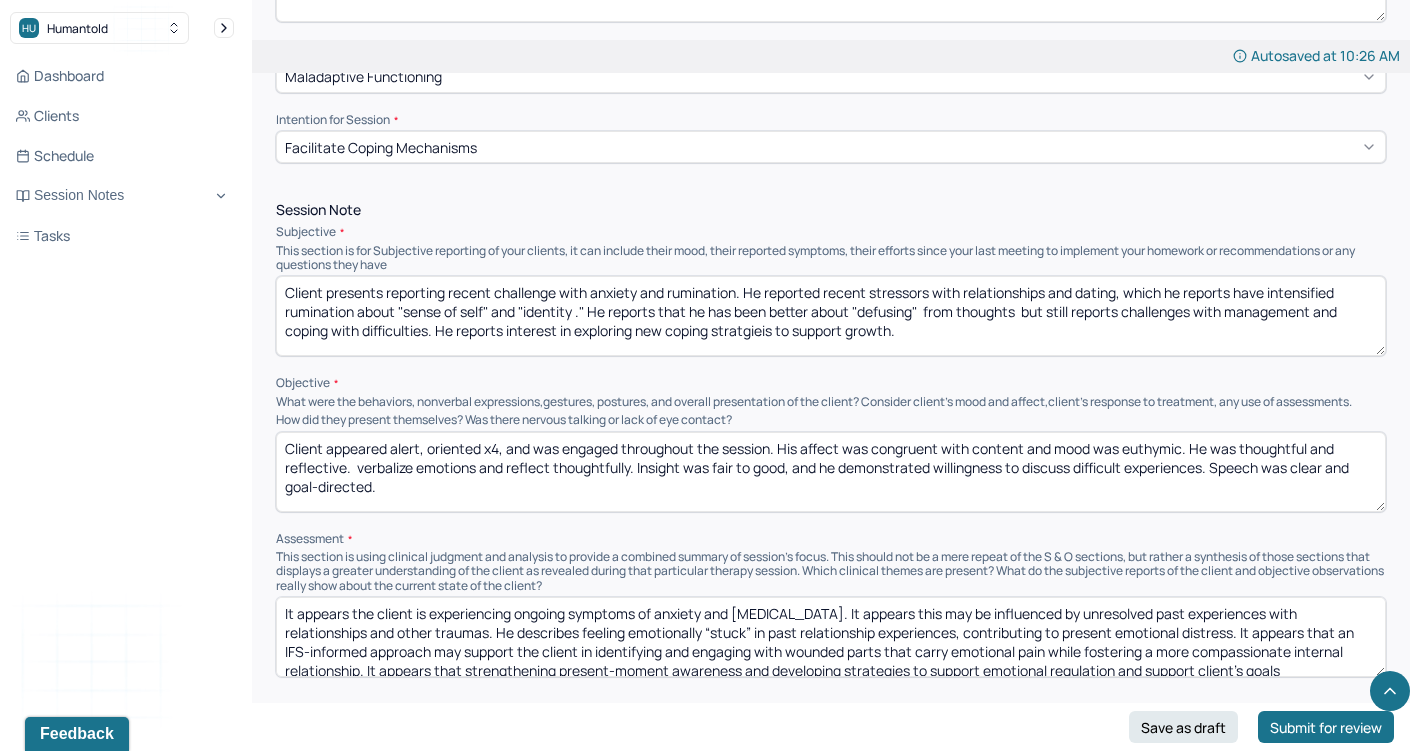 drag, startPoint x: 468, startPoint y: 468, endPoint x: 352, endPoint y: 447, distance: 117.88554 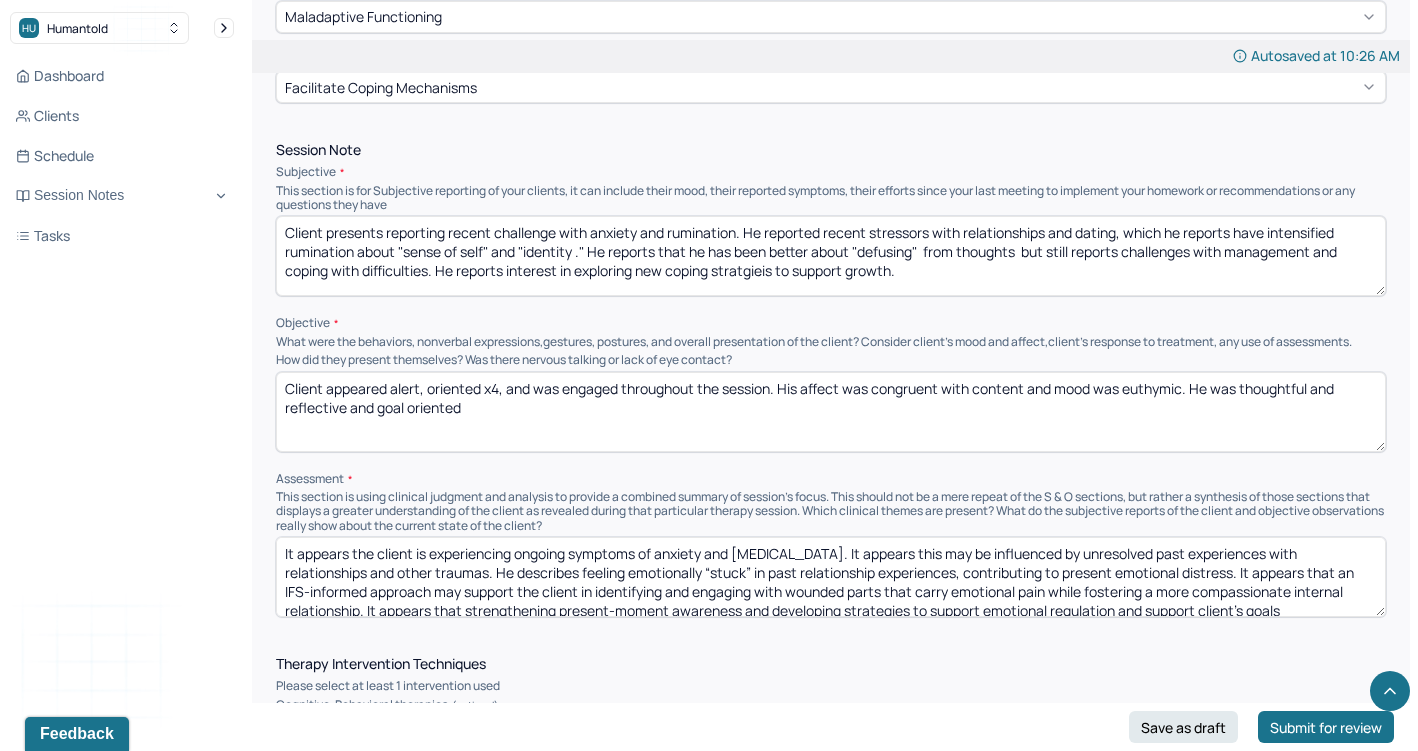 scroll, scrollTop: 1085, scrollLeft: 0, axis: vertical 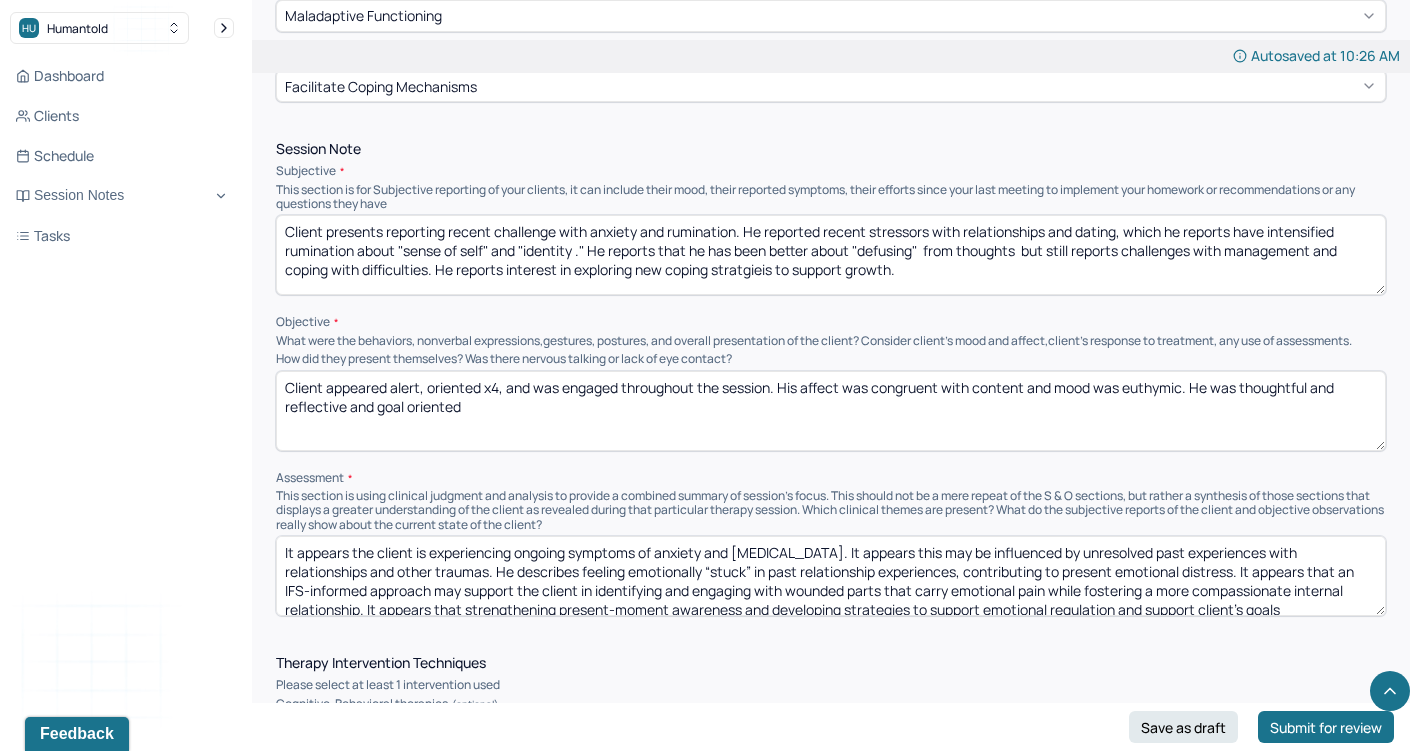 type on "Client appeared alert, oriented x4, and was engaged throughout the session. His affect was congruent with content and mood was euthymic. He was thoughtful and reflective and goal oriented" 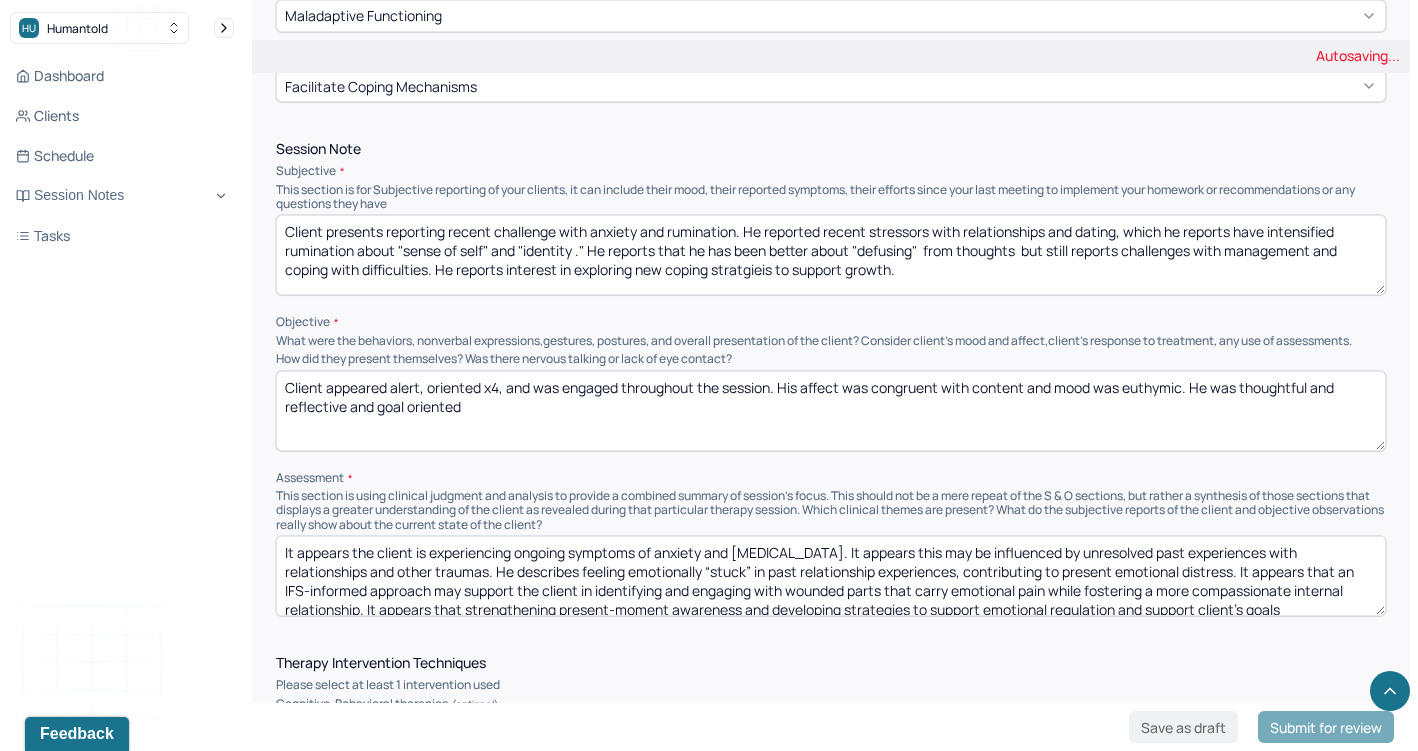 click on "It appears the client is experiencing ongoing symptoms of anxiety and [MEDICAL_DATA]. It appears this may be influenced by unresolved past experiences with relationships and other traumas. He describes feeling emotionally “stuck” in past relationship experiences, contributing to present emotional distress. It appears that an IFS-informed approach may support the client in identifying and engaging with wounded parts that carry emotional pain while fostering a more compassionate internal relationship. It appears that strengthening present-moment awareness and developing strategies to support emotional regulation and support client's goals" at bounding box center (831, 576) 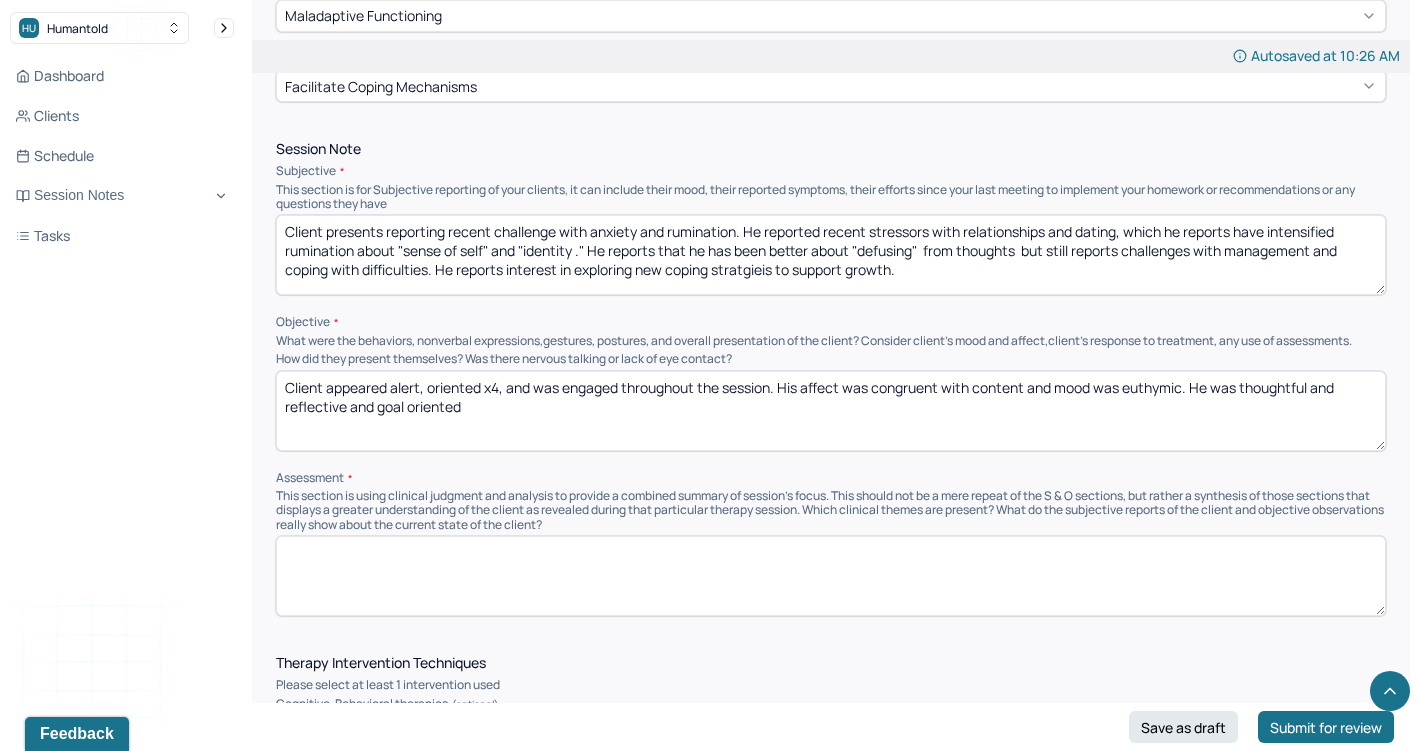 paste on "Client continues to experience anxiety and cognitive fusion, particularly in response to relational stressors. Though he reports some success with defusion strategies, persistent rumination and self-critical thought patterns suggest the need for continued skill-building. ACT-based approaches focusing on increasing psychological flexibility, clarifying values, and strengthening present-moment awareness are indicated. Client demonstrates motivation to engage with these strategies and an openness to explore identity-related concerns with curiosity rather than judgment." 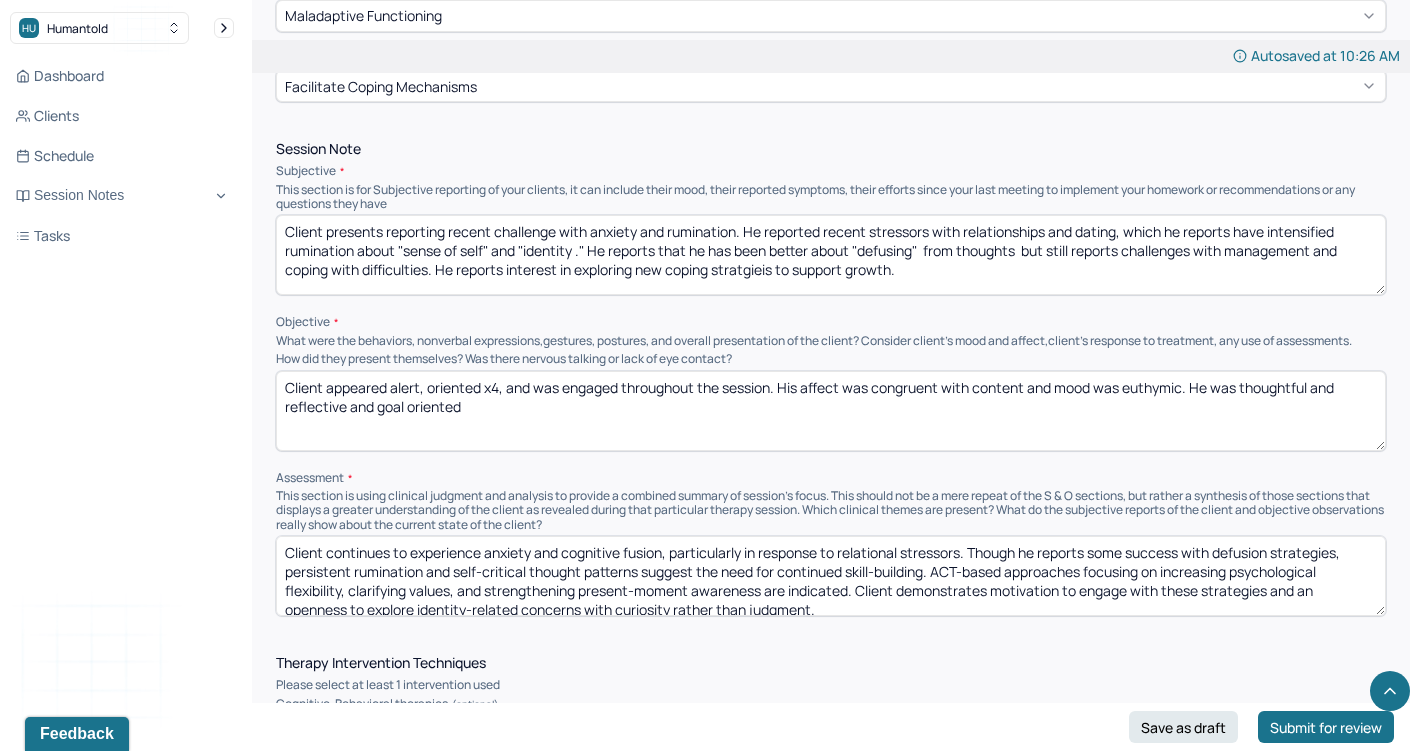scroll, scrollTop: 4, scrollLeft: 0, axis: vertical 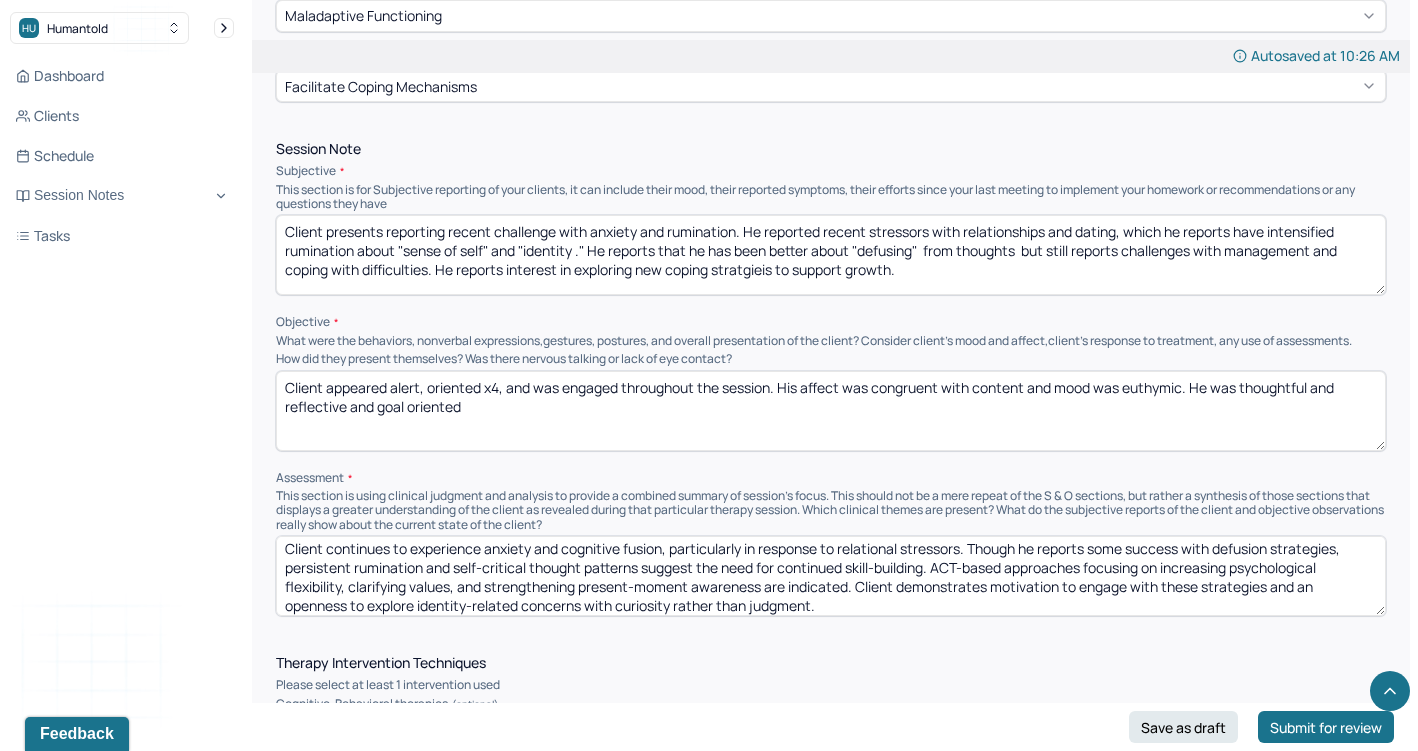 click on "It appears the client is experiencing ongoing symptoms of anxiety and [MEDICAL_DATA]. It appears this may be influenced by unresolved past experiences with relationships and other traumas. He describes feeling emotionally “stuck” in past relationship experiences, contributing to present emotional distress. It appears that an IFS-informed approach may support the client in identifying and engaging with wounded parts that carry emotional pain while fostering a more compassionate internal relationship. It appears that strengthening present-moment awareness and developing strategies to support emotional regulation and support client's goals" at bounding box center (831, 576) 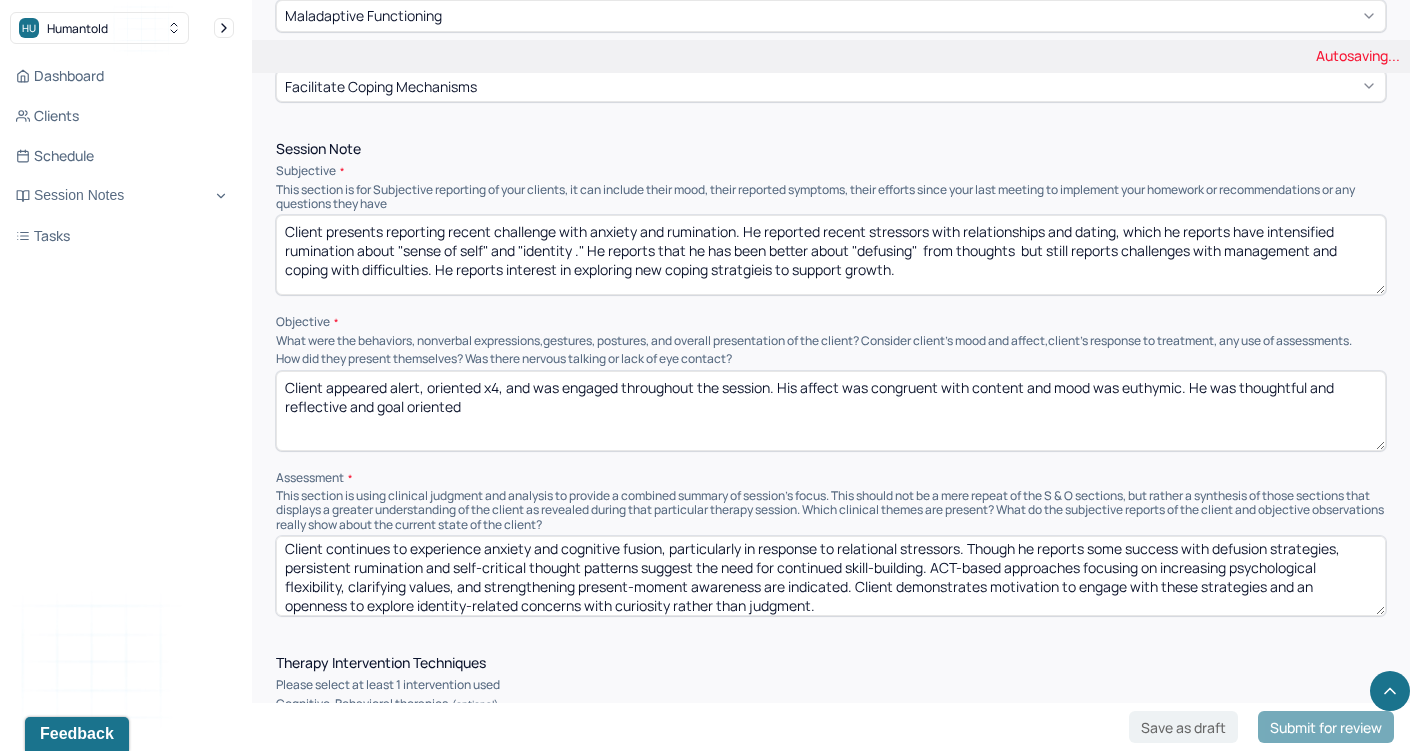 click on "It appears the client is experiencing ongoing symptoms of anxiety and [MEDICAL_DATA]. It appears this may be influenced by unresolved past experiences with relationships and other traumas. He describes feeling emotionally “stuck” in past relationship experiences, contributing to present emotional distress. It appears that an IFS-informed approach may support the client in identifying and engaging with wounded parts that carry emotional pain while fostering a more compassionate internal relationship. It appears that strengthening present-moment awareness and developing strategies to support emotional regulation and support client's goals" at bounding box center (831, 576) 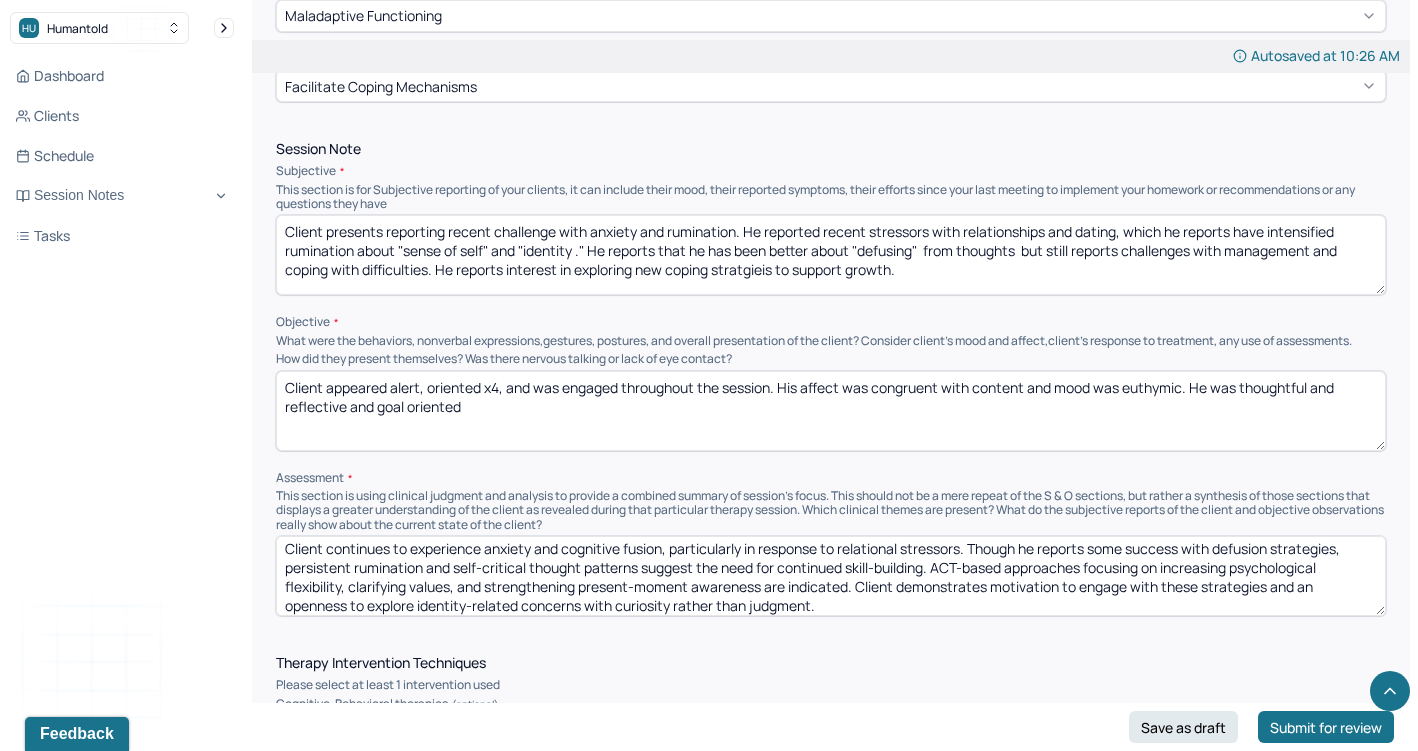 click on "Client continues to experience anxiety and cognitive fusion, particularly in response to relational stressors. Though he reports some success with defusion strategies, persistent rumination and self-critical thought patterns suggest the need for continued skill-building. ACT-based approaches focusing on increasing psychological flexibility, clarifying values, and strengthening present-moment awareness are indicated. Client demonstrates motivation to engage with these strategies and an openness to explore identity-related concerns with curiosity rather than judgment." at bounding box center [831, 576] 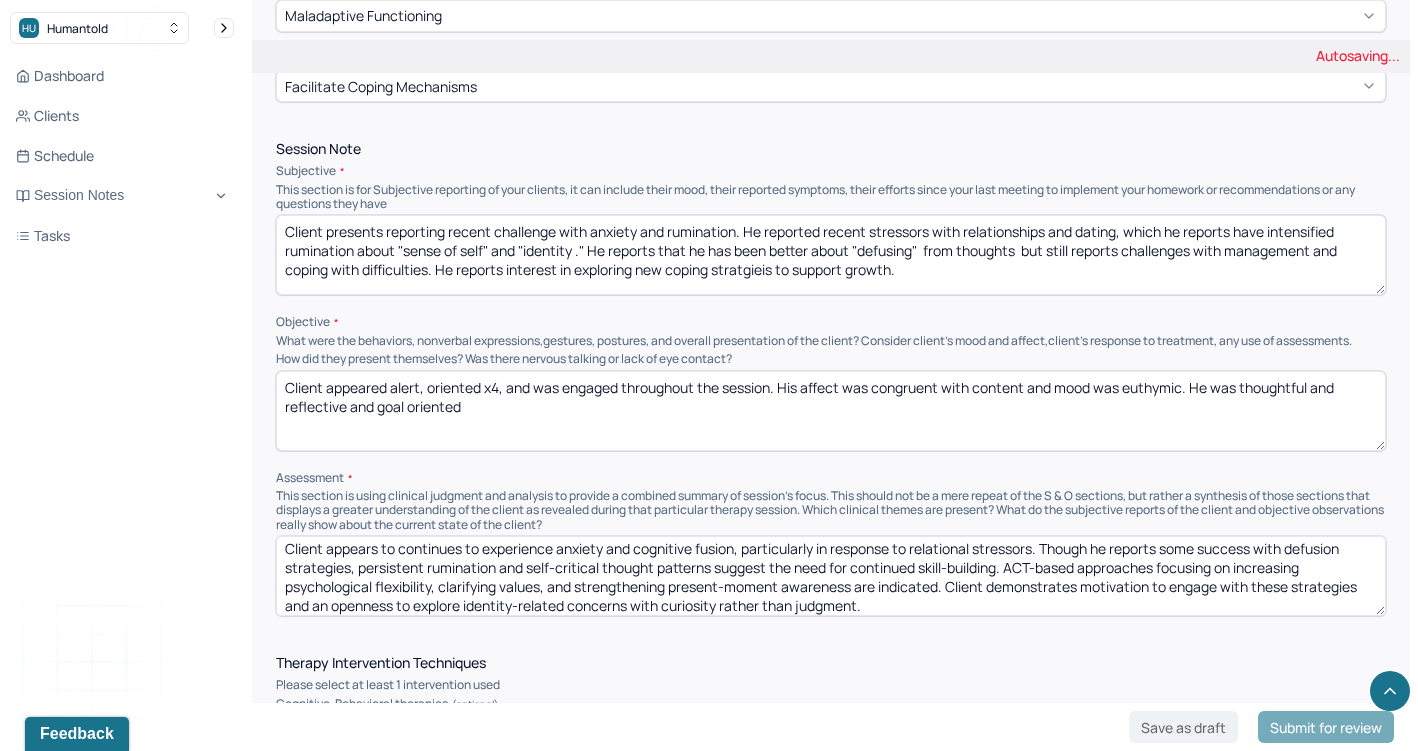drag, startPoint x: 478, startPoint y: 532, endPoint x: 418, endPoint y: 532, distance: 60 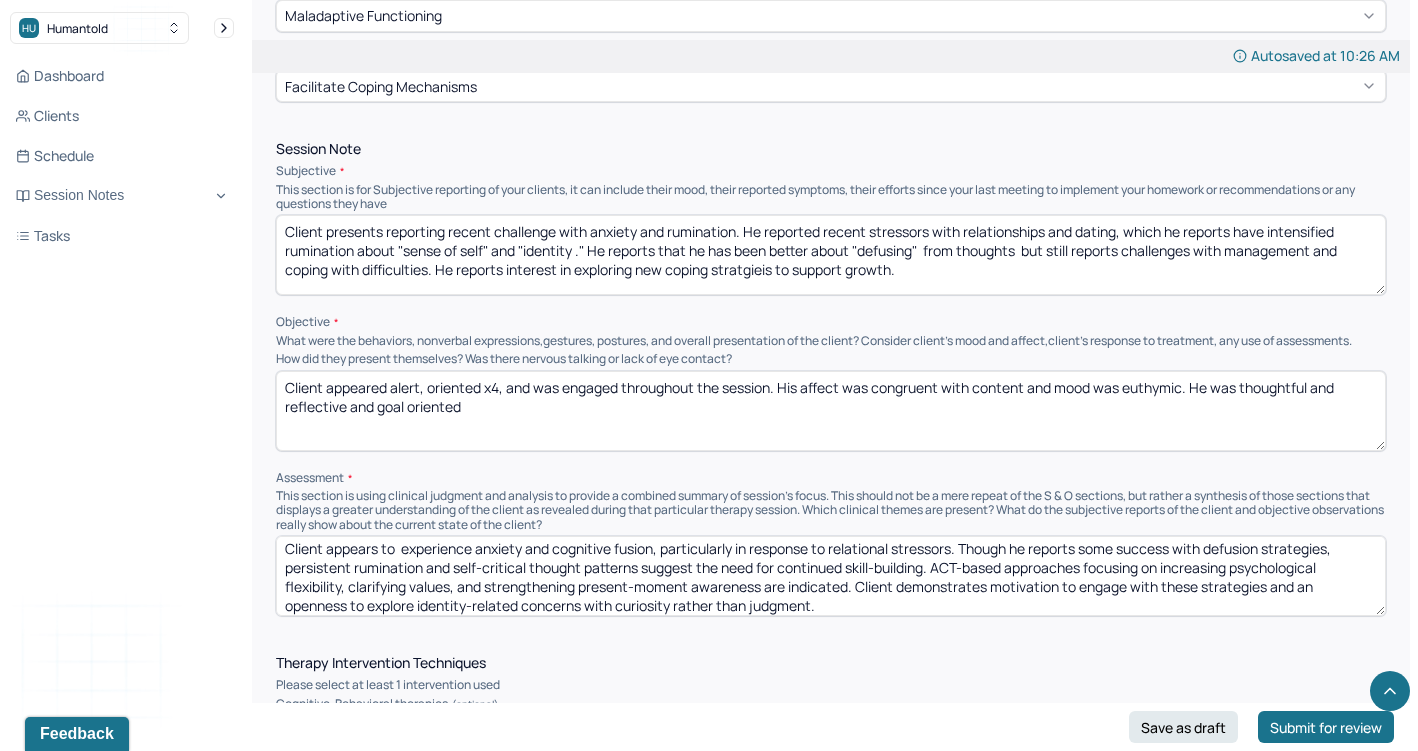 click on "Client appears to continues to experience anxiety and cognitive fusion, particularly in response to relational stressors. Though he reports some success with defusion strategies, persistent rumination and self-critical thought patterns suggest the need for continued skill-building. ACT-based approaches focusing on increasing psychological flexibility, clarifying values, and strengthening present-moment awareness are indicated. Client demonstrates motivation to engage with these strategies and an openness to explore identity-related concerns with curiosity rather than judgment." at bounding box center [831, 576] 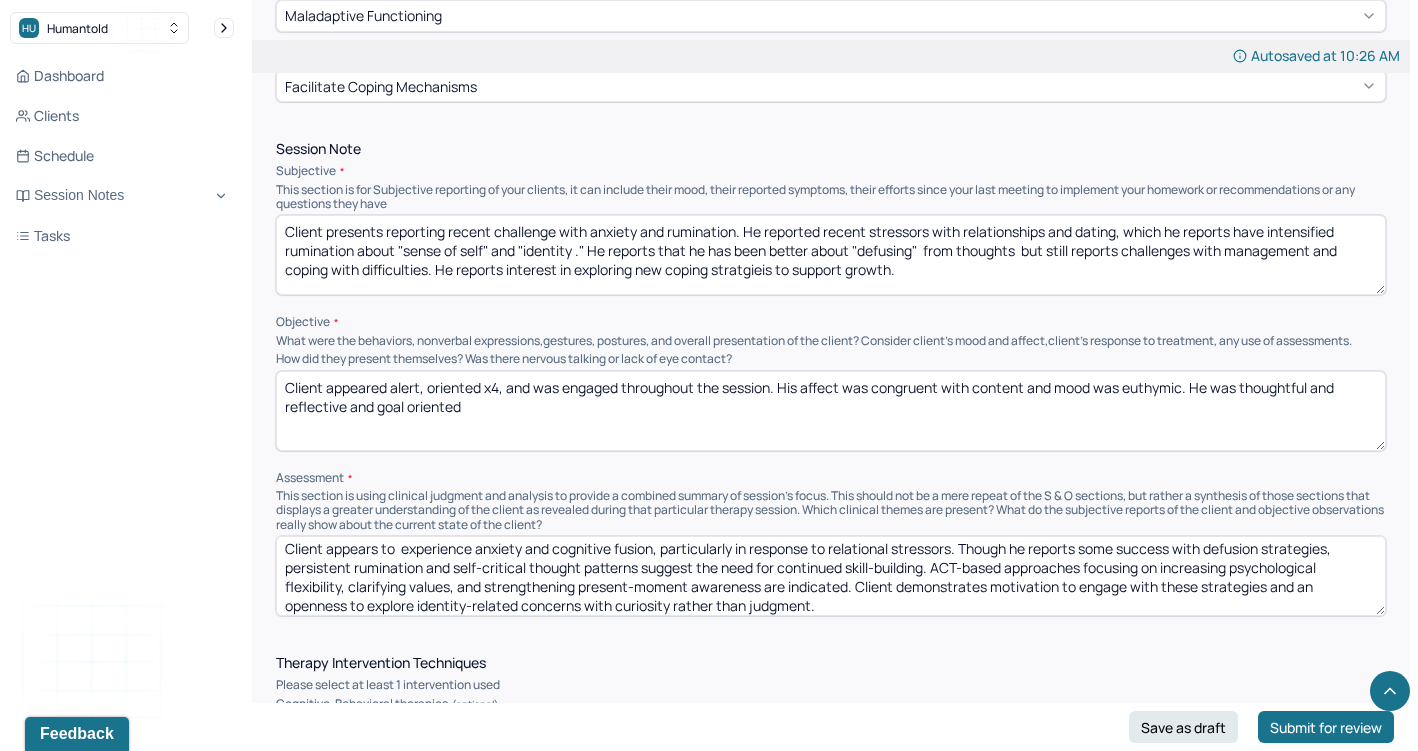 drag, startPoint x: 733, startPoint y: 532, endPoint x: 651, endPoint y: 532, distance: 82 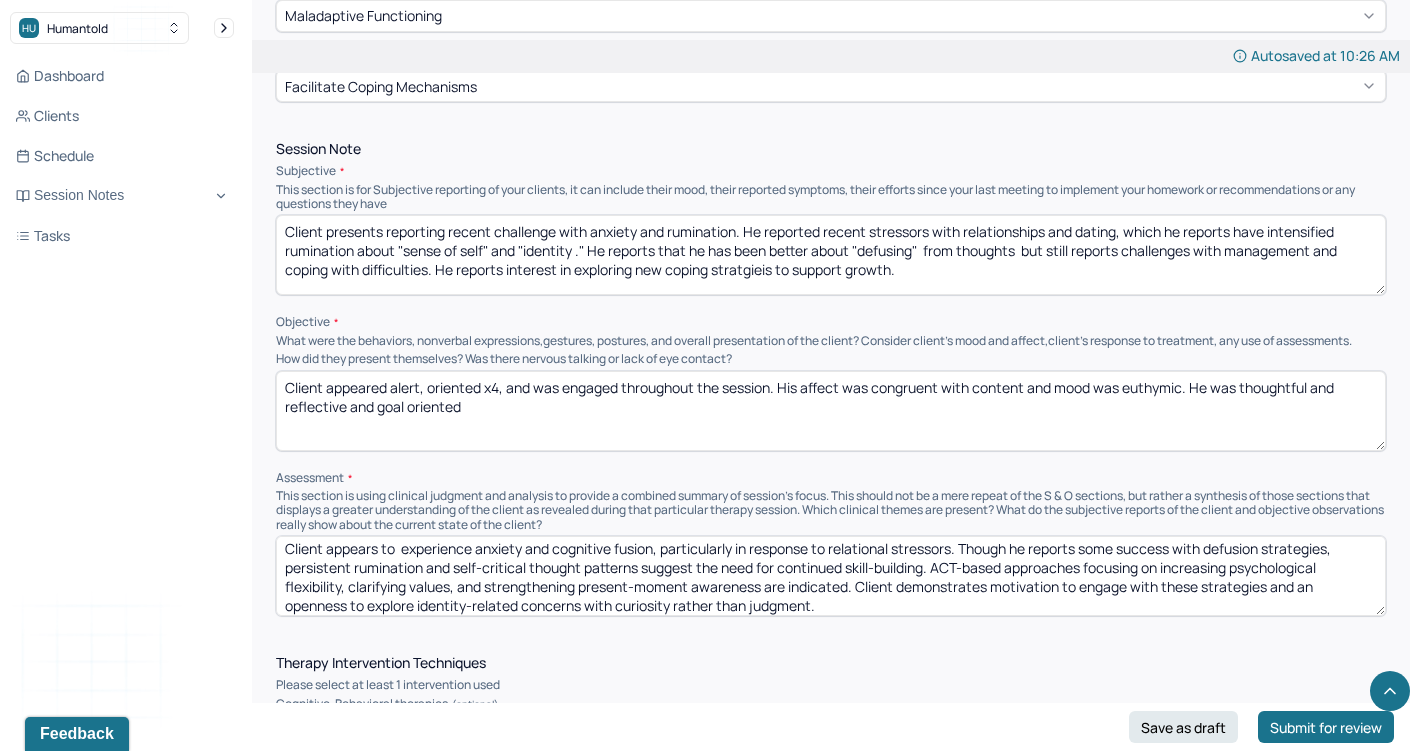 click on "Client appears to  experience anxiety and cognitive fusion, particularly in response to relational stressors. Though he reports some success with defusion strategies, persistent rumination and self-critical thought patterns suggest the need for continued skill-building. ACT-based approaches focusing on increasing psychological flexibility, clarifying values, and strengthening present-moment awareness are indicated. Client demonstrates motivation to engage with these strategies and an openness to explore identity-related concerns with curiosity rather than judgment." at bounding box center (831, 576) 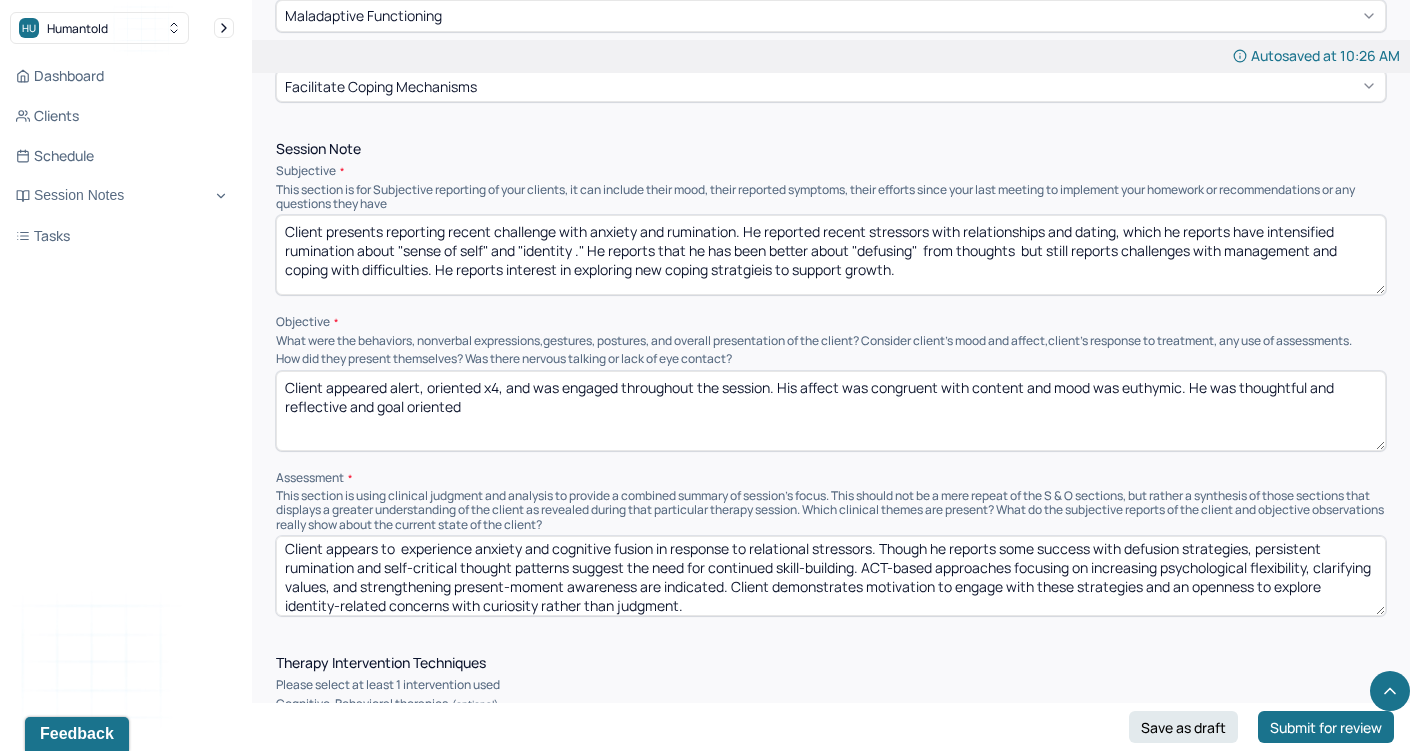 click on "Client appears to  experience anxiety and cognitive fusion, particularly in response to relational stressors. Though he reports some success with defusion strategies, persistent rumination and self-critical thought patterns suggest the need for continued skill-building. ACT-based approaches focusing on increasing psychological flexibility, clarifying values, and strengthening present-moment awareness are indicated. Client demonstrates motivation to engage with these strategies and an openness to explore identity-related concerns with curiosity rather than judgment." at bounding box center [831, 576] 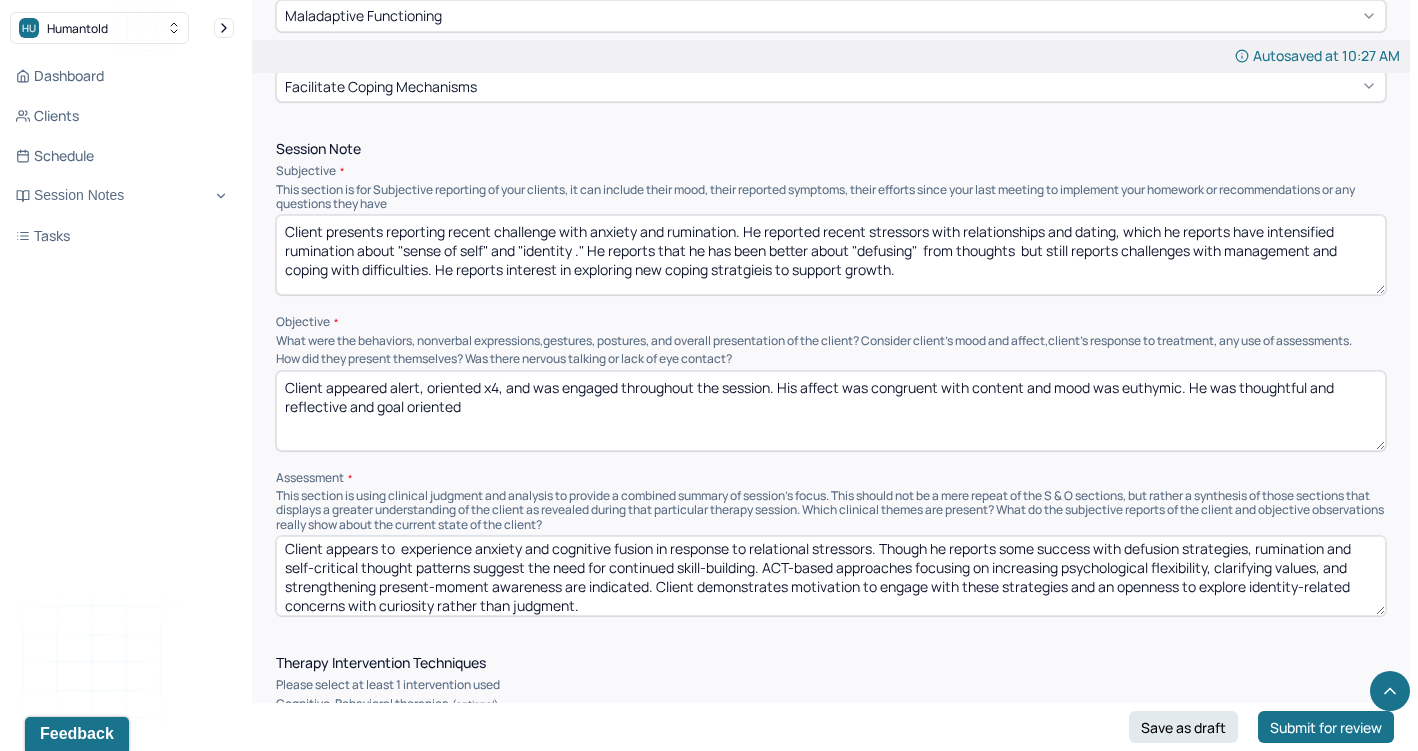 click on "Client appears to  experience anxiety and cognitive fusion in response to relational stressors. Though he reports some success with defusion strategies rumination and self-critical thought patterns suggest the need for continued skill-building. ACT-based approaches focusing on increasing psychological flexibility, clarifying values, and strengthening present-moment awareness are indicated. Client demonstrates motivation to engage with these strategies and an openness to explore identity-related concerns with curiosity rather than judgment." at bounding box center (831, 576) 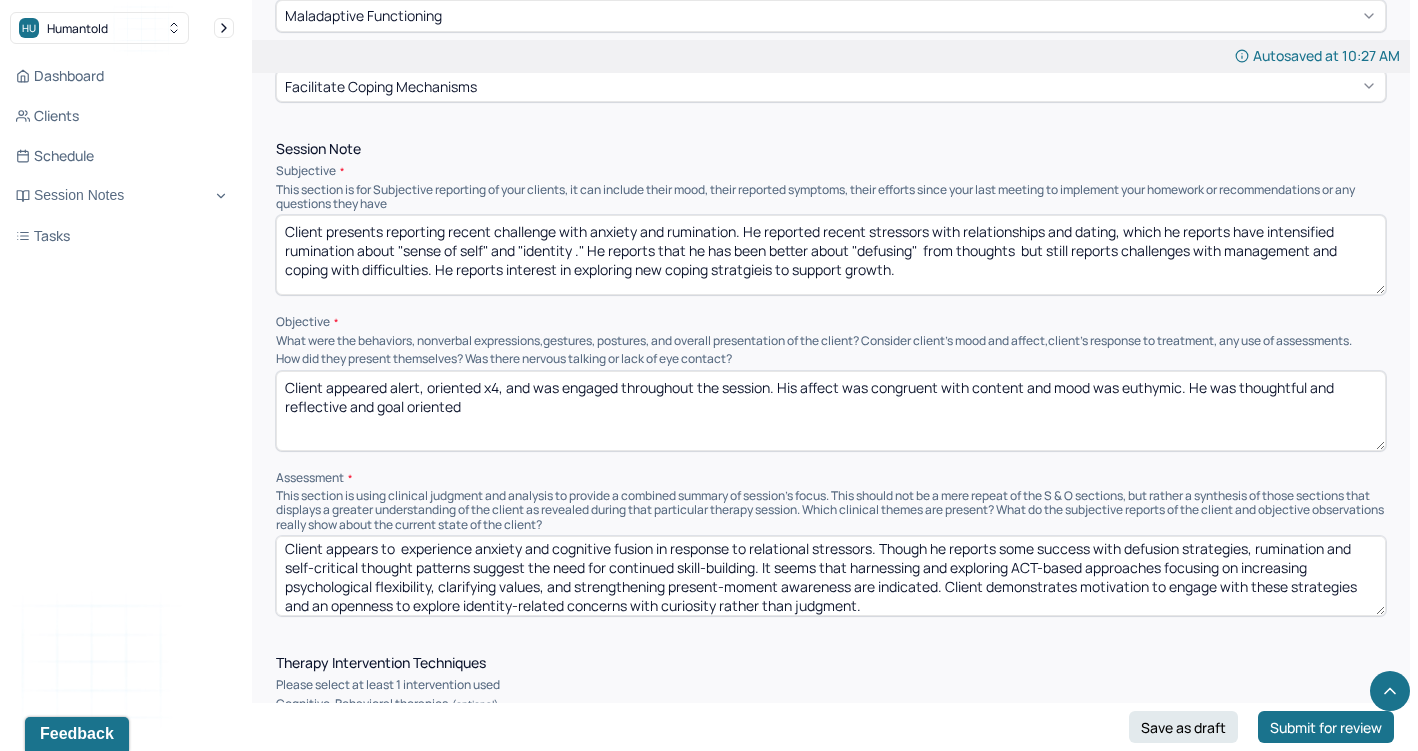 drag, startPoint x: 441, startPoint y: 568, endPoint x: 548, endPoint y: 562, distance: 107.16809 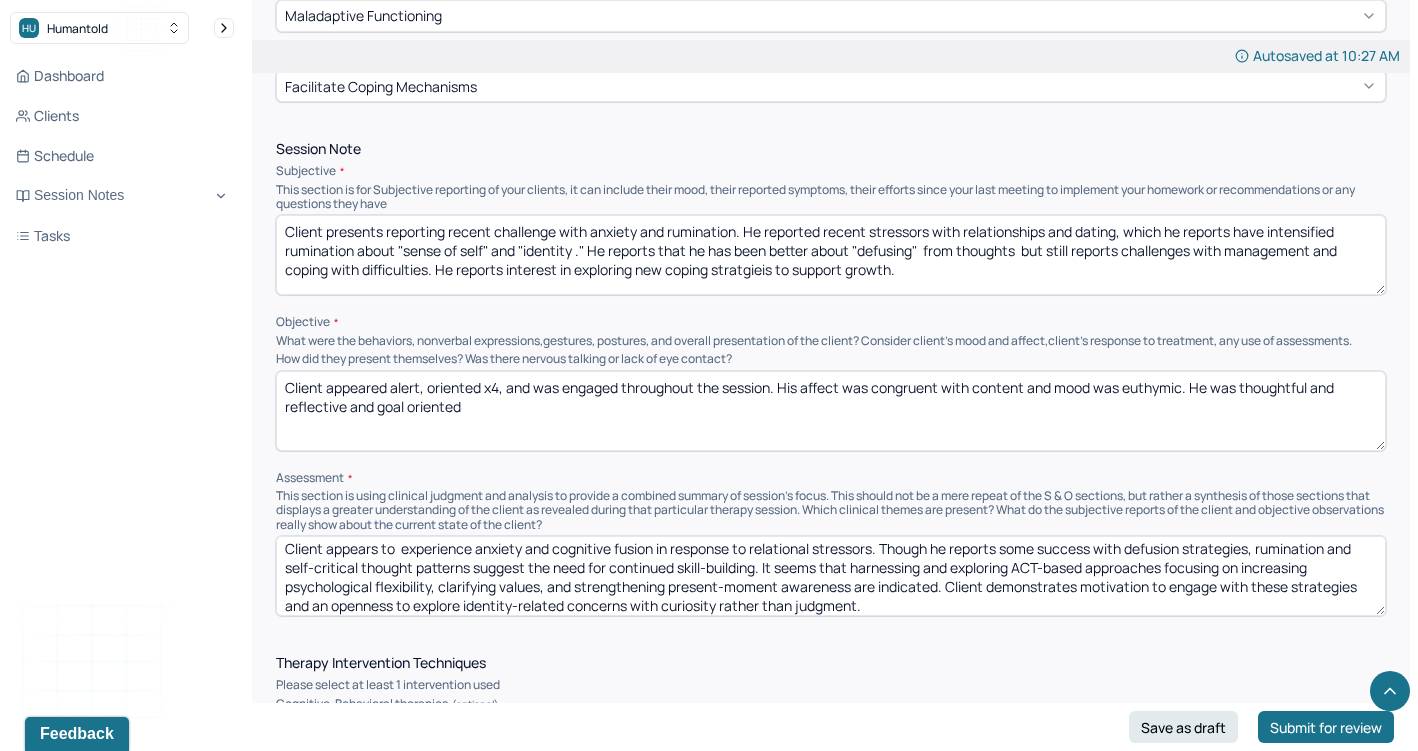 click on "Client appears to  experience anxiety and cognitive fusion in response to relational stressors. Though he reports some success with defusion strategies, rumination and self-critical thought patterns suggest the need for continued skill-building. It seems that harnessing and exploring ACT-based approaches focusing on increasing psychological flexibility, clarifying values, and strengthening present-moment awareness are indicated. Client demonstrates motivation to engage with these strategies and an openness to explore identity-related concerns with curiosity rather than judgment." at bounding box center (831, 576) 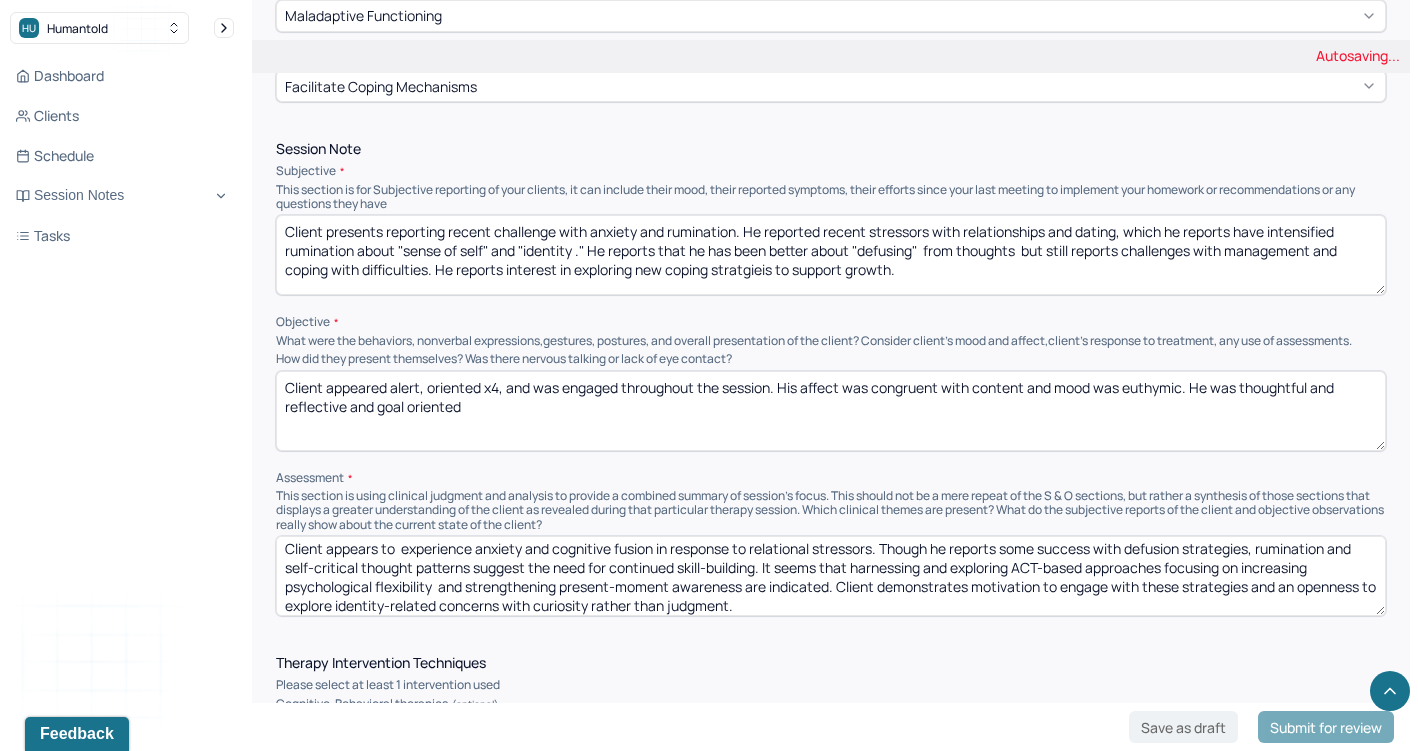 click on "Client appears to  experience anxiety and cognitive fusion in response to relational stressors. Though he reports some success with defusion strategies, rumination and self-critical thought patterns suggest the need for continued skill-building. It seems that harnessing and exploring ACT-based approaches focusing on increasing psychological flexibility, clarifying values, and strengthening present-moment awareness are indicated. Client demonstrates motivation to engage with these strategies and an openness to explore identity-related concerns with curiosity rather than judgment." at bounding box center [831, 576] 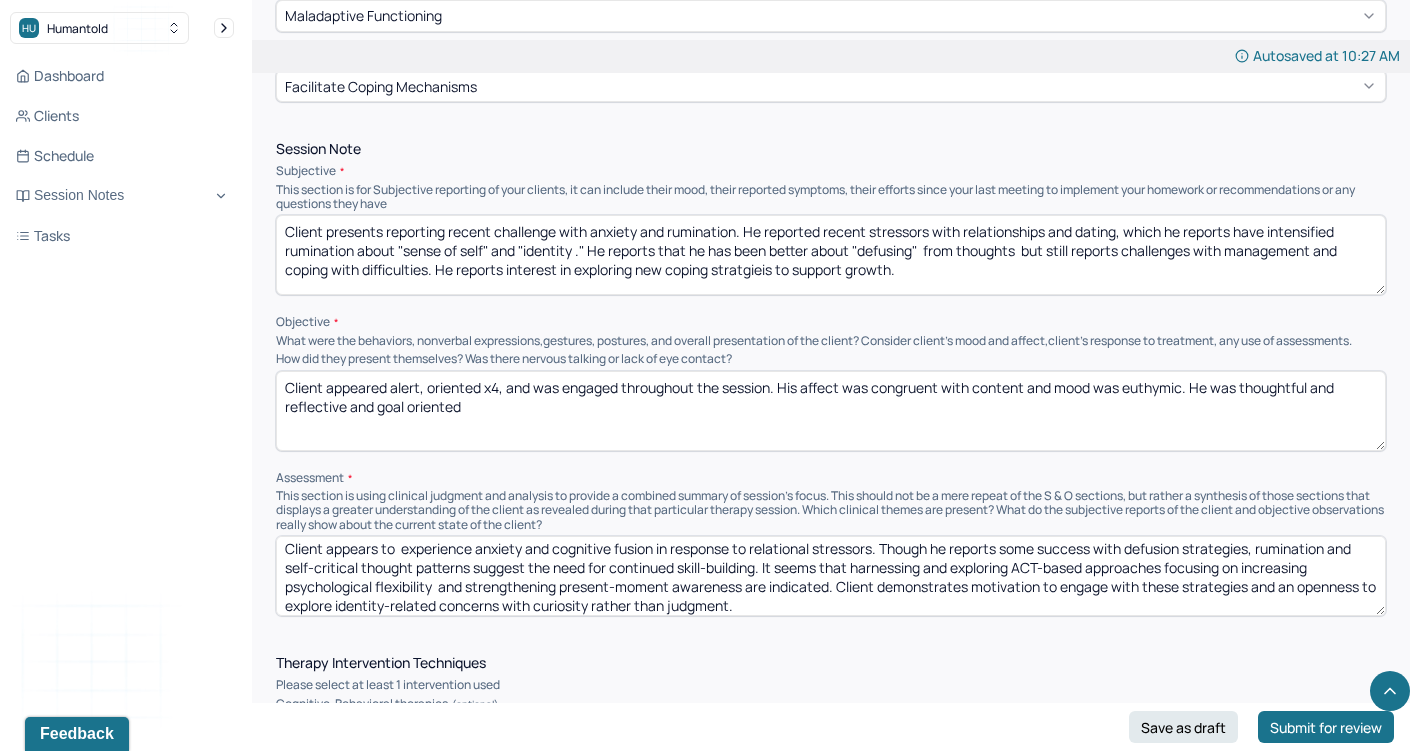 drag, startPoint x: 750, startPoint y: 571, endPoint x: 829, endPoint y: 569, distance: 79.025314 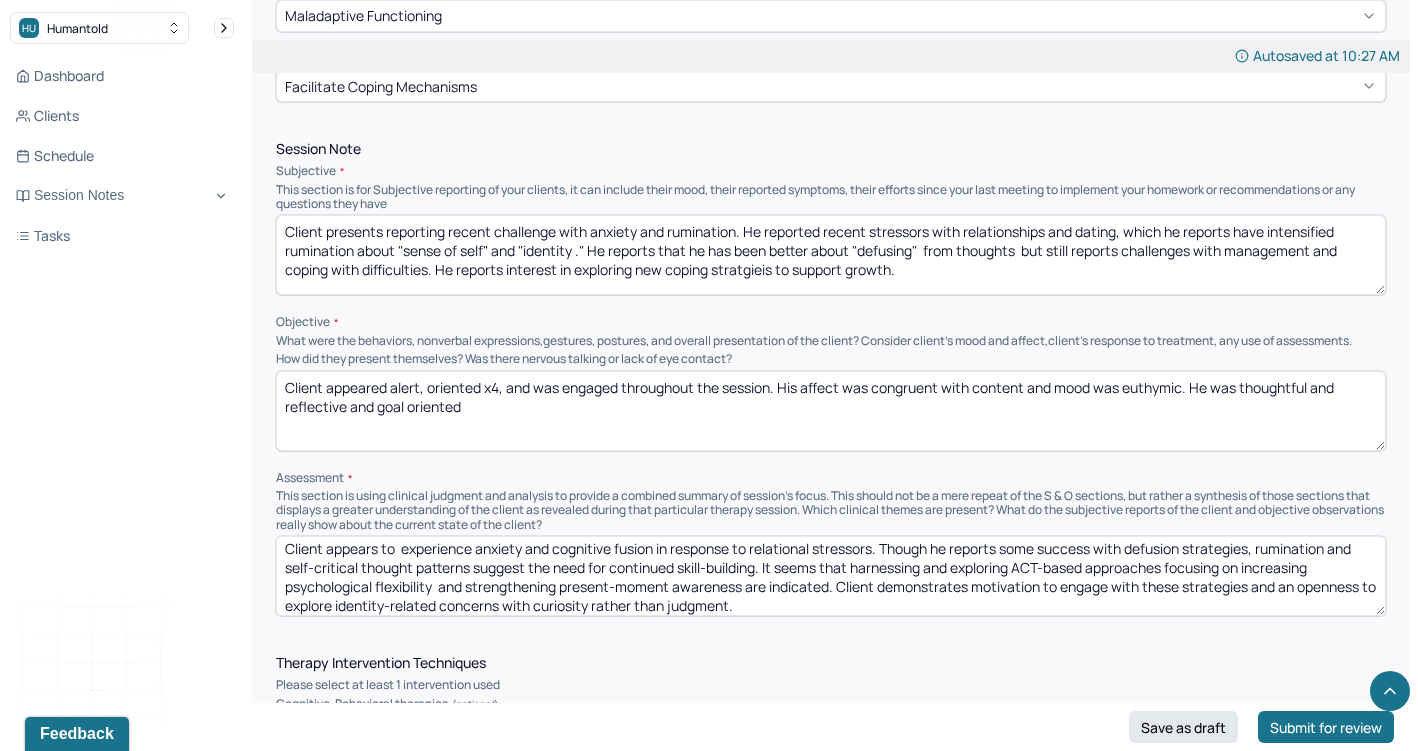 click on "Client appears to  experience anxiety and cognitive fusion in response to relational stressors. Though he reports some success with defusion strategies, rumination and self-critical thought patterns suggest the need for continued skill-building. It seems that harnessing and exploring ACT-based approaches focusing on increasing psychological flexibility  and strengthening present-moment awareness are indicated. Client demonstrates motivation to engage with these strategies and an openness to explore identity-related concerns with curiosity rather than judgment." at bounding box center [831, 576] 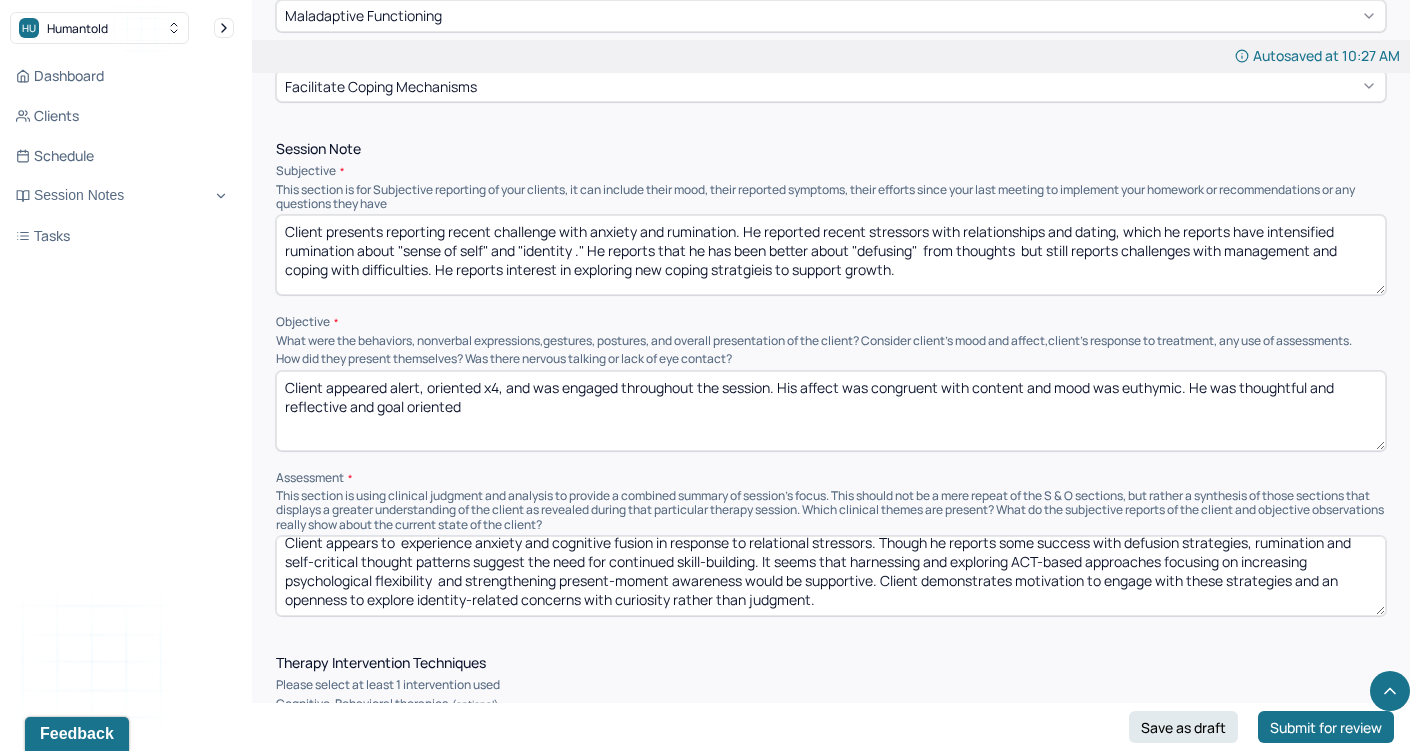 scroll, scrollTop: 9, scrollLeft: 0, axis: vertical 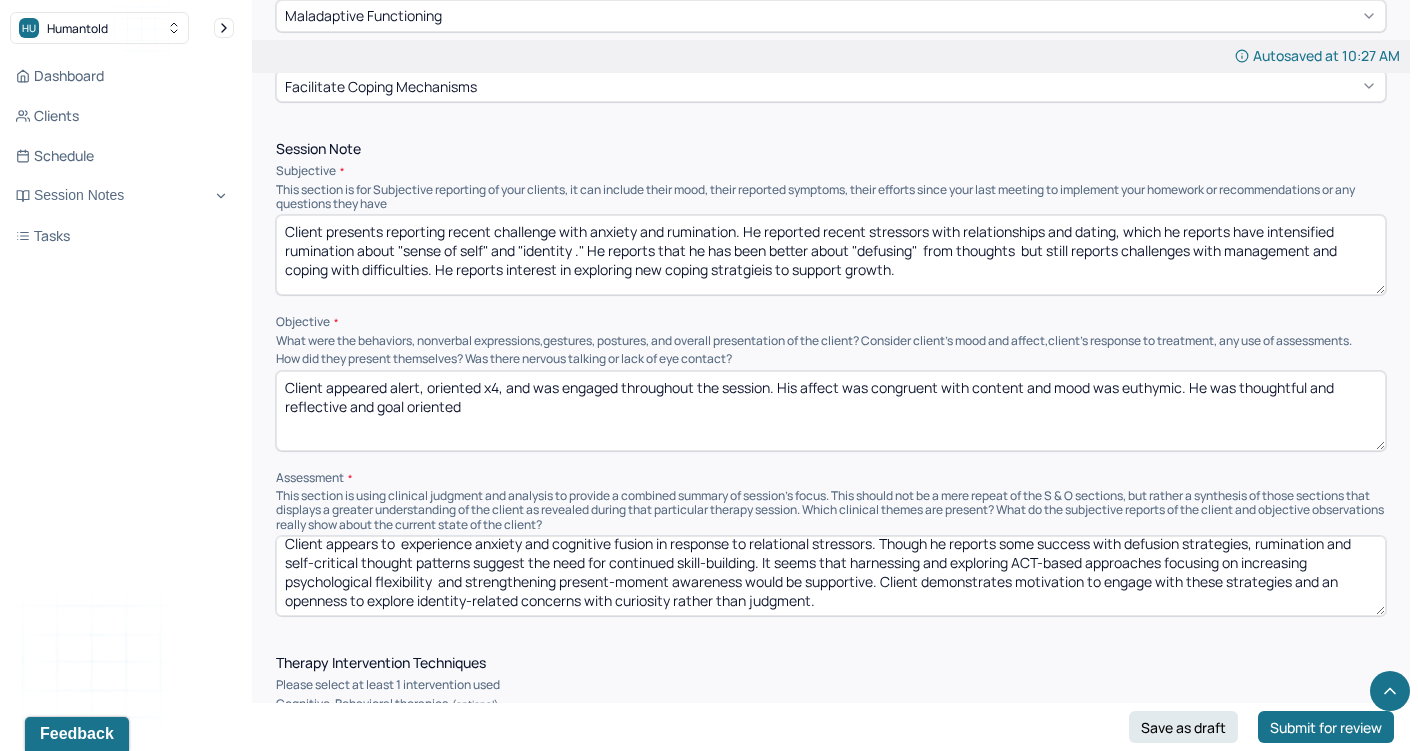 drag, startPoint x: 863, startPoint y: 582, endPoint x: 686, endPoint y: 572, distance: 177.28226 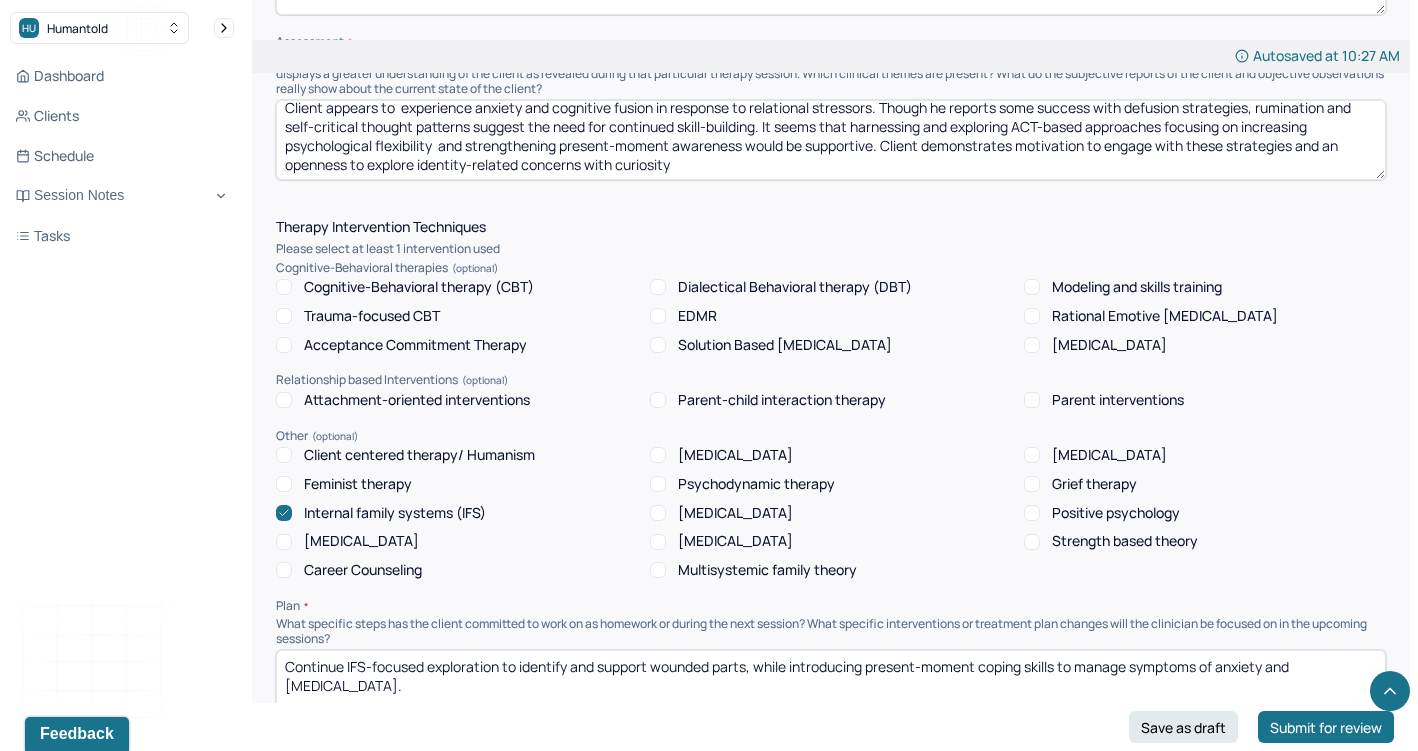 scroll, scrollTop: 1590, scrollLeft: 0, axis: vertical 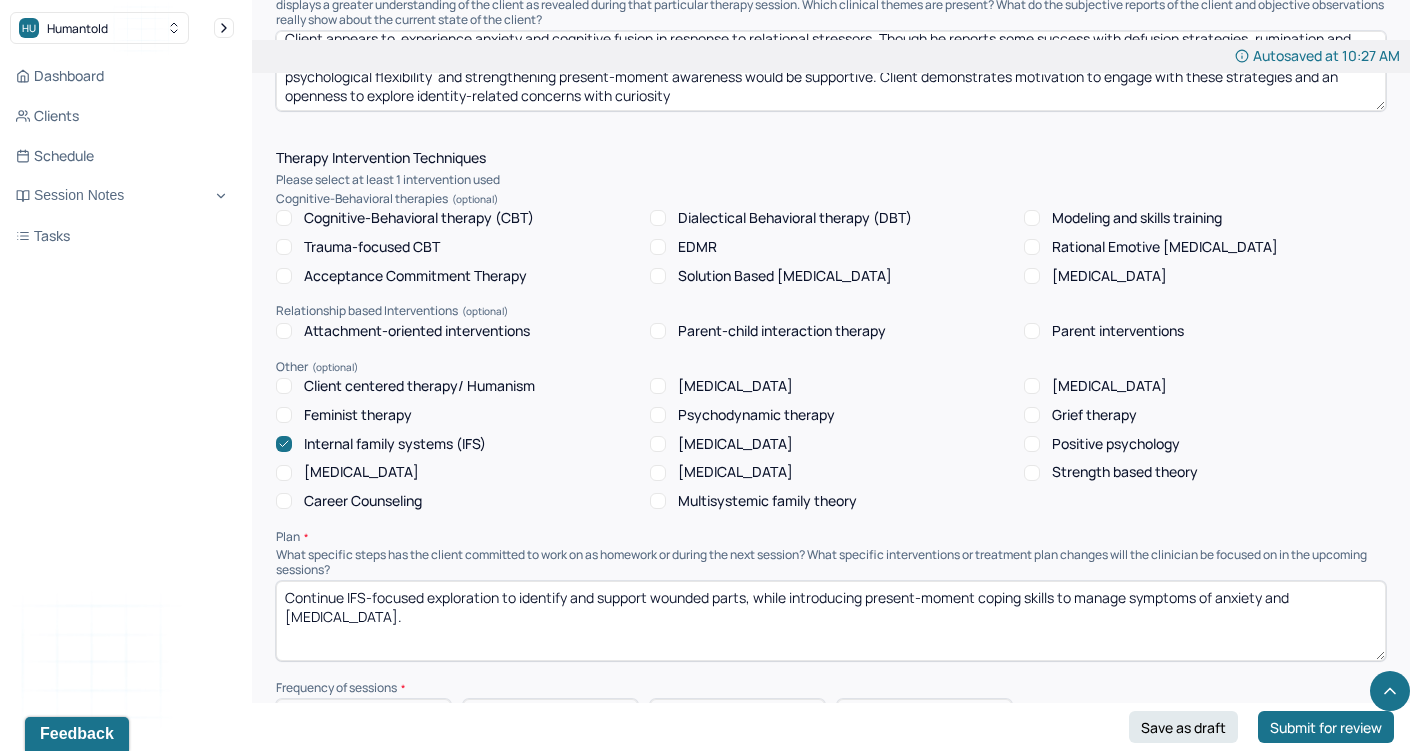 type on "Client appears to  experience anxiety and cognitive fusion in response to relational stressors. Though he reports some success with defusion strategies, rumination and self-critical thought patterns suggest the need for continued skill-building. It seems that harnessing and exploring ACT-based approaches focusing on increasing psychological flexibility  and strengthening present-moment awareness would be supportive. Client demonstrates motivation to engage with these strategies and an openness to explore identity-related concerns with curiosity" 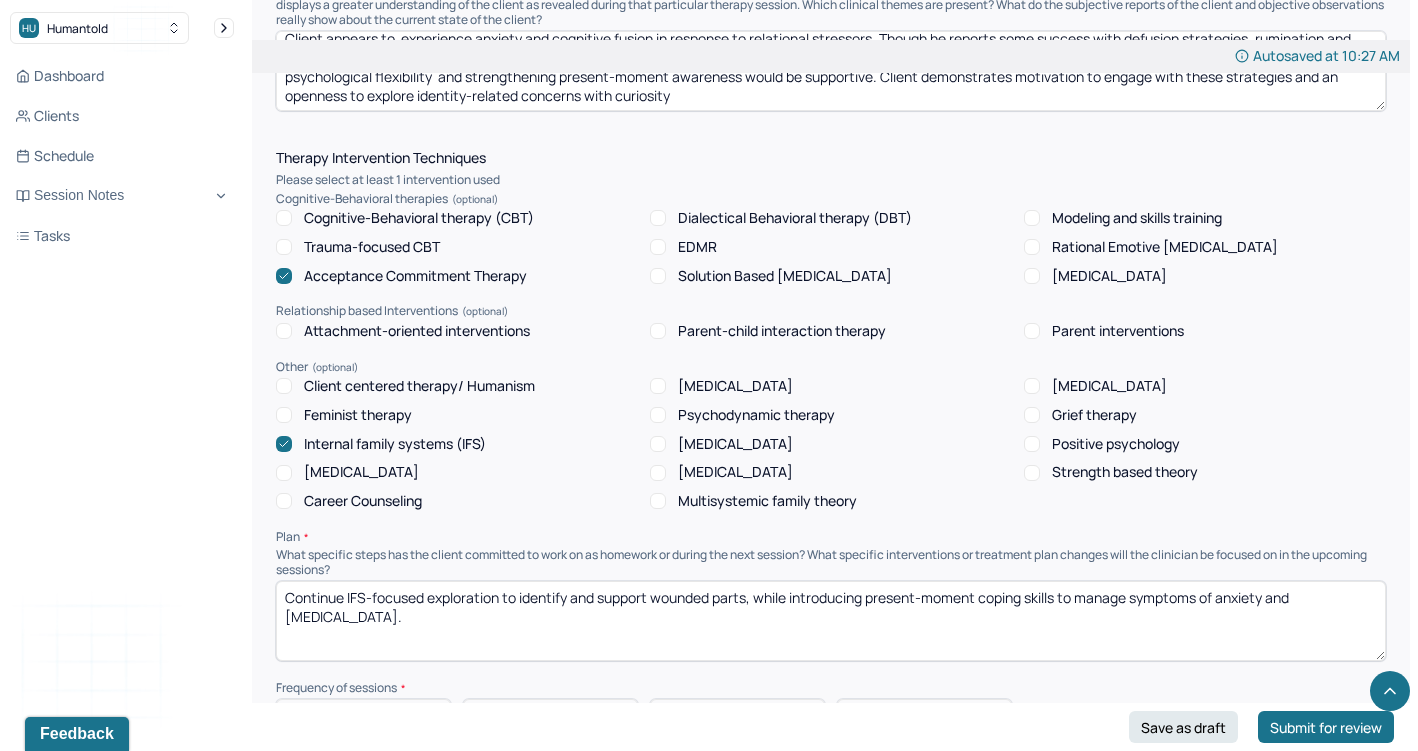 click 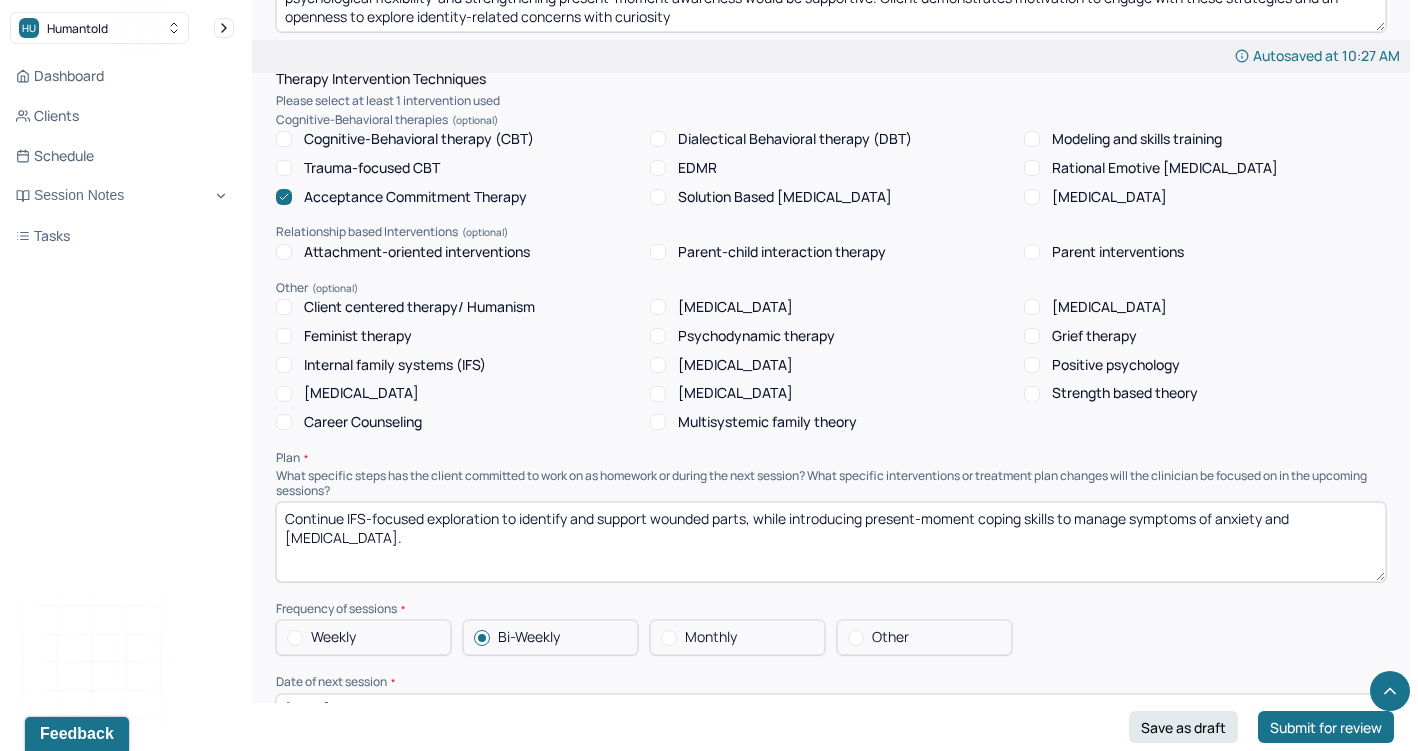 scroll, scrollTop: 1687, scrollLeft: 0, axis: vertical 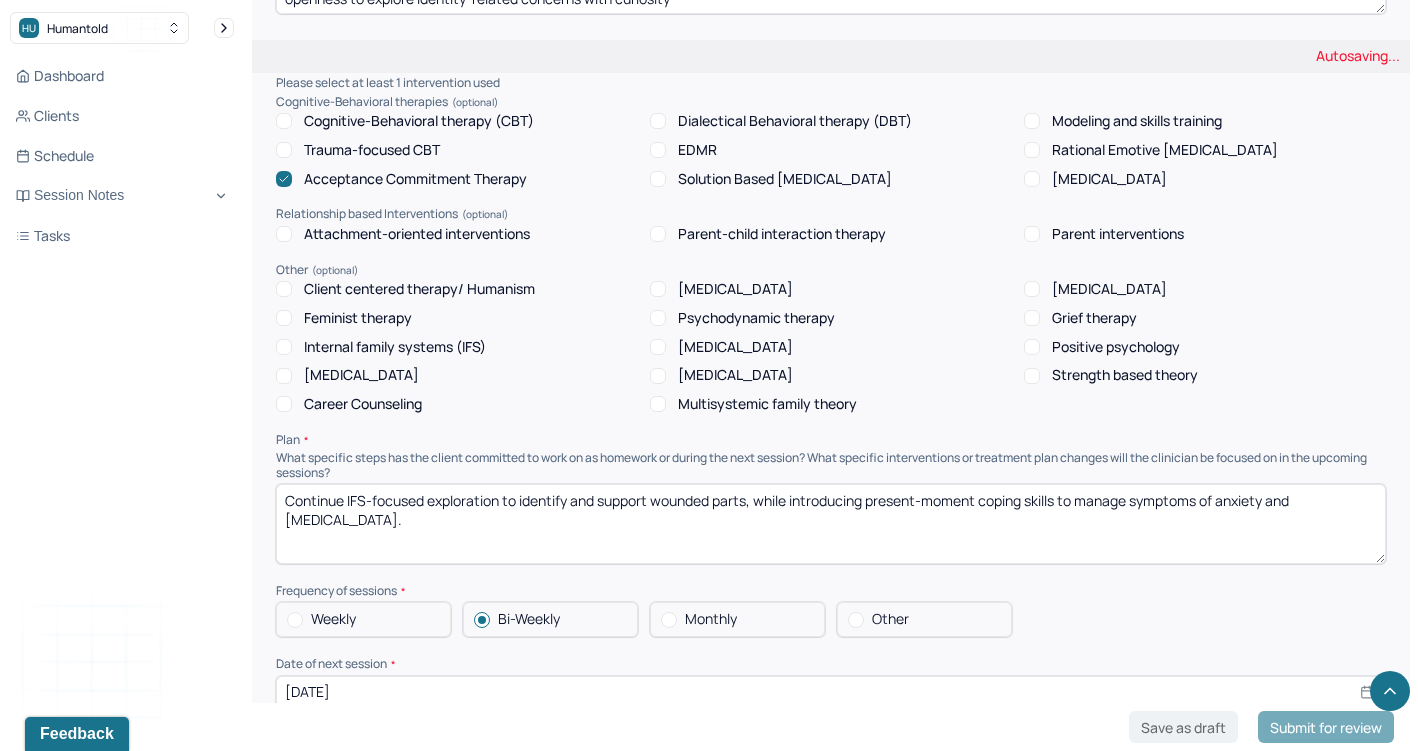 click on "Continue IFS-focused exploration to identify and support wounded parts, while introducing present-moment coping skills to manage symptoms of anxiety and [MEDICAL_DATA]." at bounding box center (831, 524) 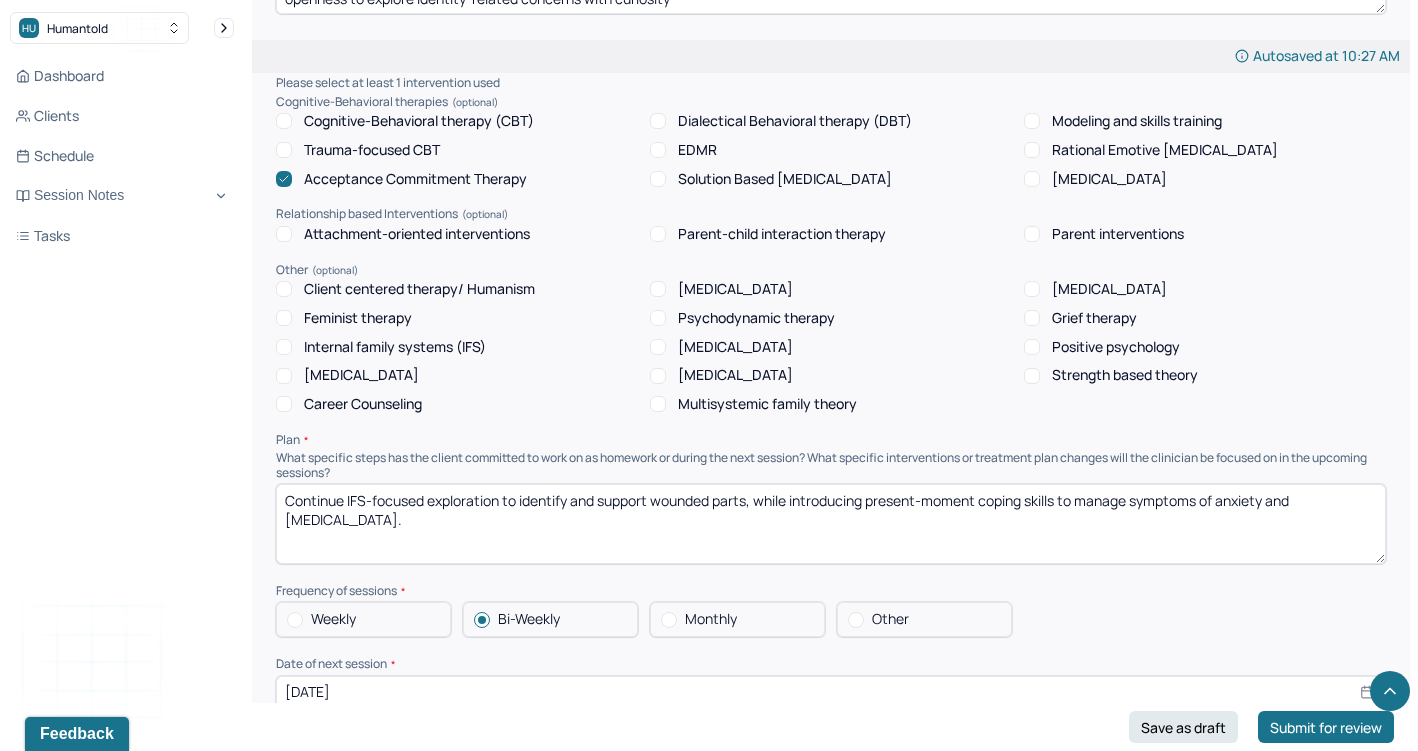 click on "Continue IFS-focused exploration to identify and support wounded parts, while introducing present-moment coping skills to manage symptoms of anxiety and [MEDICAL_DATA]." at bounding box center (831, 524) 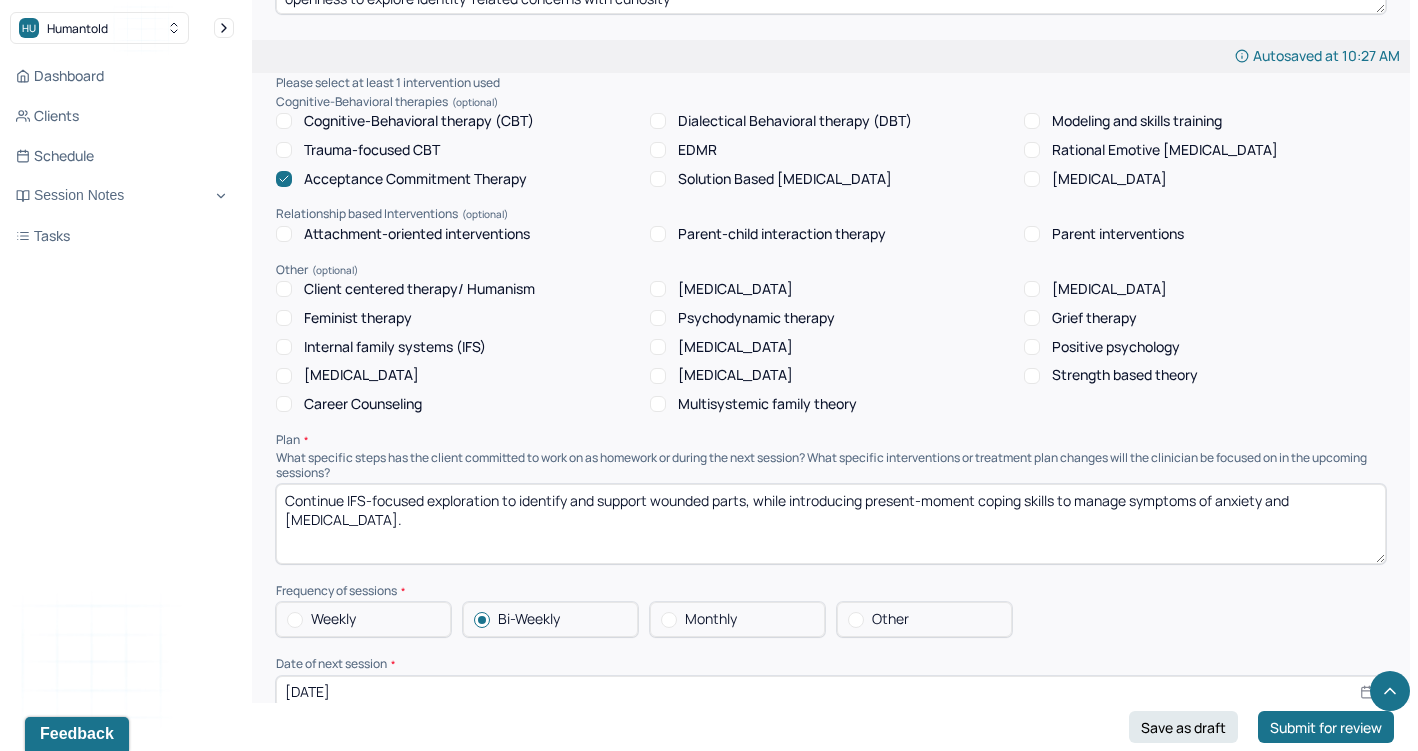 click on "Continue IFS-focused exploration to identify and support wounded parts, while introducing present-moment coping skills to manage symptoms of anxiety and [MEDICAL_DATA]." at bounding box center [831, 524] 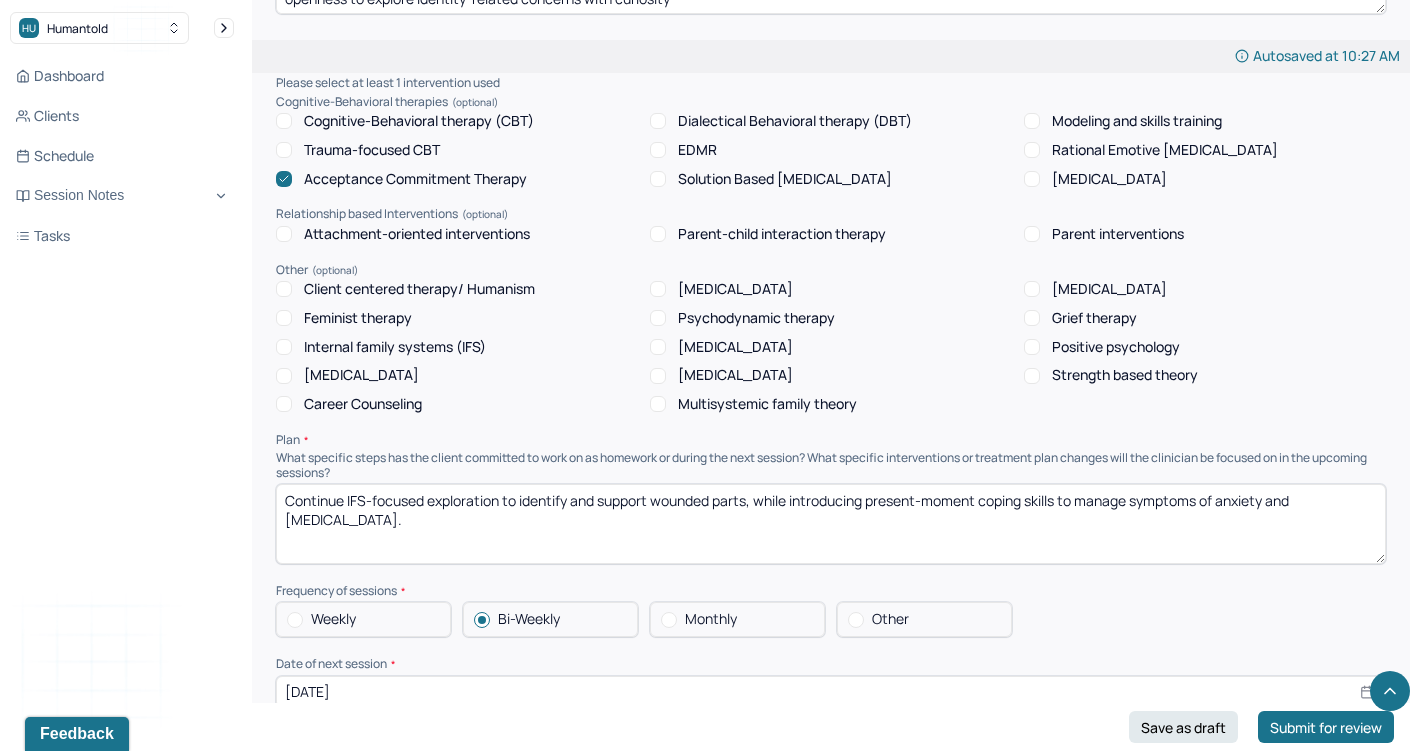 paste on "use of ACT-based interventions including mindfulness practice, values clarification, and defusion techniques. Introduce experiential exercises to support the client in noticing and naming difficult internal experiences without overidentifying with them" 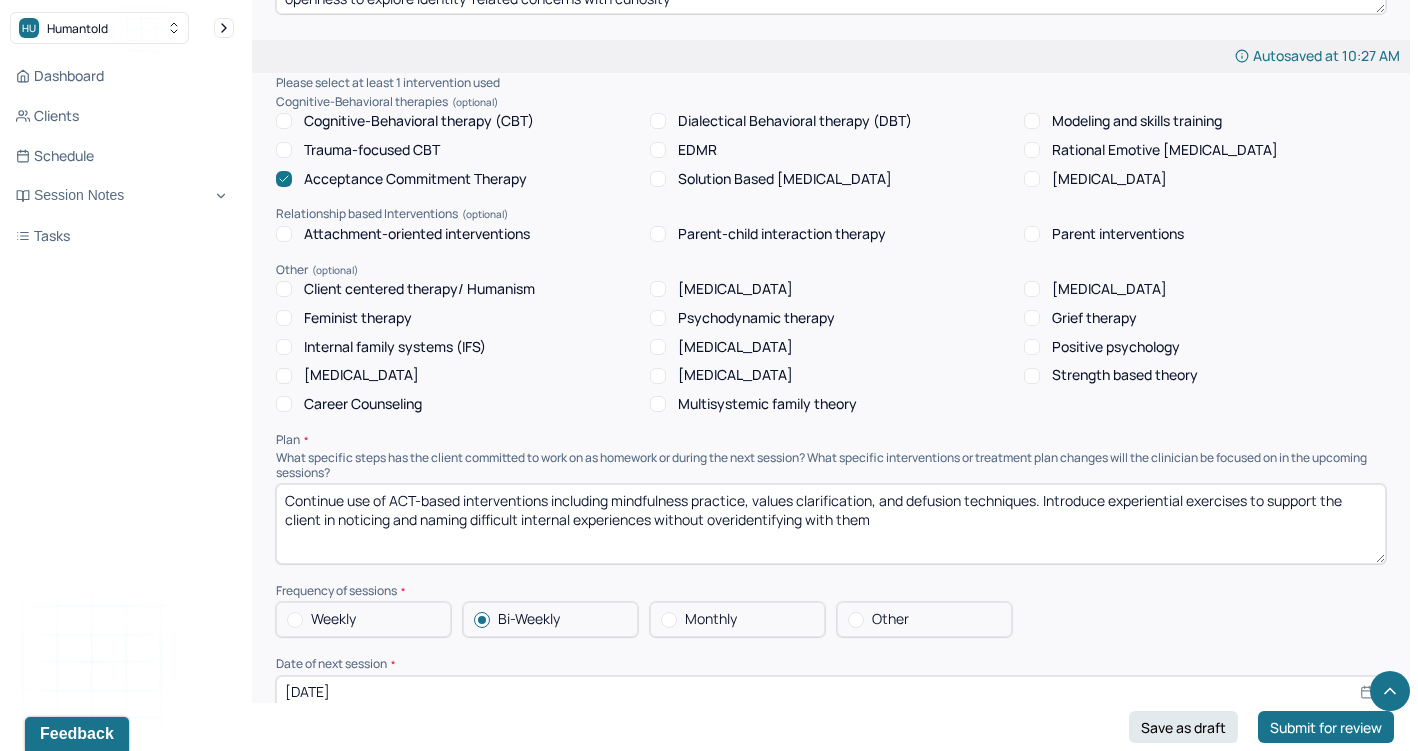 click on "Continue IFS-focused exploration to identify and support wounded parts, while introducing present-moment coping skills to manage symptoms of anxiety and [MEDICAL_DATA]." at bounding box center [831, 524] 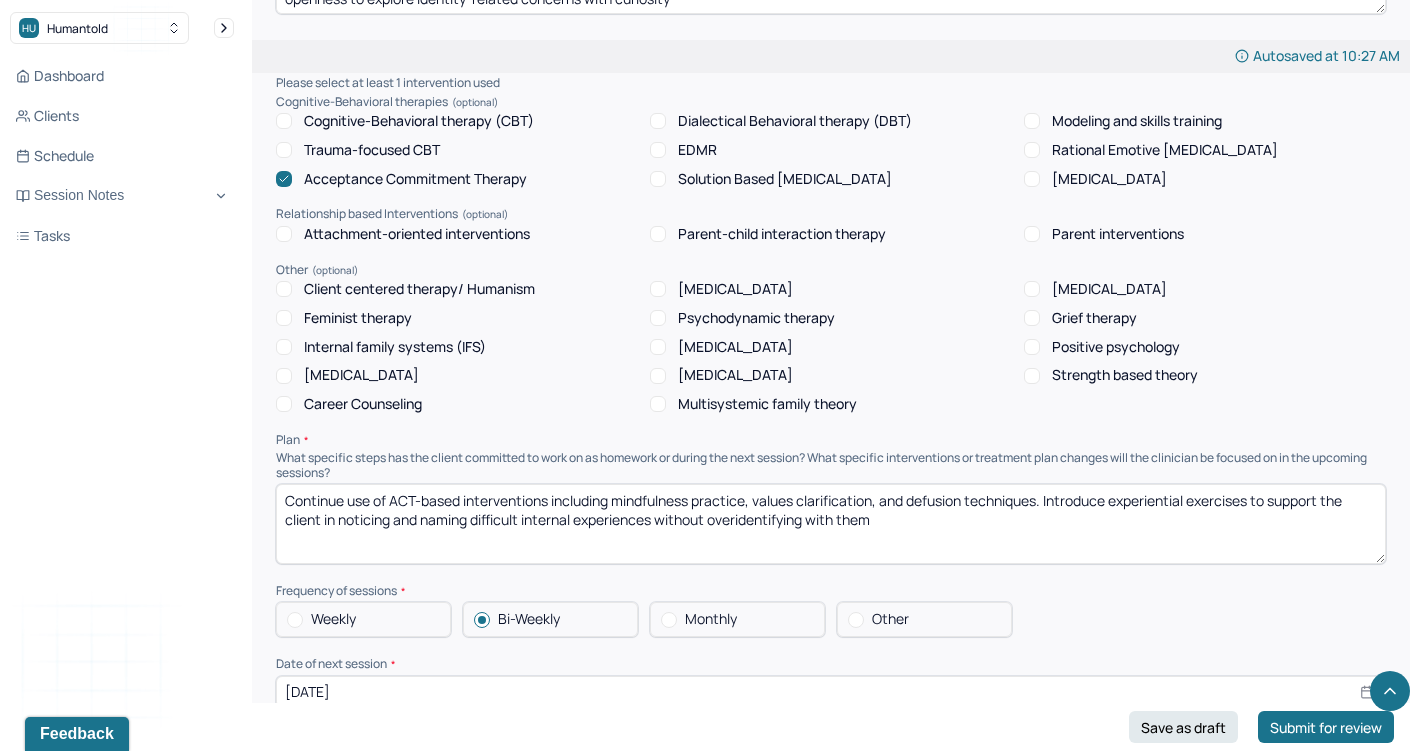 drag, startPoint x: 754, startPoint y: 472, endPoint x: 879, endPoint y: 468, distance: 125.06398 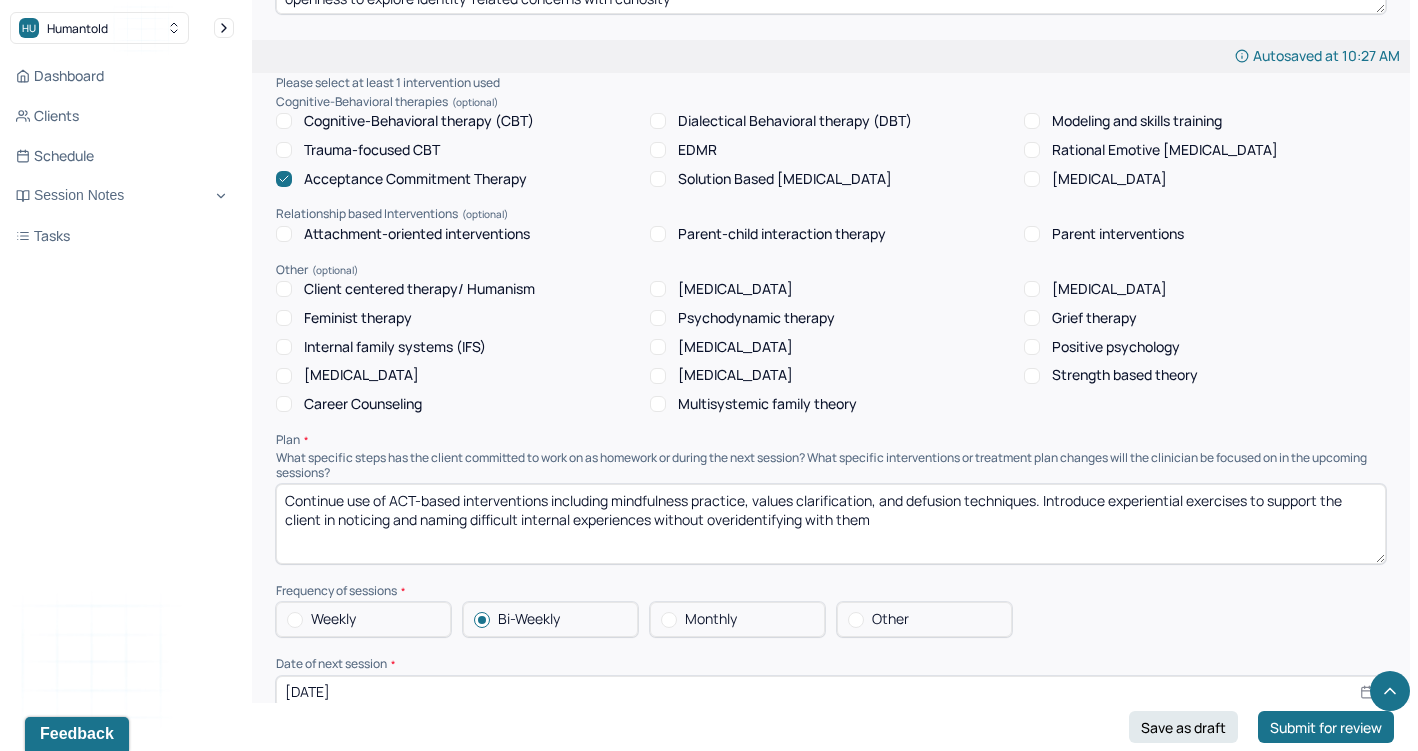 click on "Continue use of ACT-based interventions including mindfulness practice, values clarification, and defusion techniques. Introduce experiential exercises to support the client in noticing and naming difficult internal experiences without overidentifying with them" at bounding box center (831, 524) 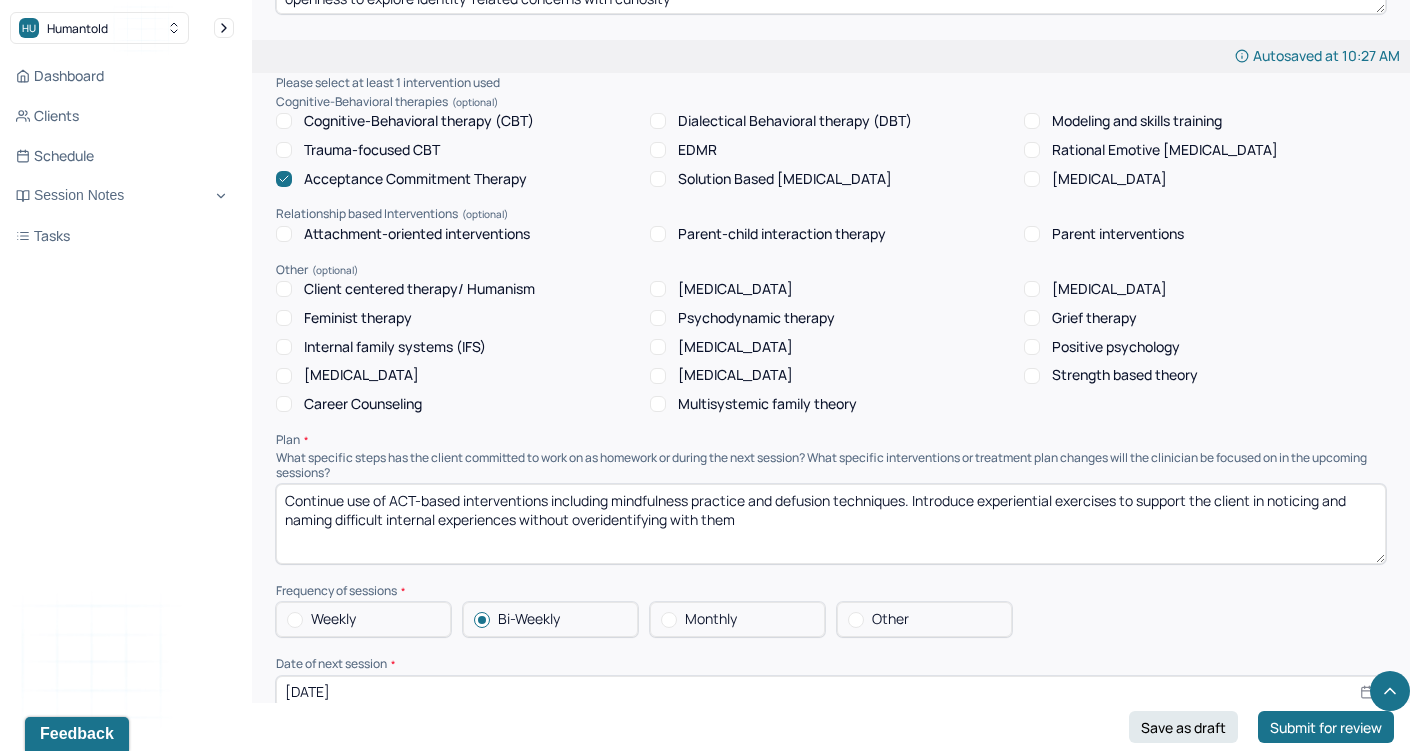 drag, startPoint x: 919, startPoint y: 469, endPoint x: 1154, endPoint y: 472, distance: 235.01915 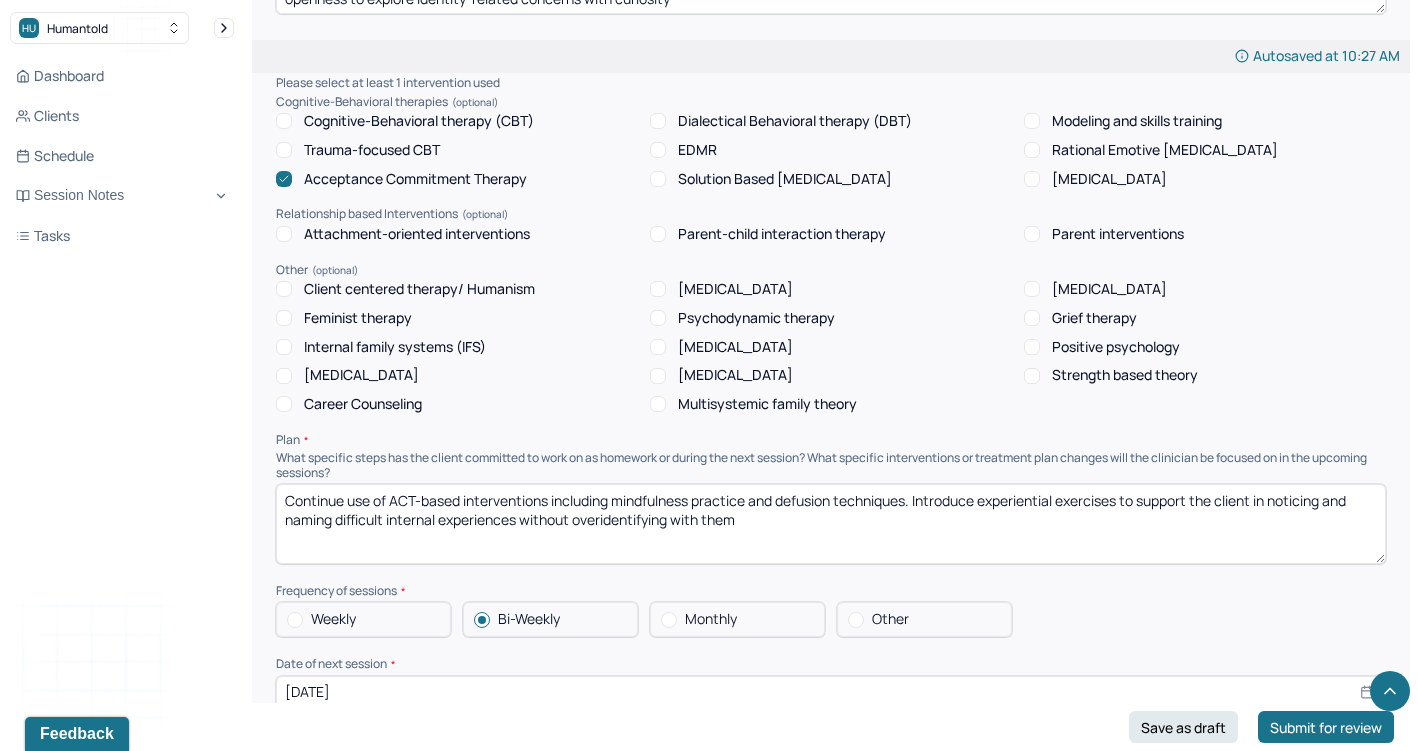 click on "Continue use of ACT-based interventions including mindfulness practice and defusion techniques. Introduce experiential exercises to support the client in noticing and naming difficult internal experiences without overidentifying with them" at bounding box center (831, 524) 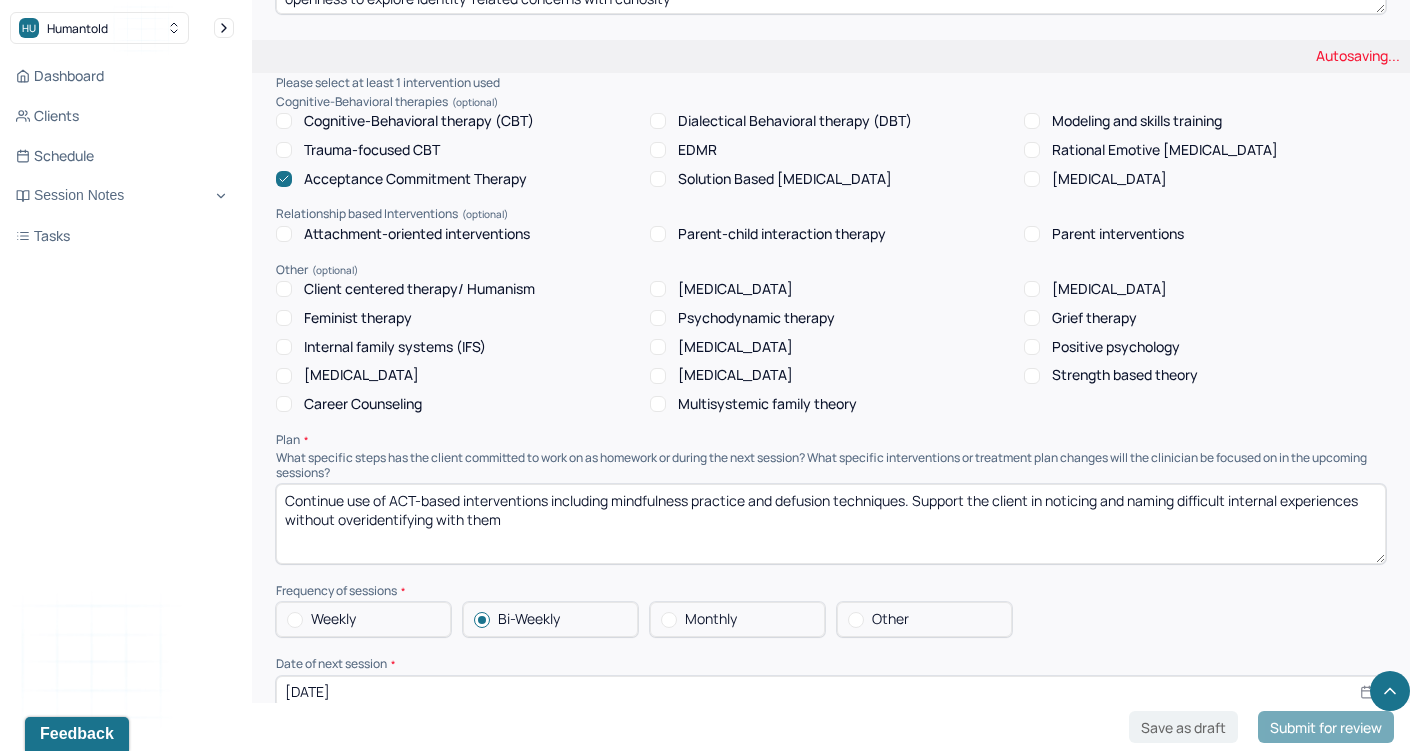 click on "Continue use of ACT-based interventions including mindfulness practice and defusion techniques. Introduce experiential exercises to support the client in noticing and naming difficult internal experiences without overidentifying with them" at bounding box center (831, 524) 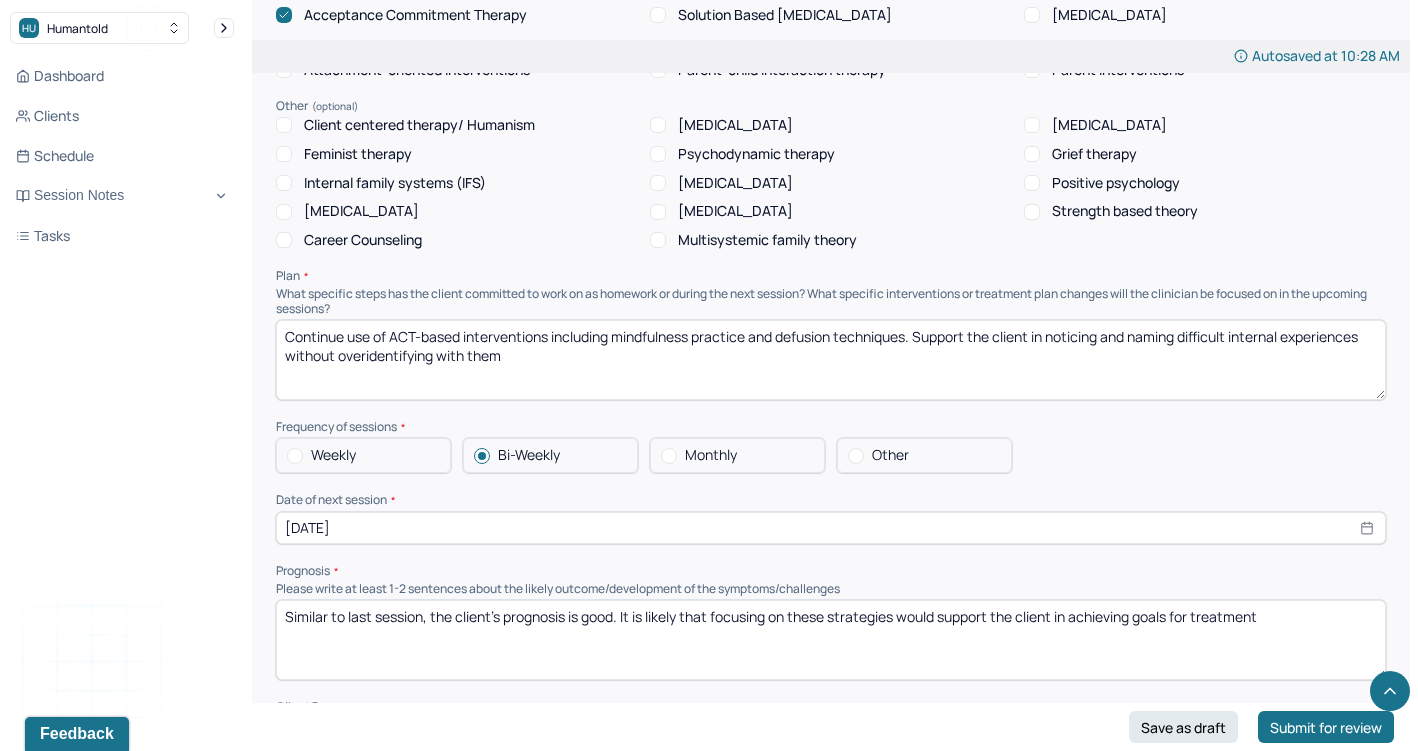 scroll, scrollTop: 1987, scrollLeft: 0, axis: vertical 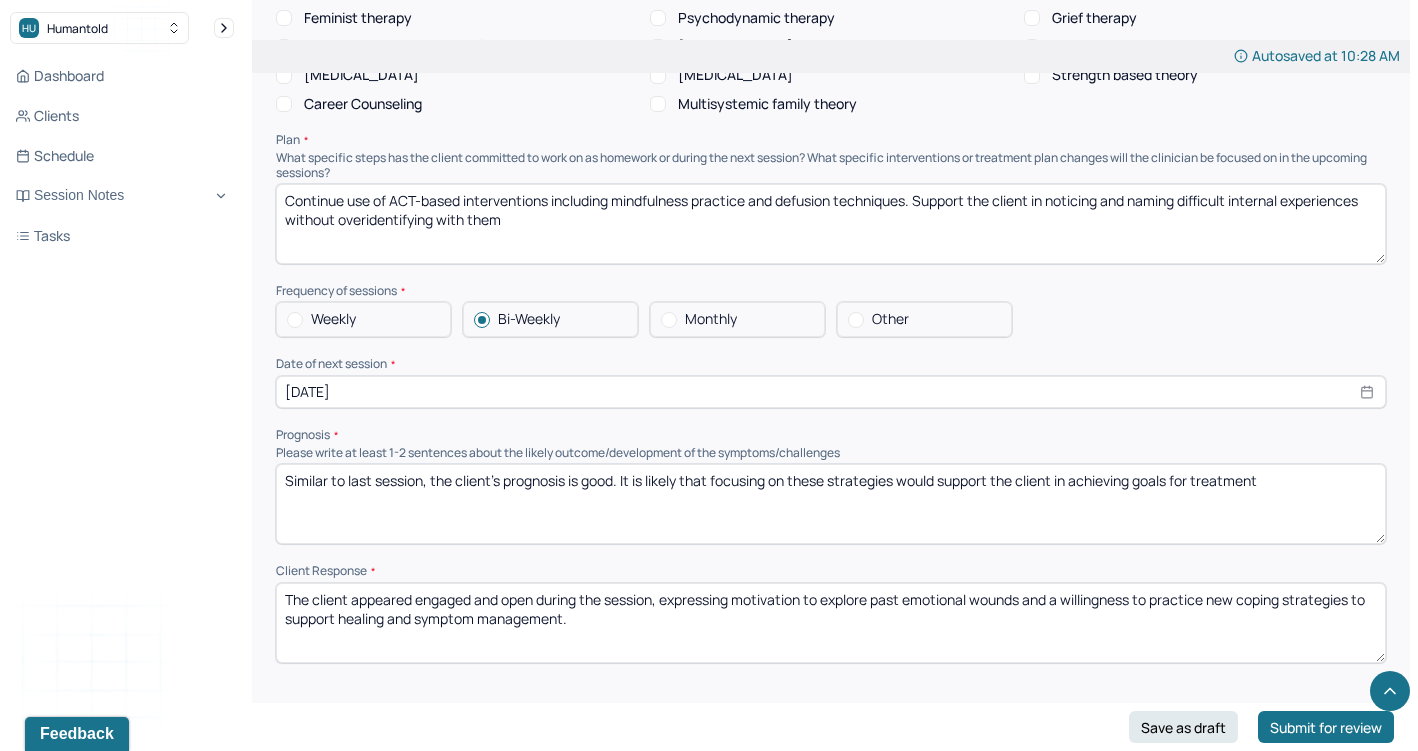 type on "Continue use of ACT-based interventions including mindfulness practice and defusion techniques. Support the client in noticing and naming difficult internal experiences without overidentifying with them" 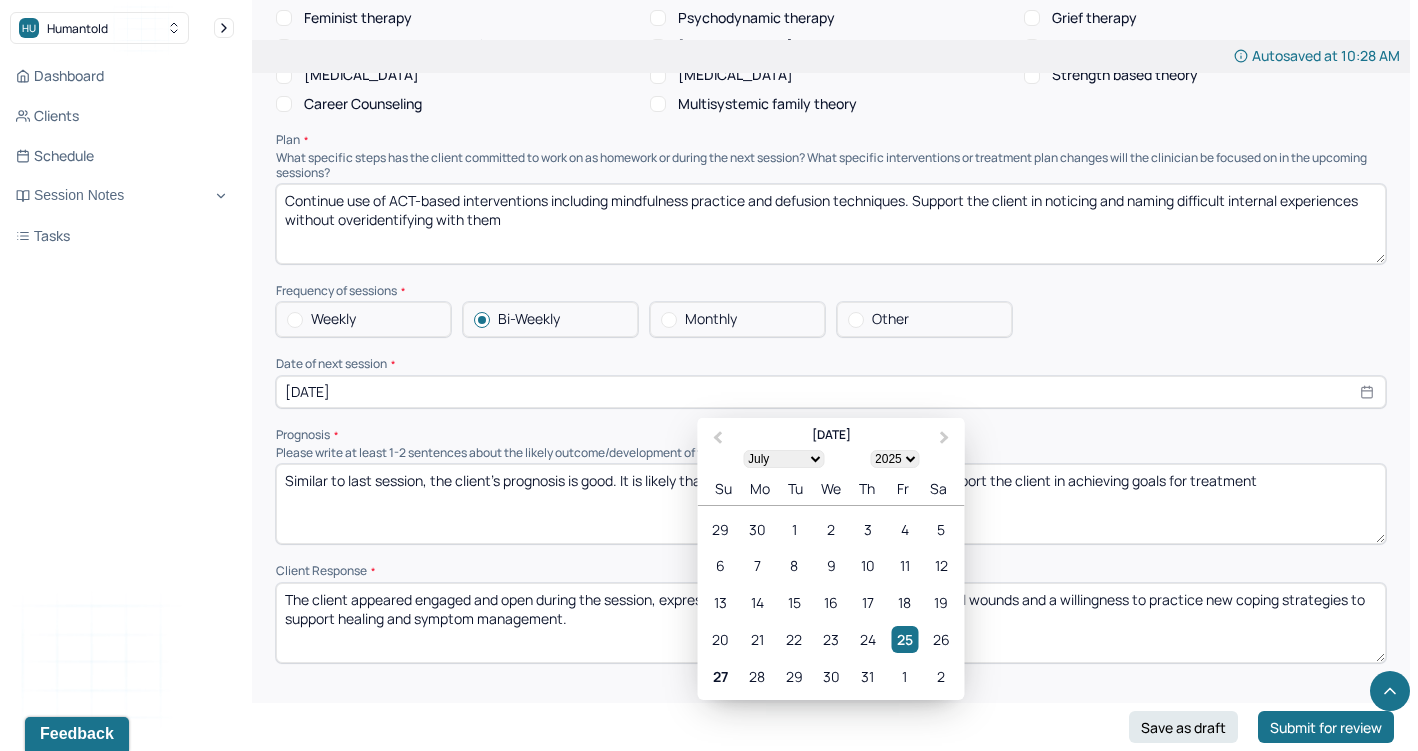 select on "7" 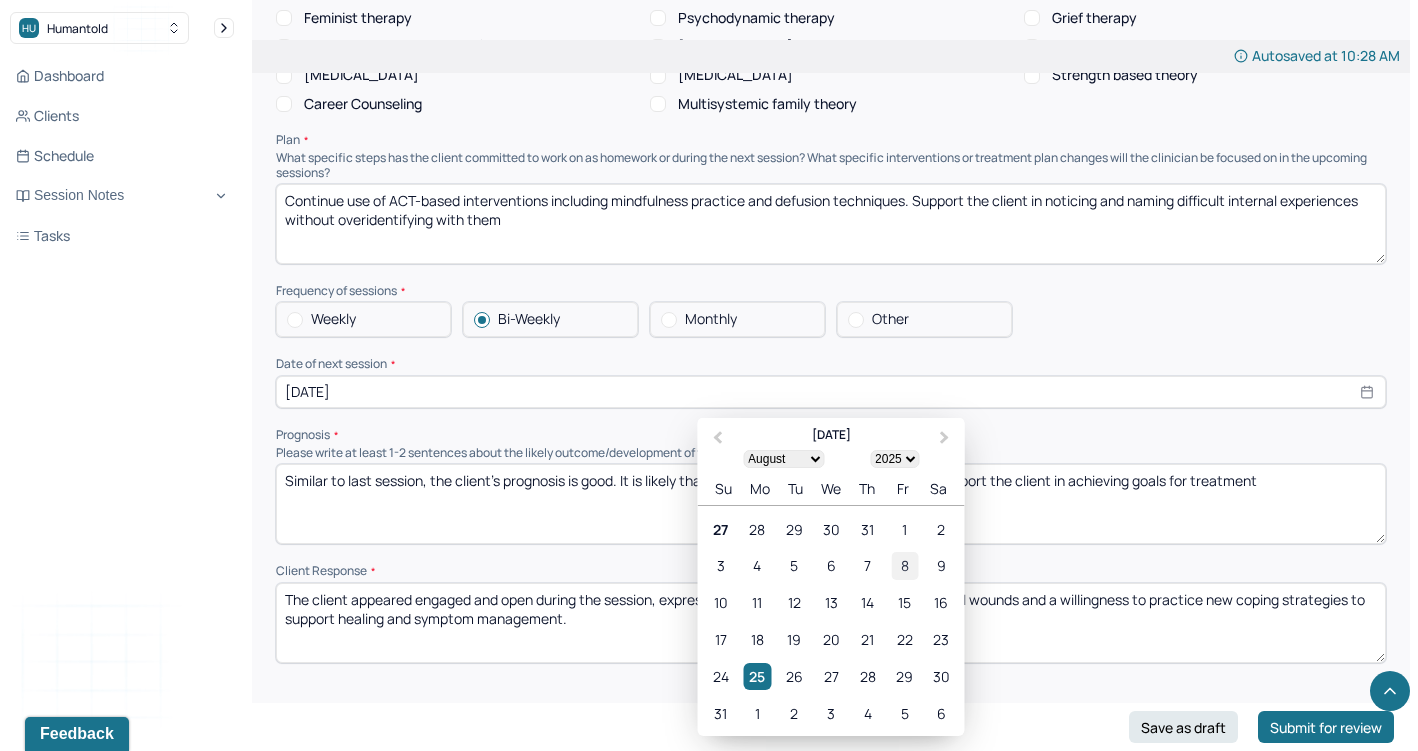 click on "8" at bounding box center [904, 565] 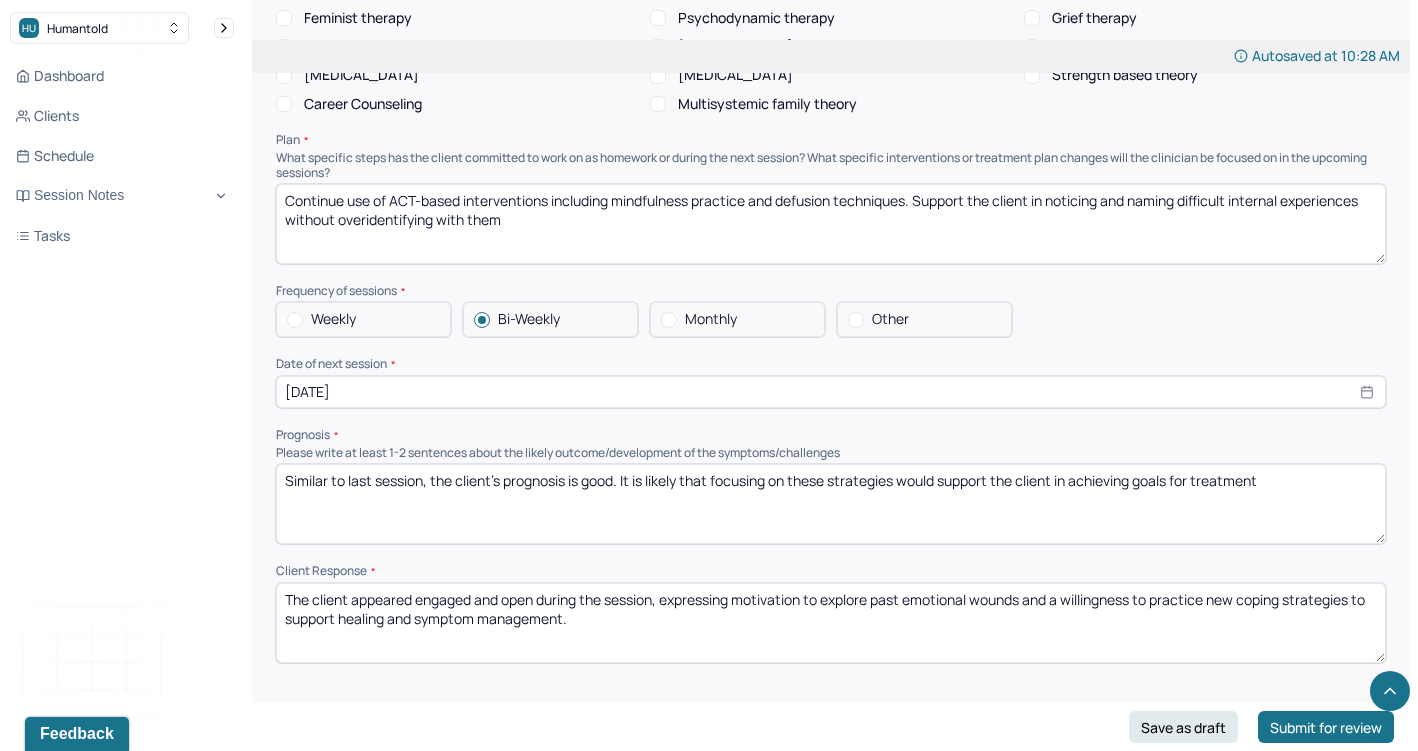 click on "Similar to last session, the client's prognosis is good. It is likely that focusing on these strategies would support the client in achieving goals for treatment" at bounding box center [831, 504] 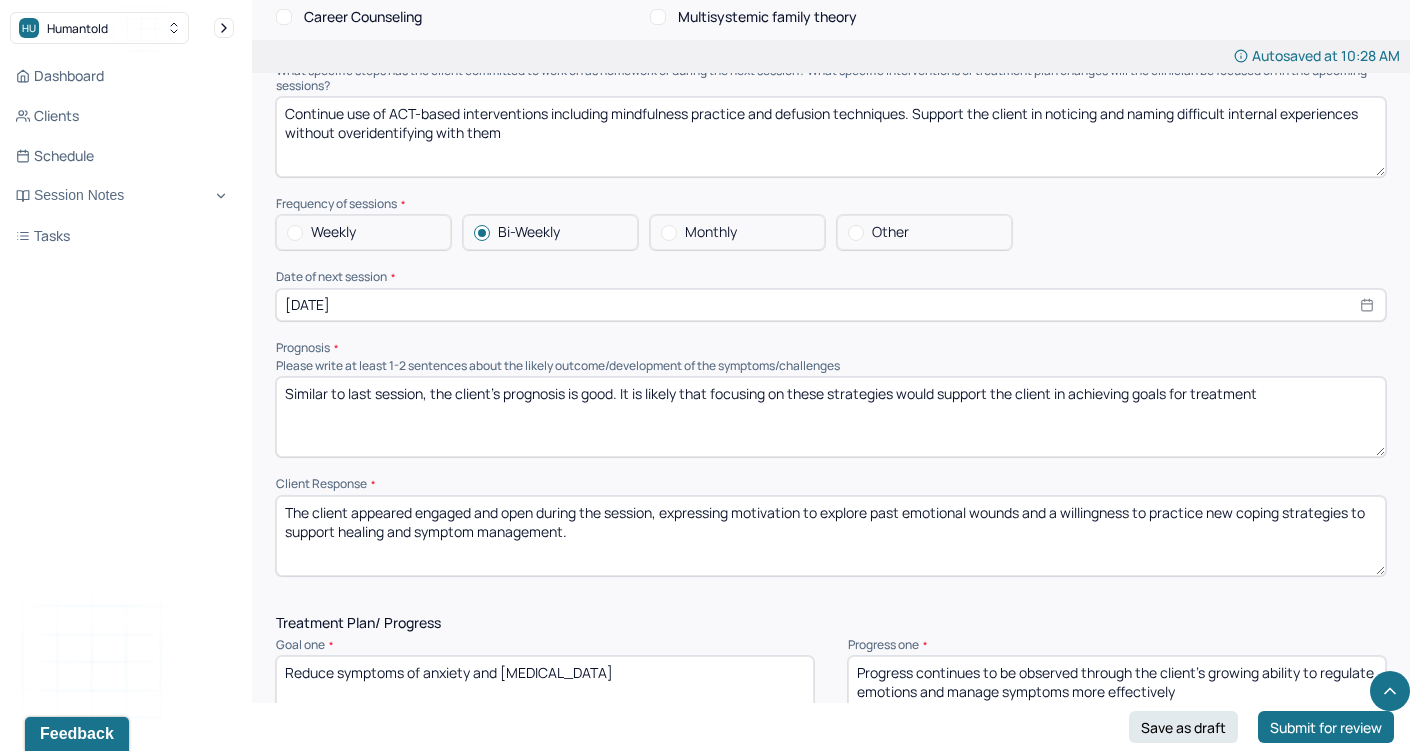 scroll, scrollTop: 2146, scrollLeft: 0, axis: vertical 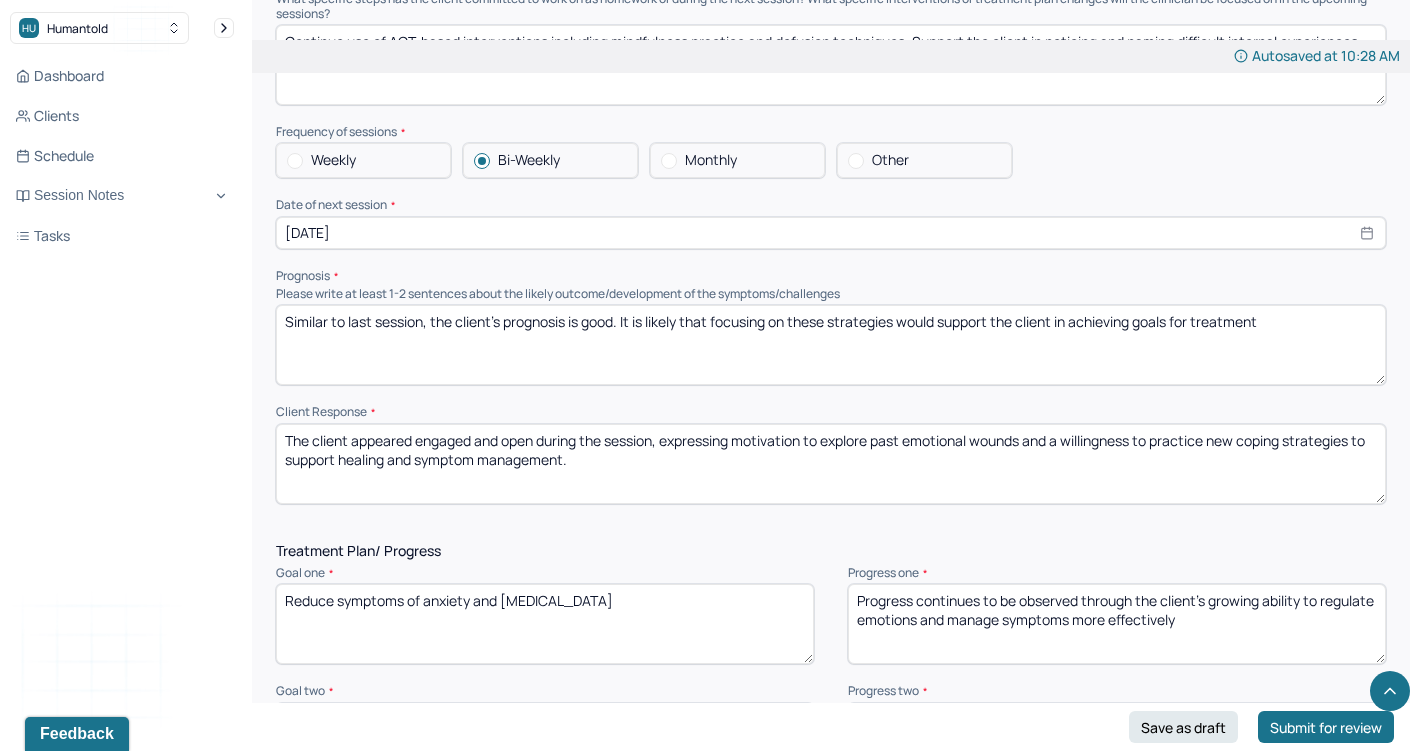 click on "The client appeared engaged and open during the session, expressing motivation to explore past emotional wounds and a willingness to practice new coping strategies to support healing and symptom management." at bounding box center [831, 464] 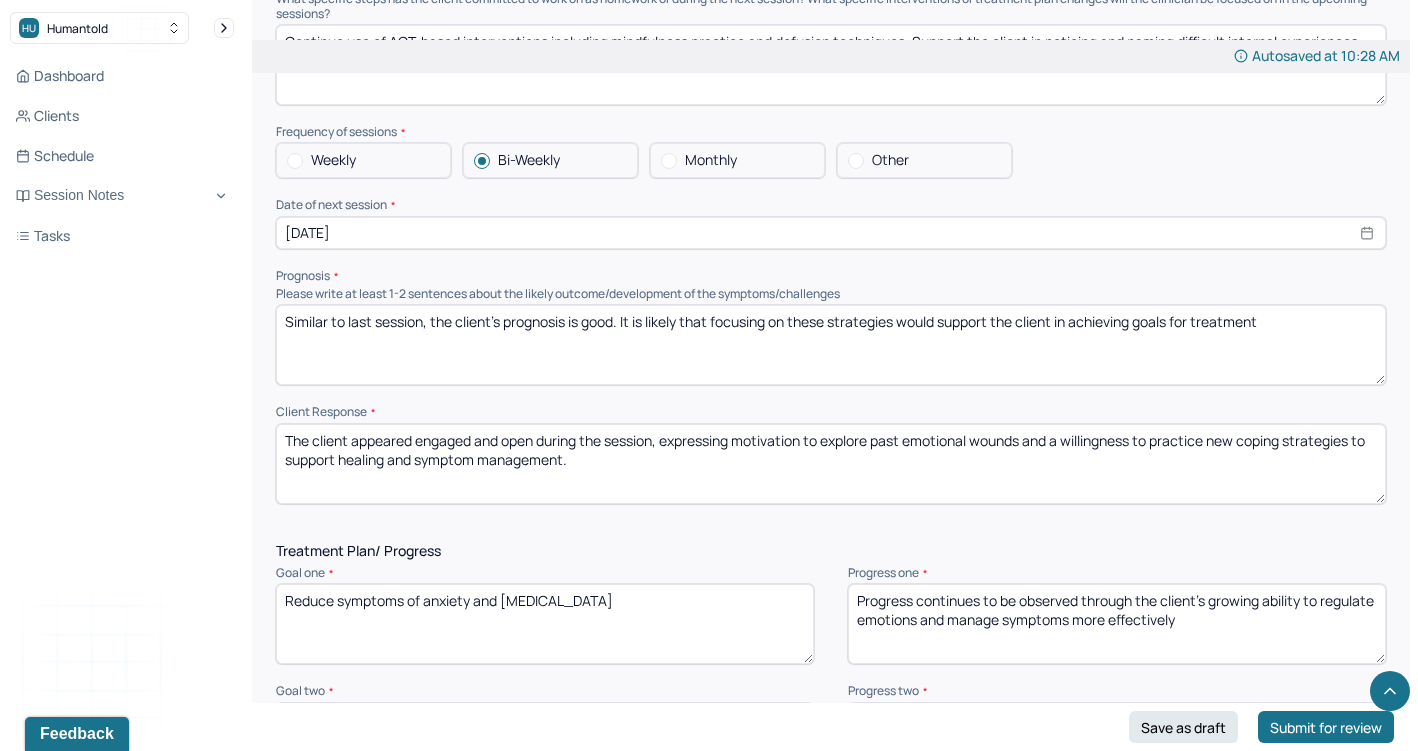 drag, startPoint x: 609, startPoint y: 439, endPoint x: 156, endPoint y: 386, distance: 456.0899 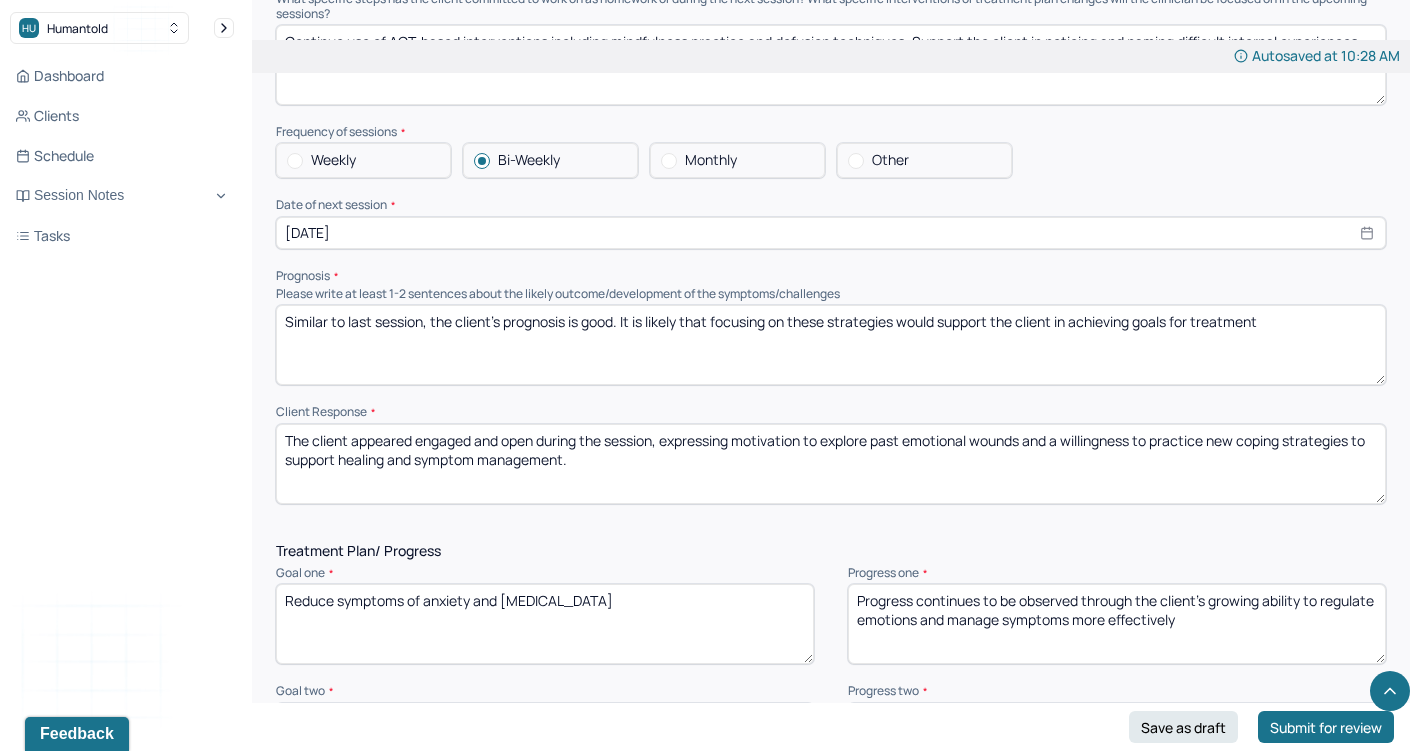 click on "HU Humantold Dashboard Clients Schedule Session Notes Tasks AR [PERSON_NAME] provider Logout Edit Note Search by client name, chart number  FAQs AR [PERSON_NAME] Autosaved at 10:28 AM Appointment Details Client name [PERSON_NAME] Date of service [DATE] Time 11:00am - 12:00pm Duration 1hr Appointment type individual therapy Provider name [PERSON_NAME] Modifier 1 95 Telemedicine Note type Individual soap note Load previous session note Instructions The fields marked with an asterisk ( * ) are required before you can submit your notes. Before you can submit your session notes, they must be signed. You have the option to save your notes as a draft before making a submission. Appointment location * Teletherapy Client Teletherapy Location here Home Office Other Provider Teletherapy Location Home Office Other Consent was received for the teletherapy session The teletherapy session was conducted via video Primary diagnosis * F41.1 [MEDICAL_DATA] Secondary diagnosis (optional) Secondary diagnosis *" at bounding box center (709, -356) 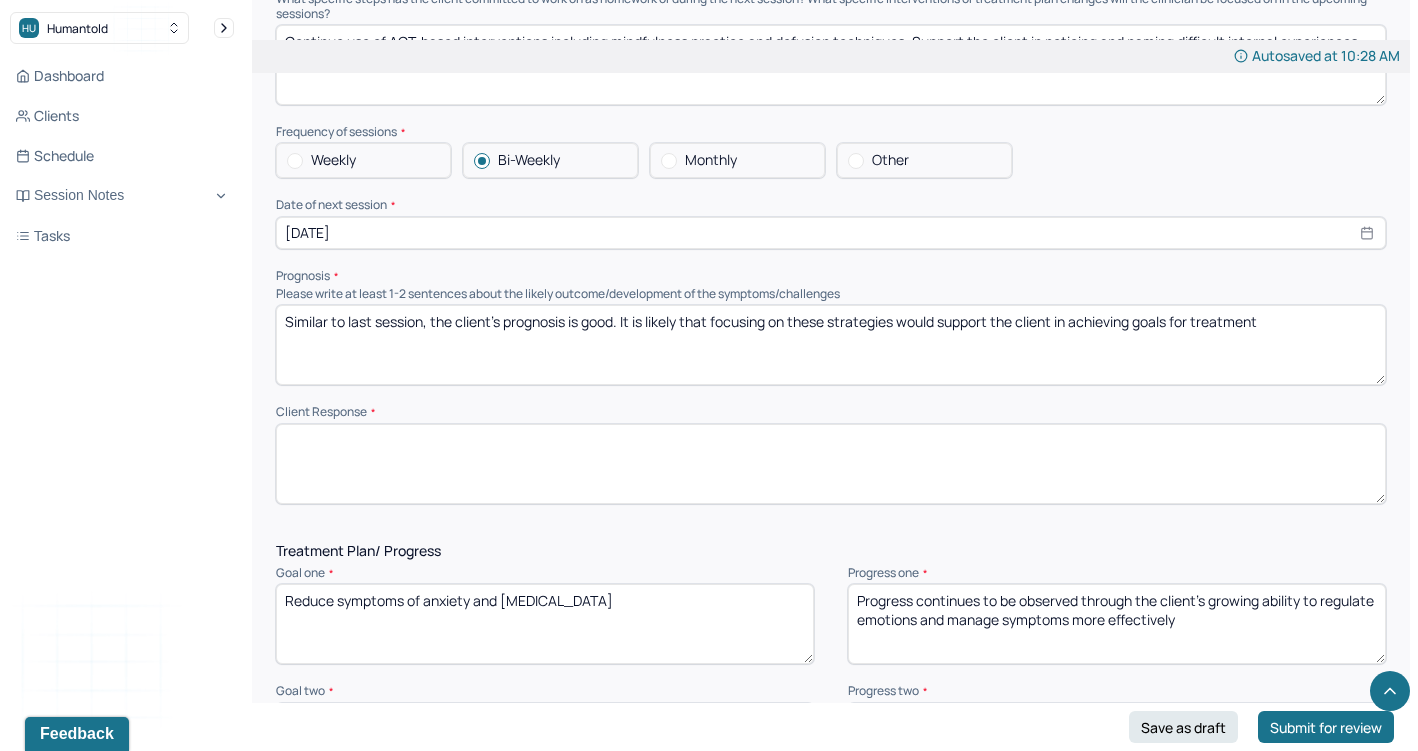 paste on "The client was engaged and thoughtful throughout the session, demonstrating openness to exploring internal experiences and a willingness to apply ACT-based strategies." 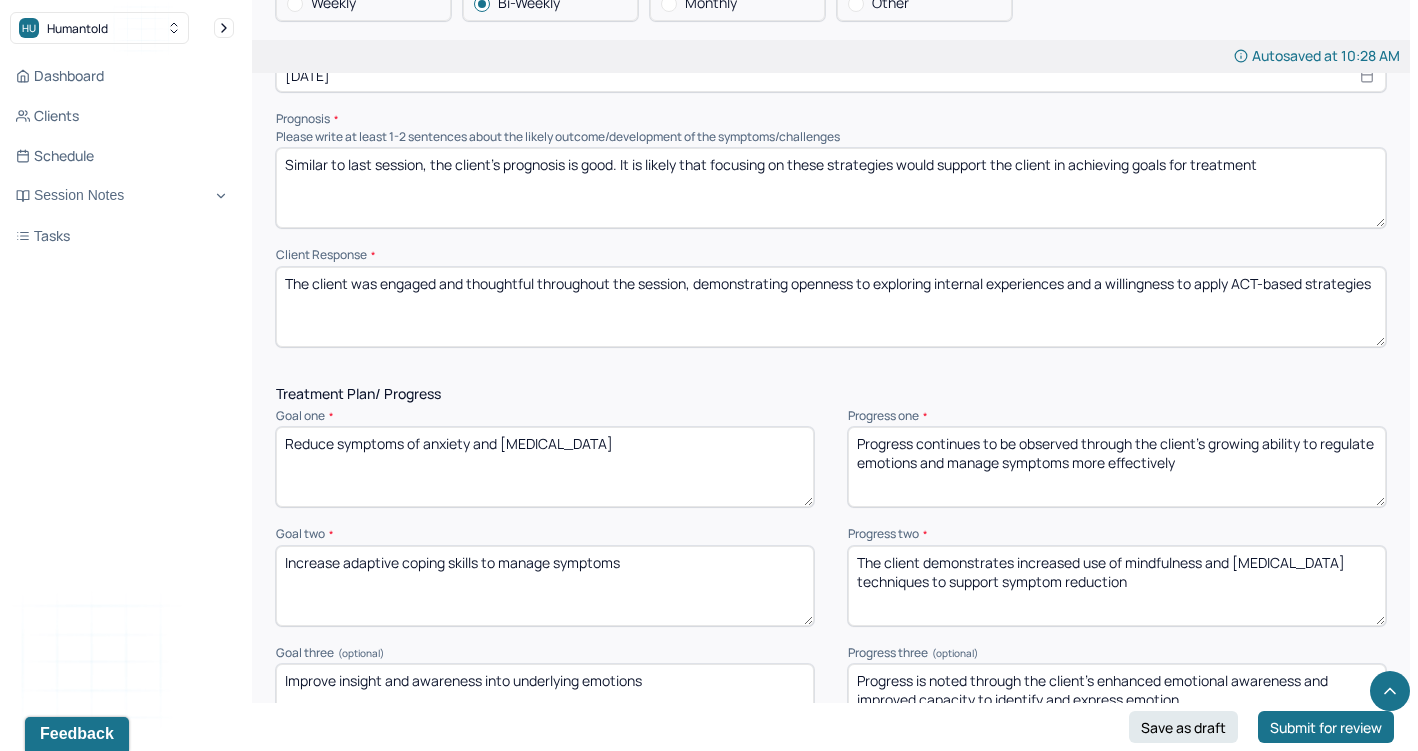 scroll, scrollTop: 2346, scrollLeft: 0, axis: vertical 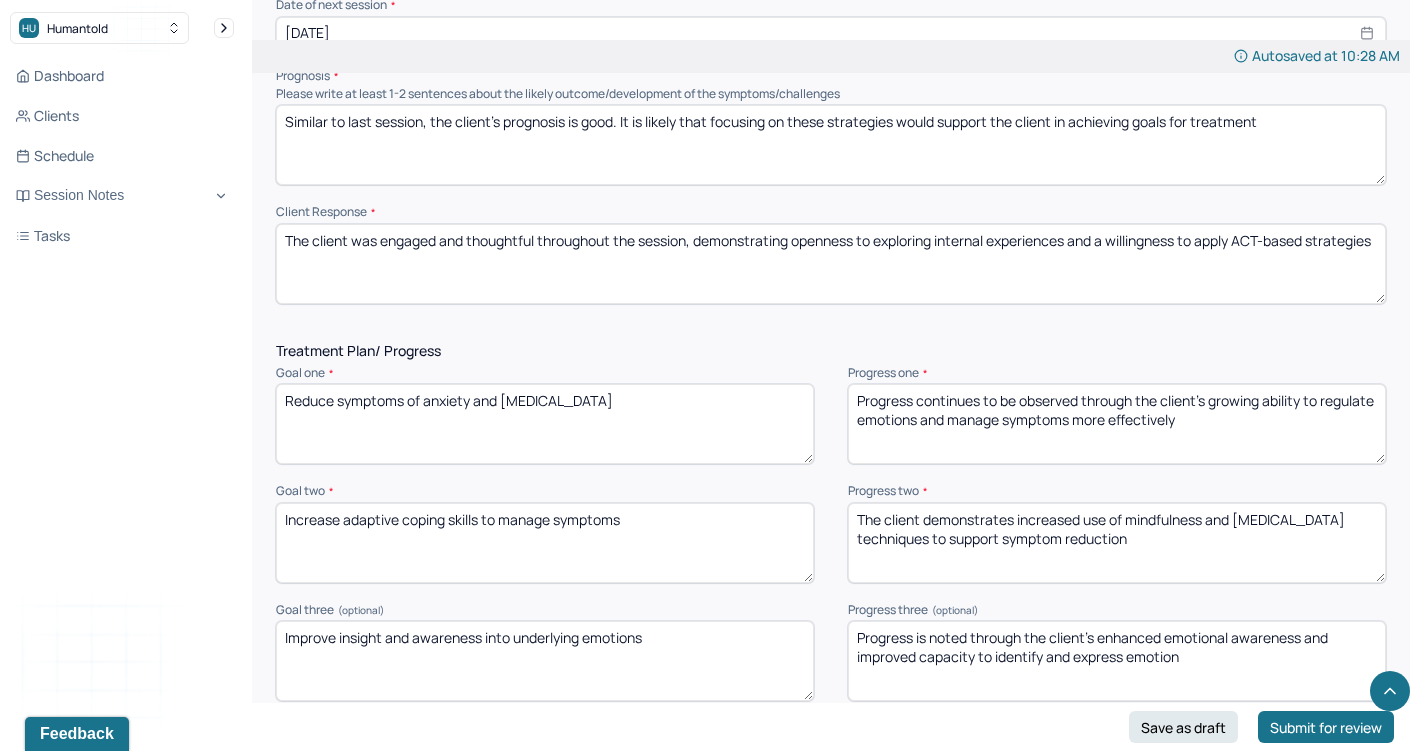 type on "The client was engaged and thoughtful throughout the session, demonstrating openness to exploring internal experiences and a willingness to apply ACT-based strategies" 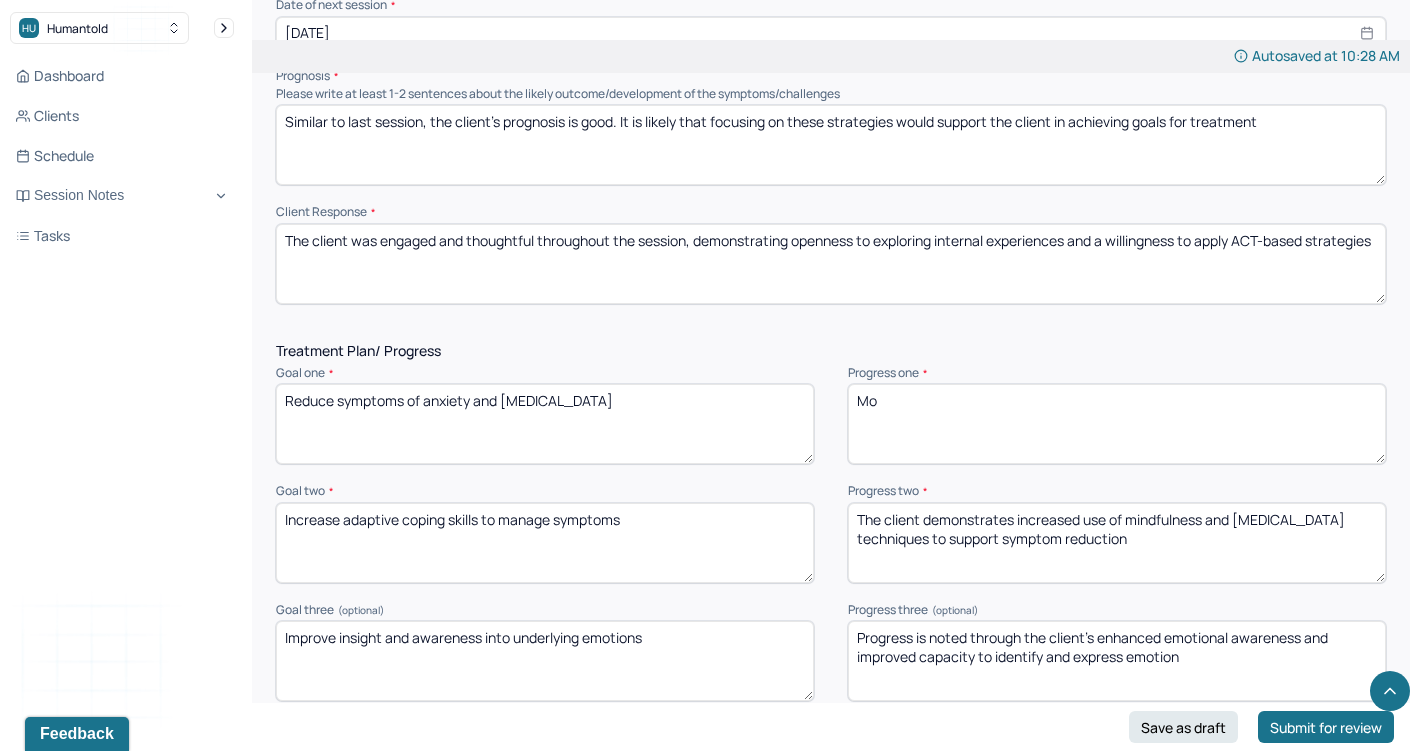 type on "M" 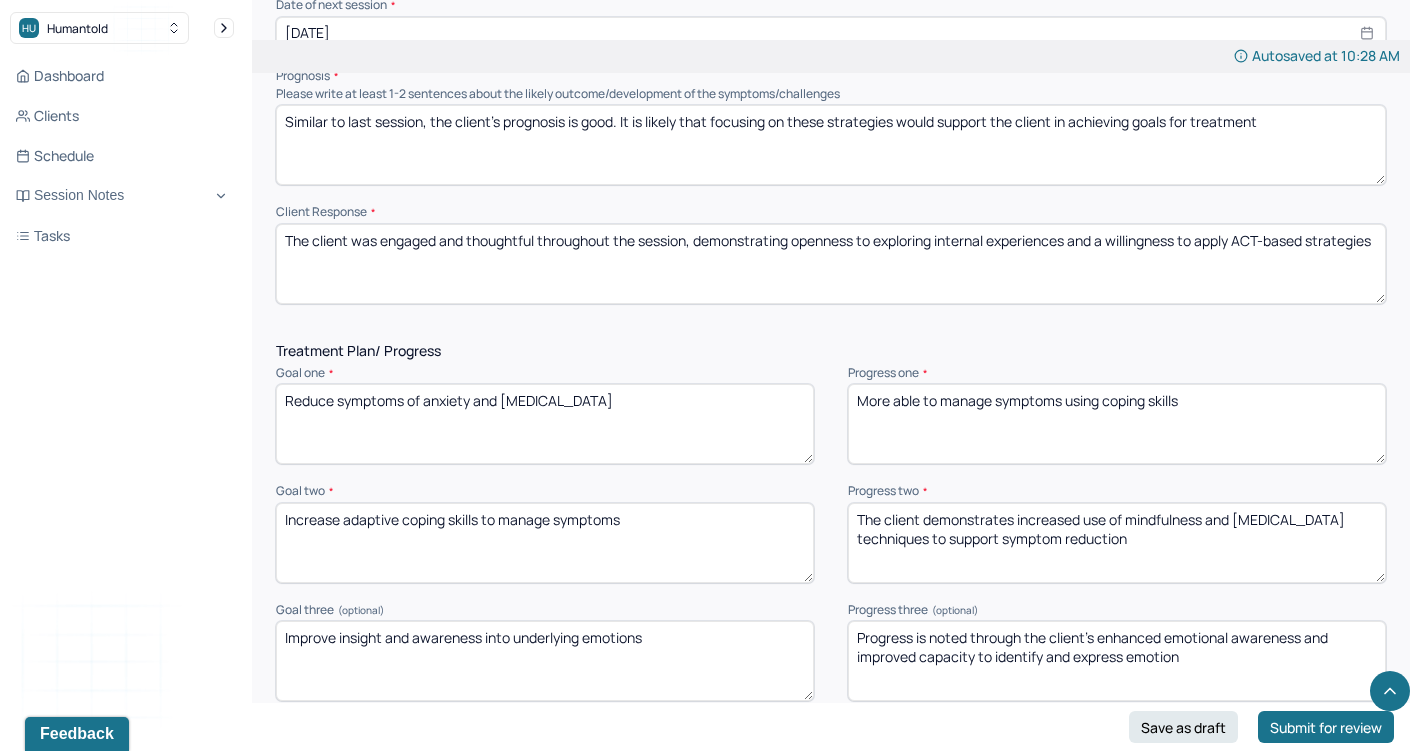 type on "More able to manage symptoms using coping skills" 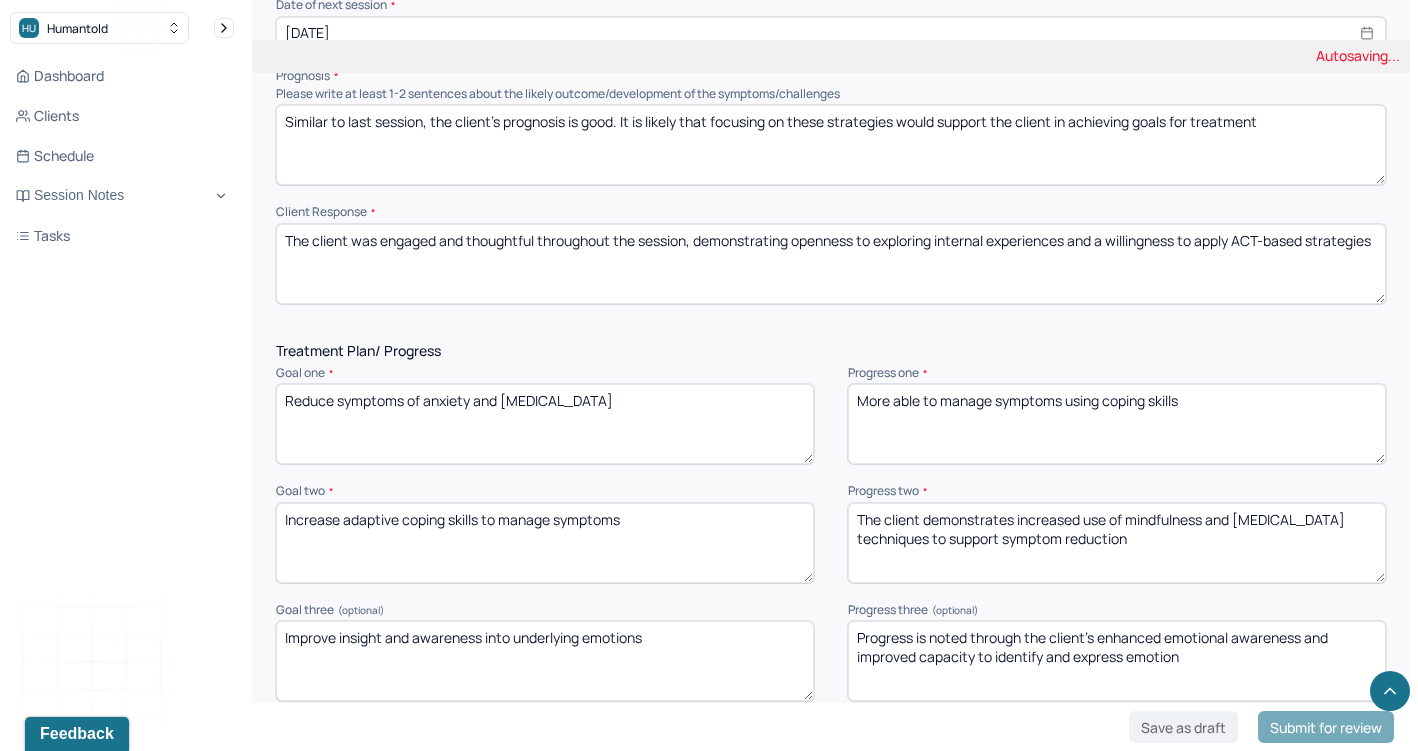 drag, startPoint x: 1131, startPoint y: 503, endPoint x: 767, endPoint y: 467, distance: 365.77588 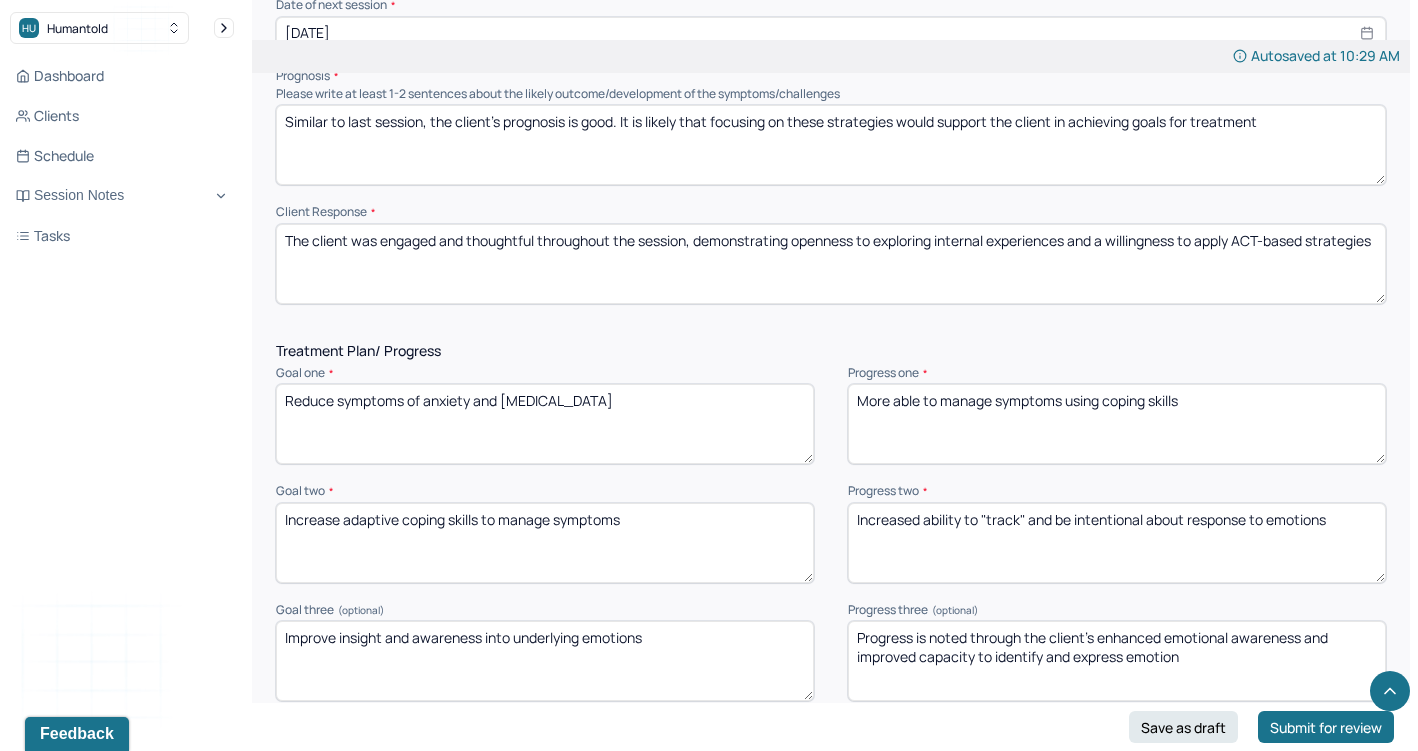 type on "Increased ability to "track" and be intentional about response to emotions" 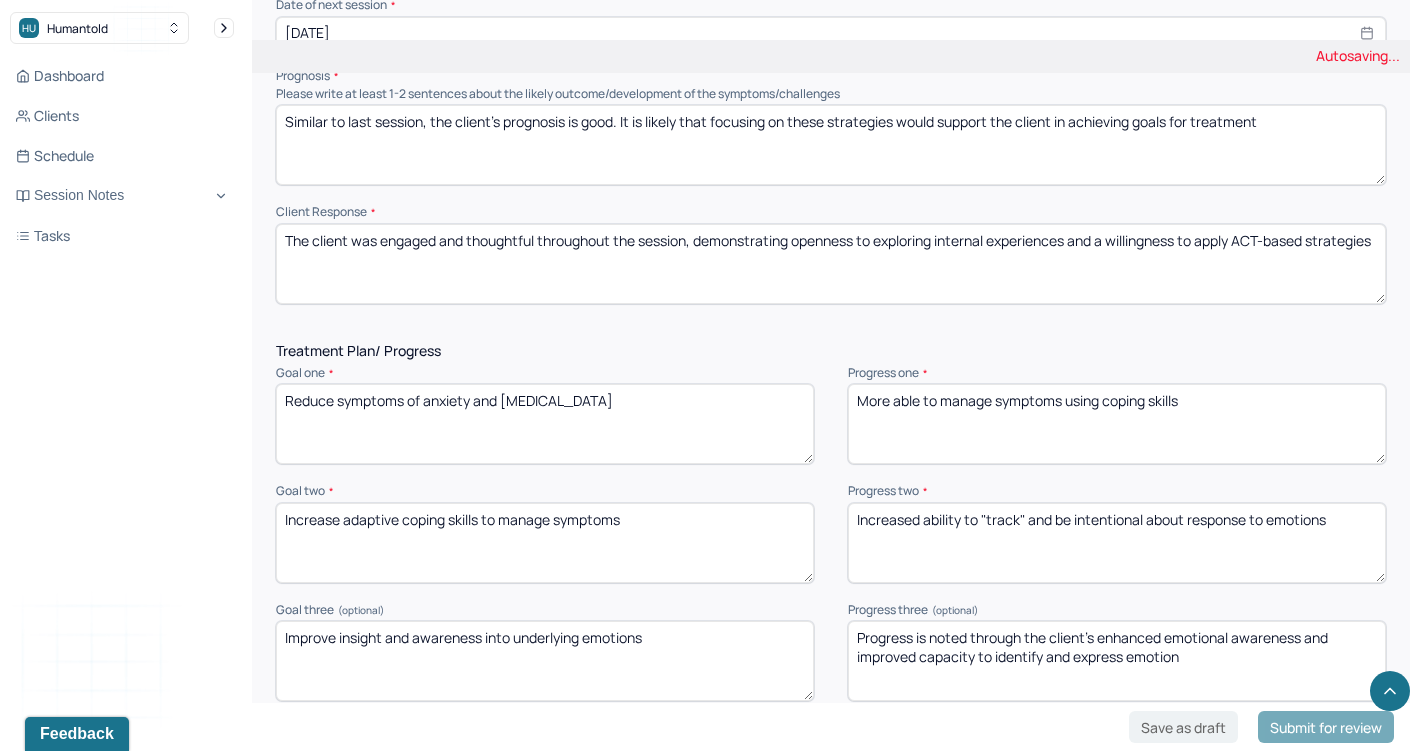 click on "Progress is noted through the client’s enhanced emotional awareness and improved capacity to identify and express emotion" at bounding box center (1117, 661) 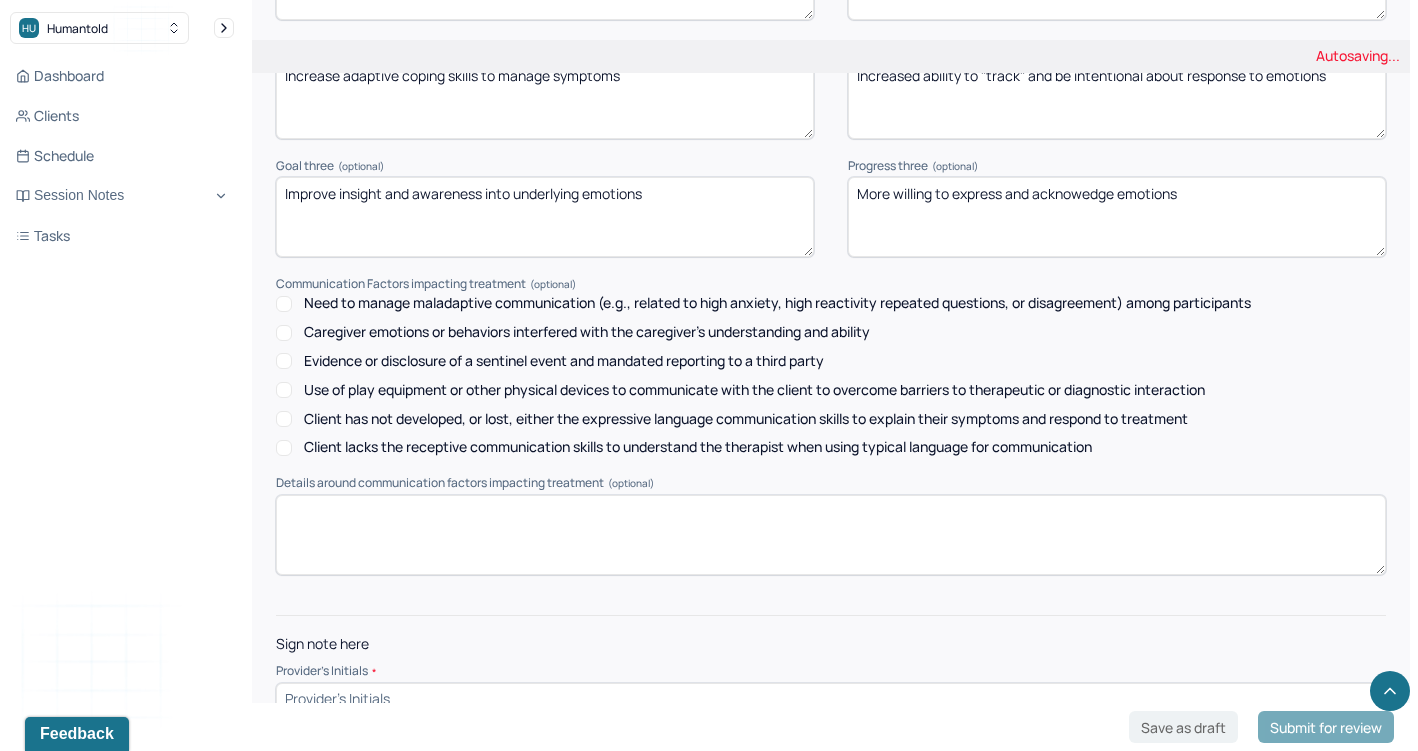 scroll, scrollTop: 2788, scrollLeft: 0, axis: vertical 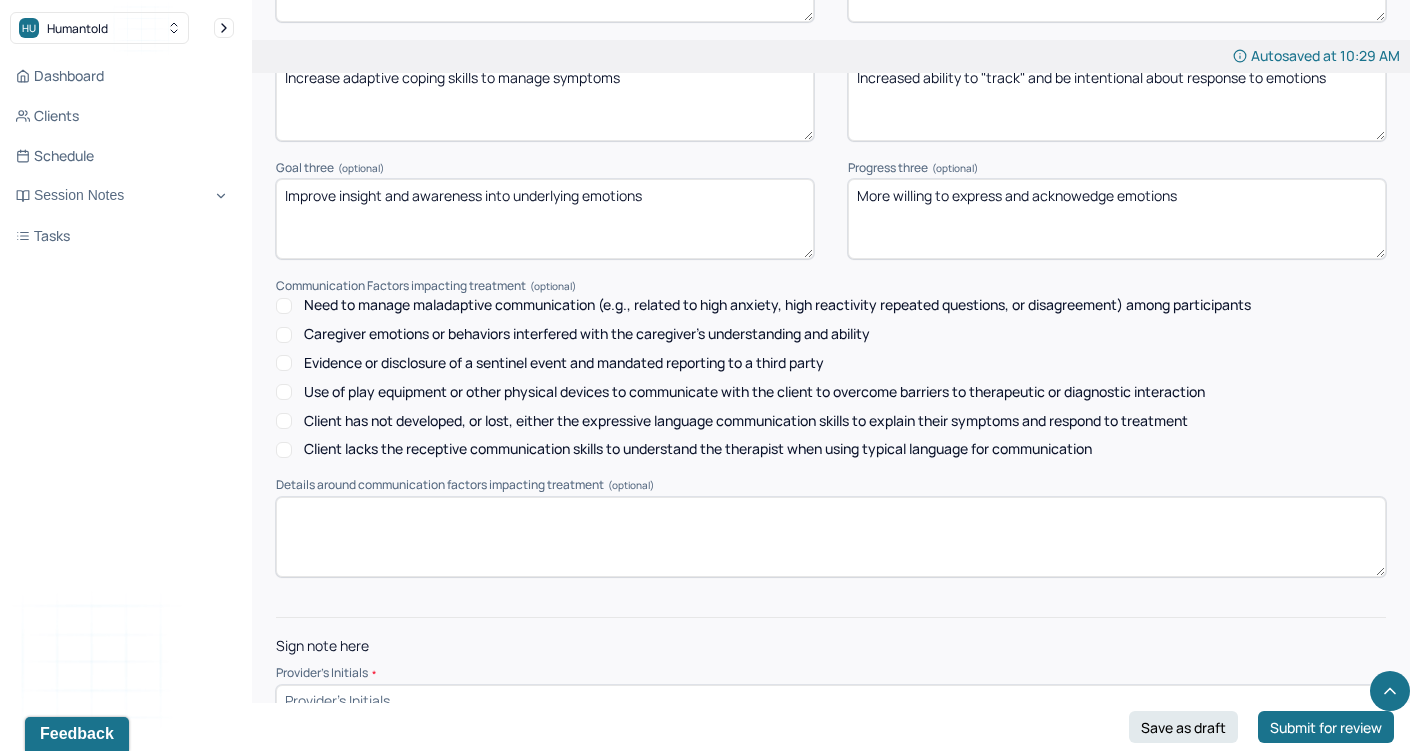 type on "More willing to express and acknowedge emotions" 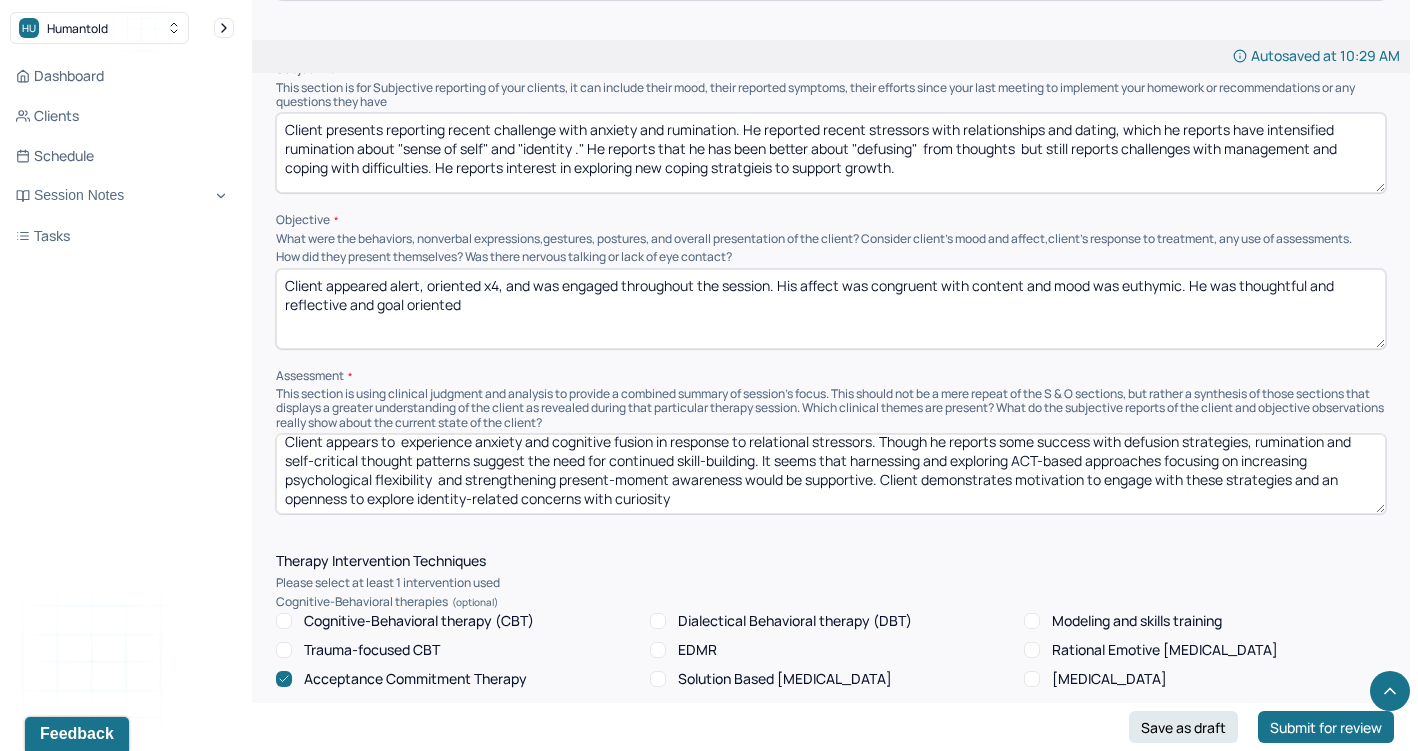 scroll, scrollTop: 1187, scrollLeft: 0, axis: vertical 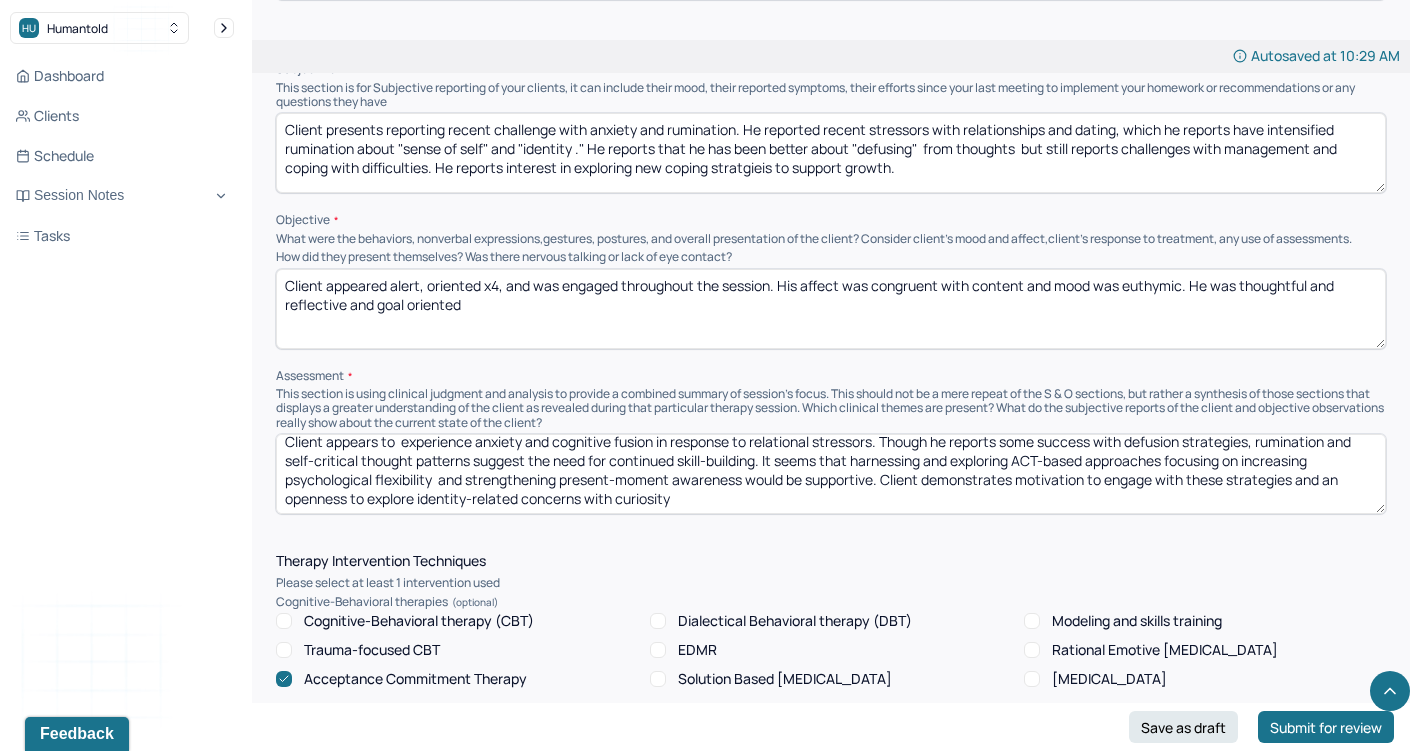 type on "AR" 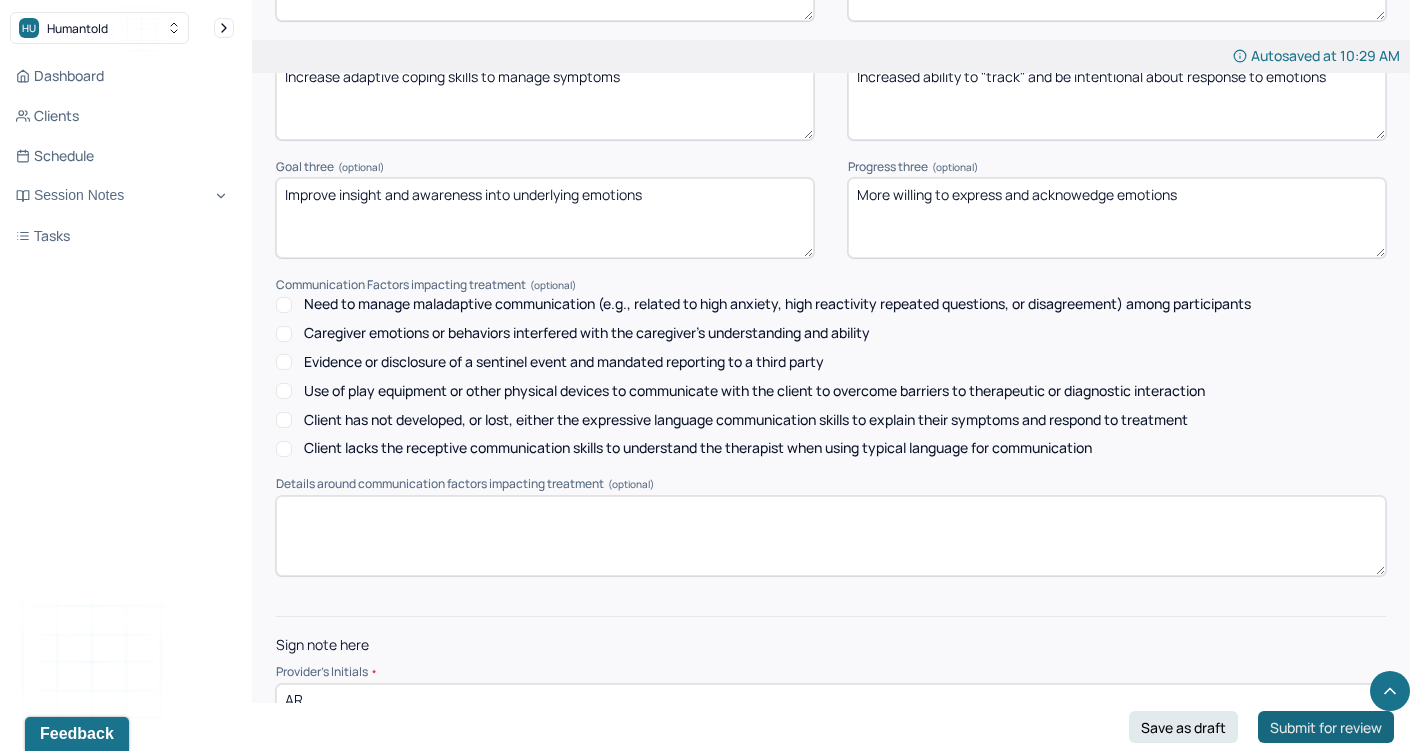 scroll, scrollTop: 2788, scrollLeft: 0, axis: vertical 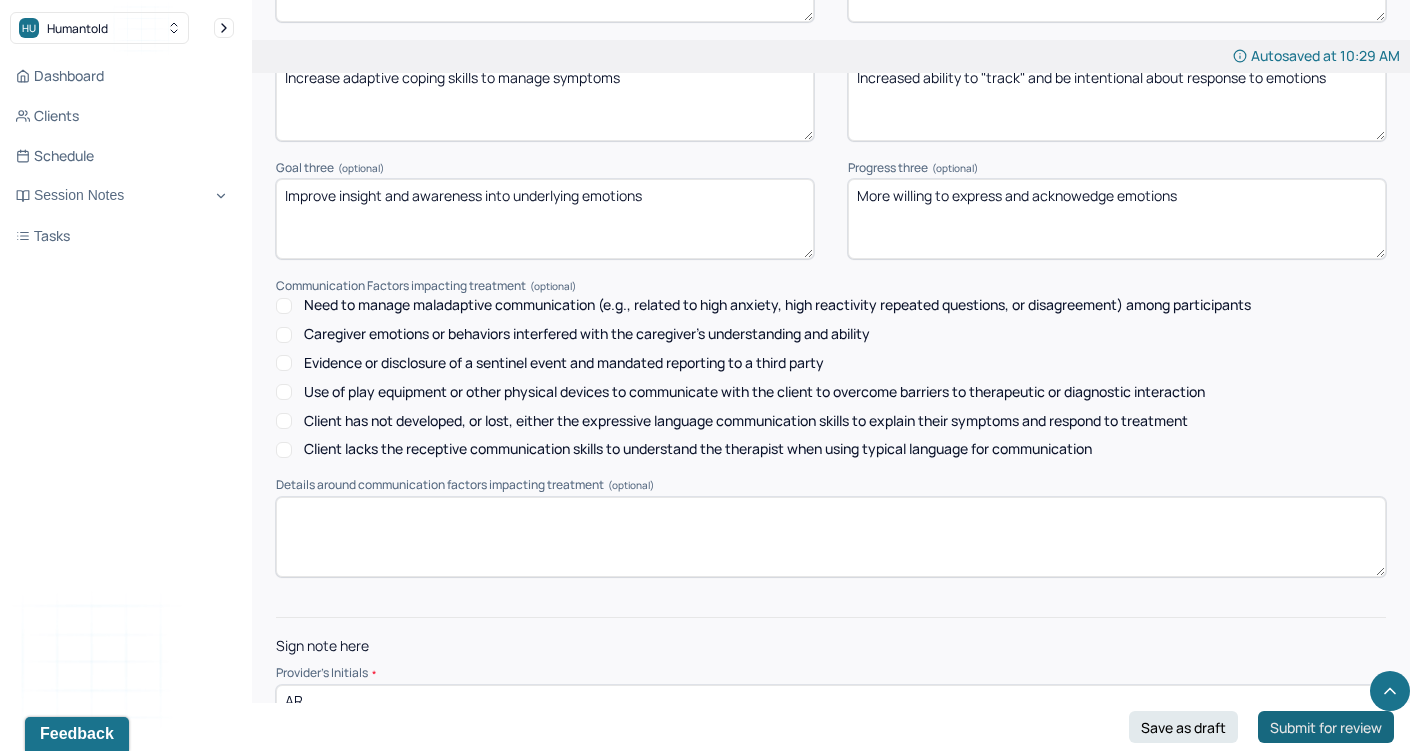 type on "Client appeared alert, oriented, and was engaged throughout the session. His affect was congruent with content and mood was euthymic. He was thoughtful and reflective and goal oriented" 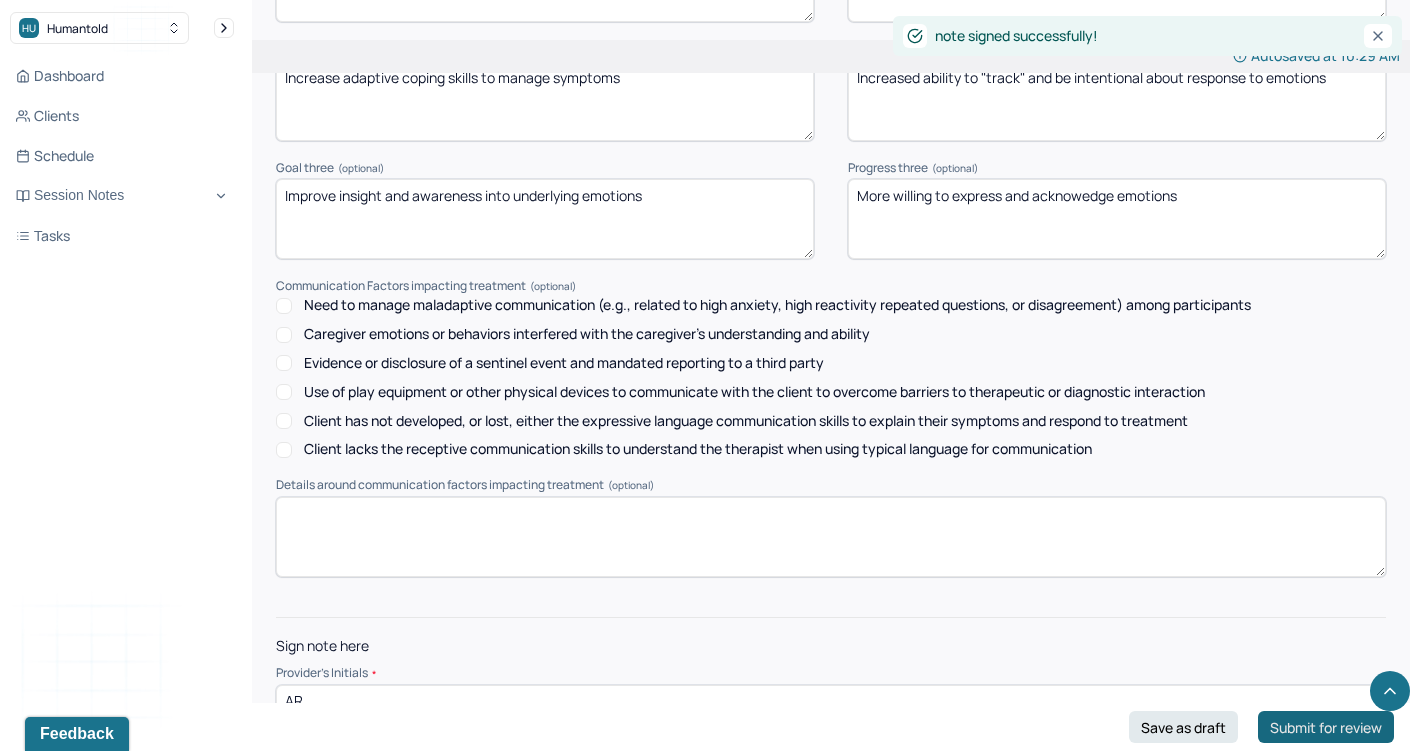 scroll, scrollTop: 7, scrollLeft: 0, axis: vertical 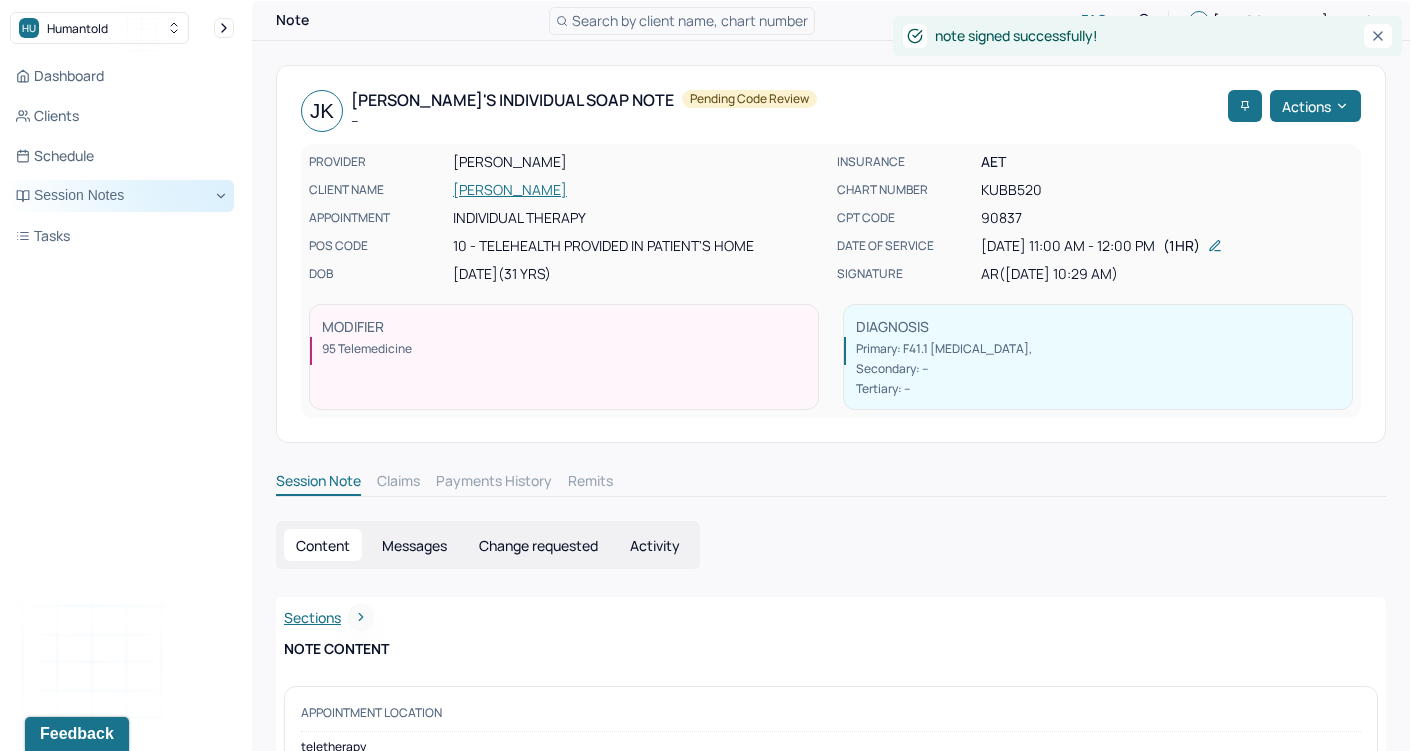 click on "Session Notes" at bounding box center [122, 196] 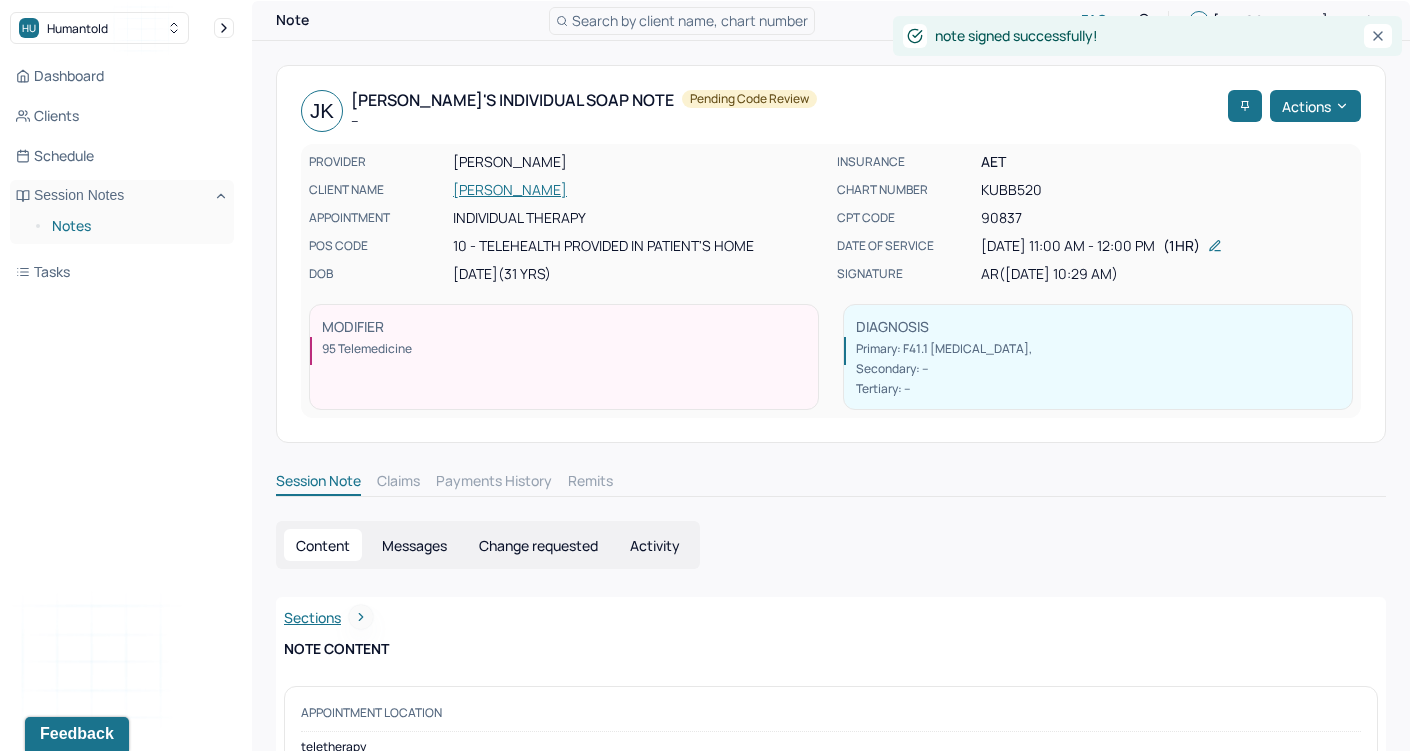 click on "Notes" at bounding box center [135, 226] 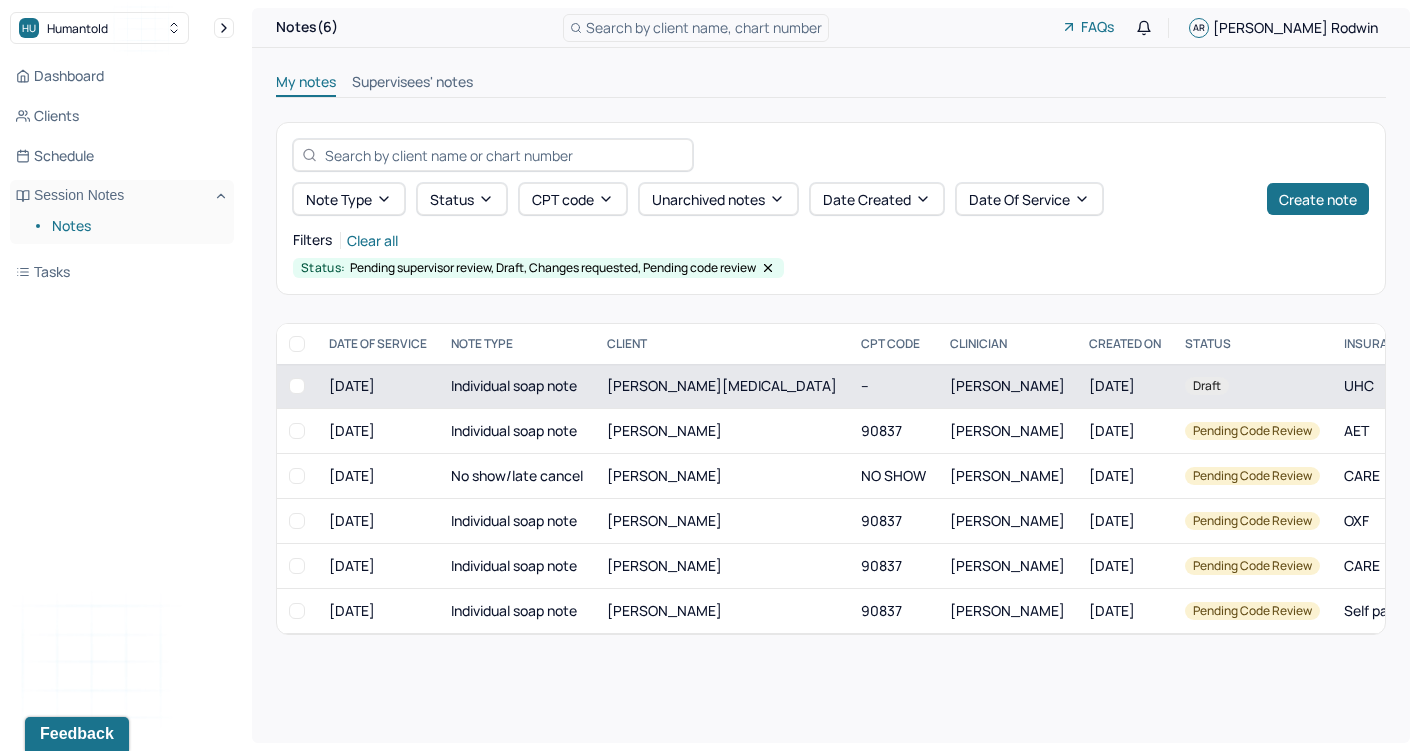 click on "Individual soap note" at bounding box center (517, 386) 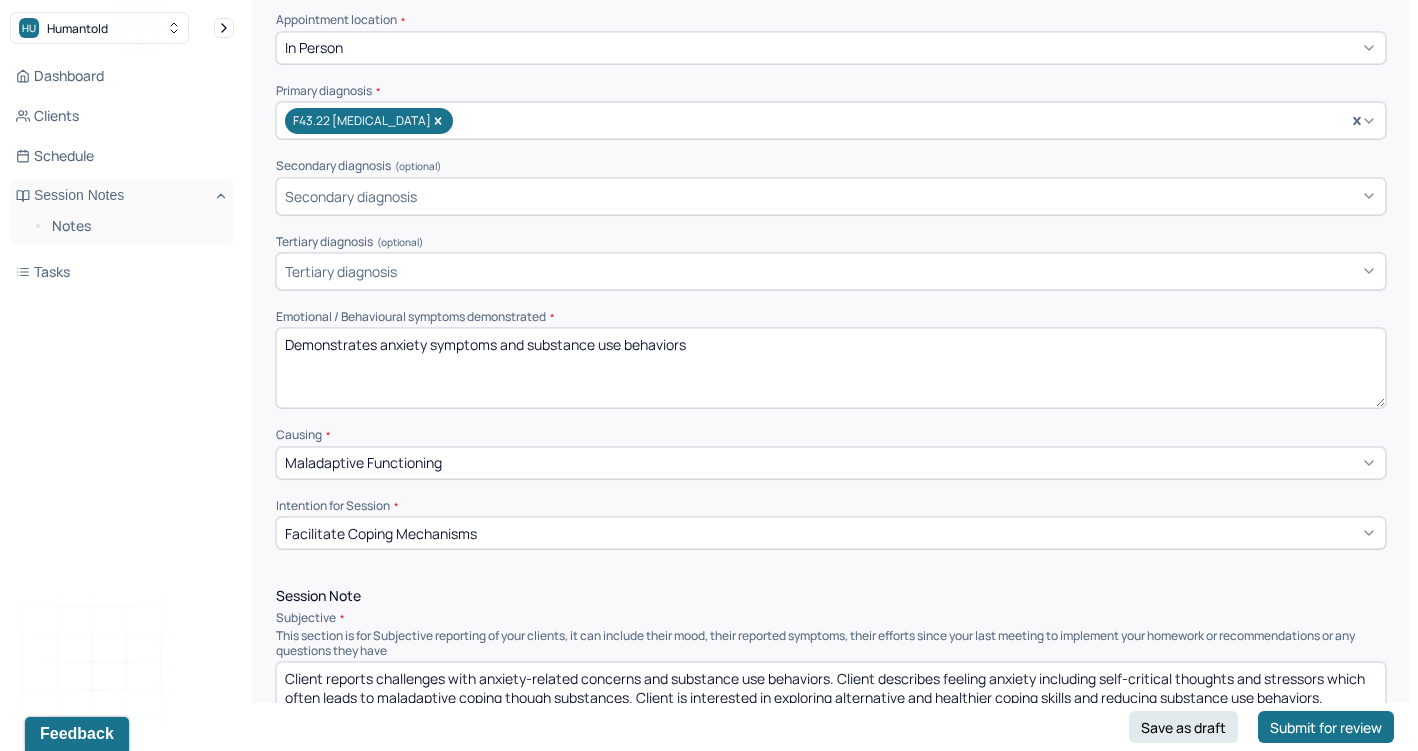 scroll, scrollTop: 443, scrollLeft: 0, axis: vertical 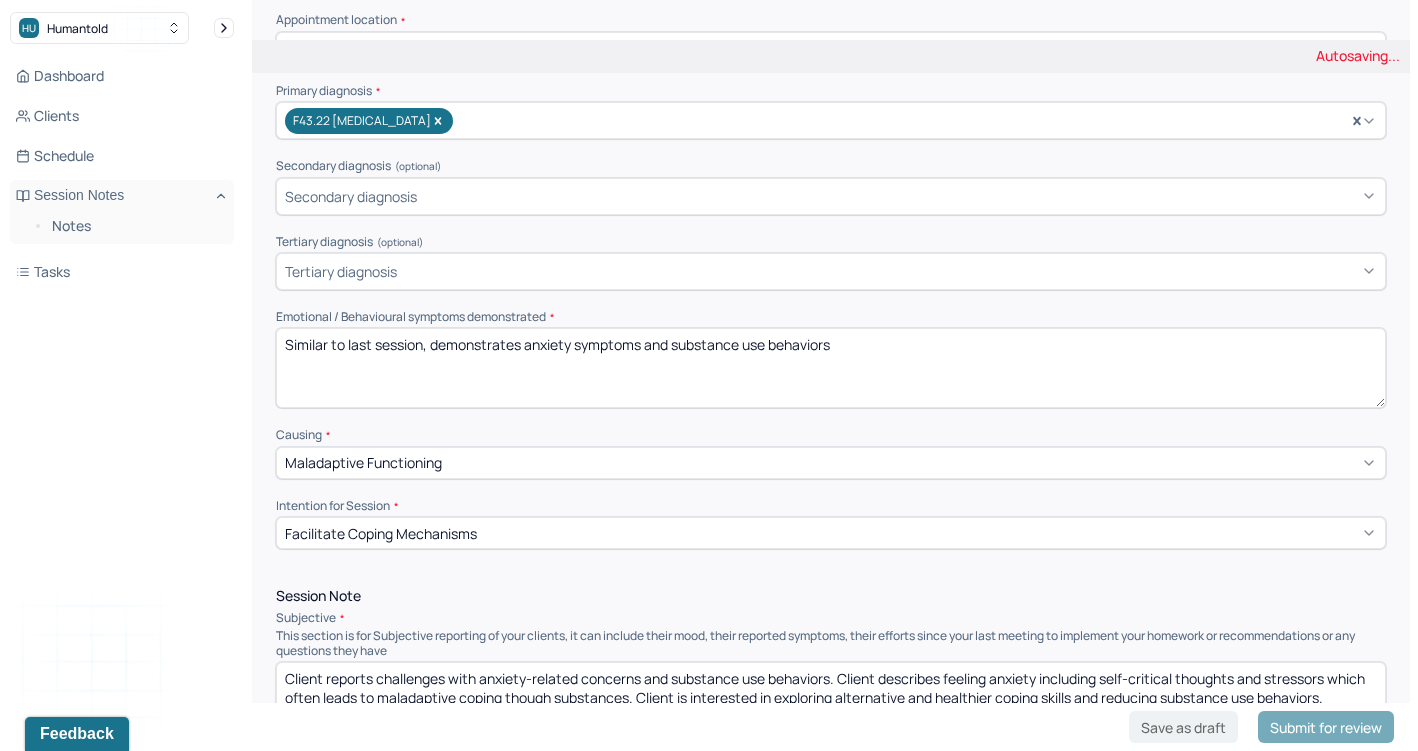 click on "Demonstrates anxiety symptoms and substance use behaviors" at bounding box center [831, 368] 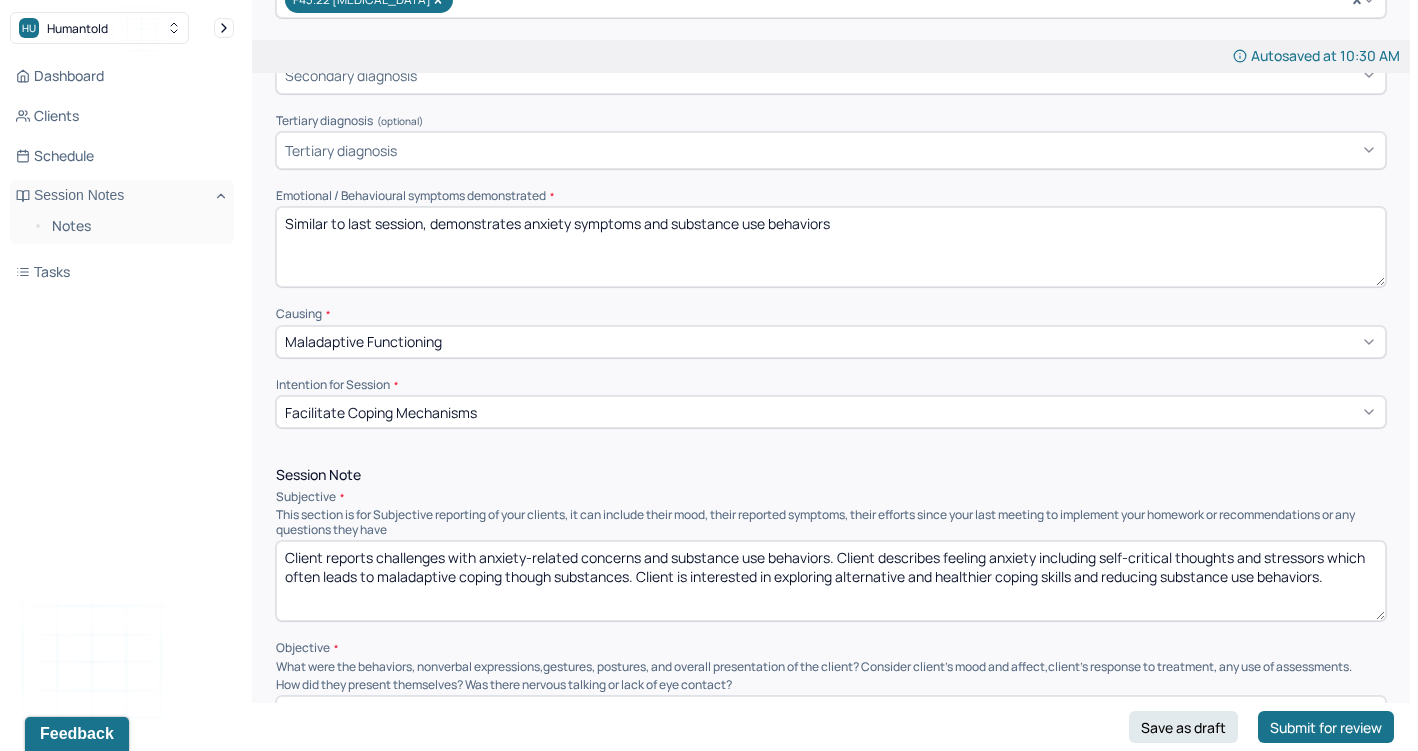 scroll, scrollTop: 591, scrollLeft: 0, axis: vertical 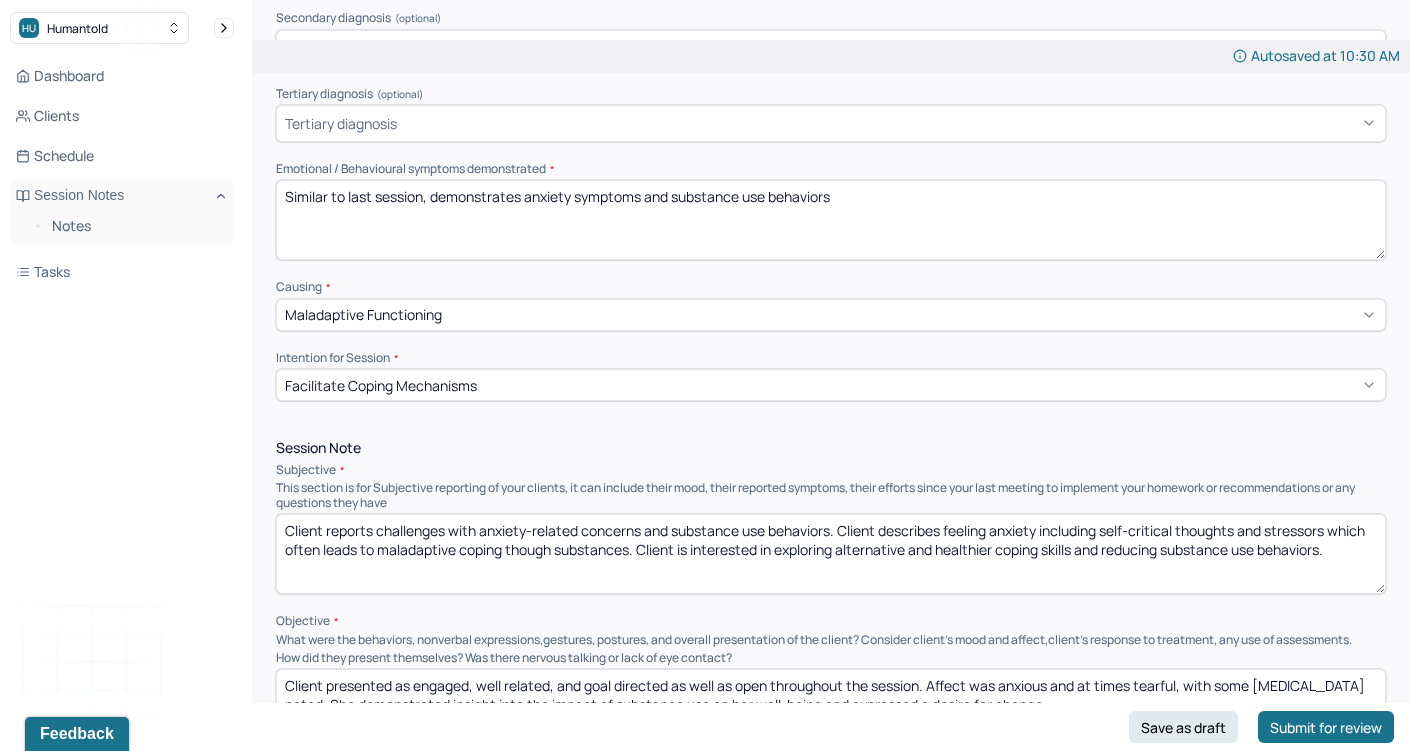 type on "Similar to last session, demonstrates anxiety symptoms and substance use behaviors" 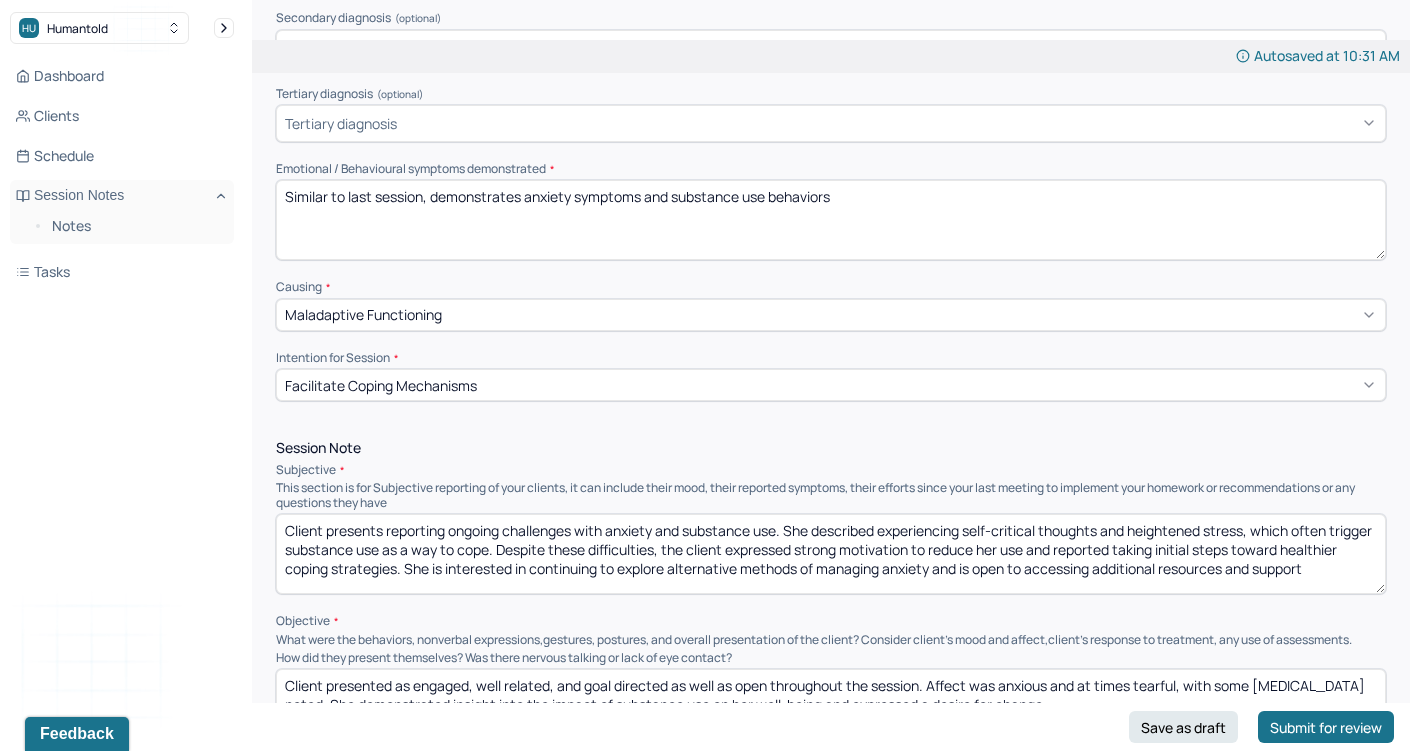 click on "Client presents reporting ongoing challenges with anxiety and substance use. She described experiencing self-critical thoughts and heightened stress, which often trigger substance use as a way to cope. Despite these difficulties, the client expressed strong motivation to reduce her use and reported taking initial steps toward healthier coping strategies. She is interested in continuing to explore alternative methods of managing anxiety and is open to accessing additional resources and support." at bounding box center (831, 554) 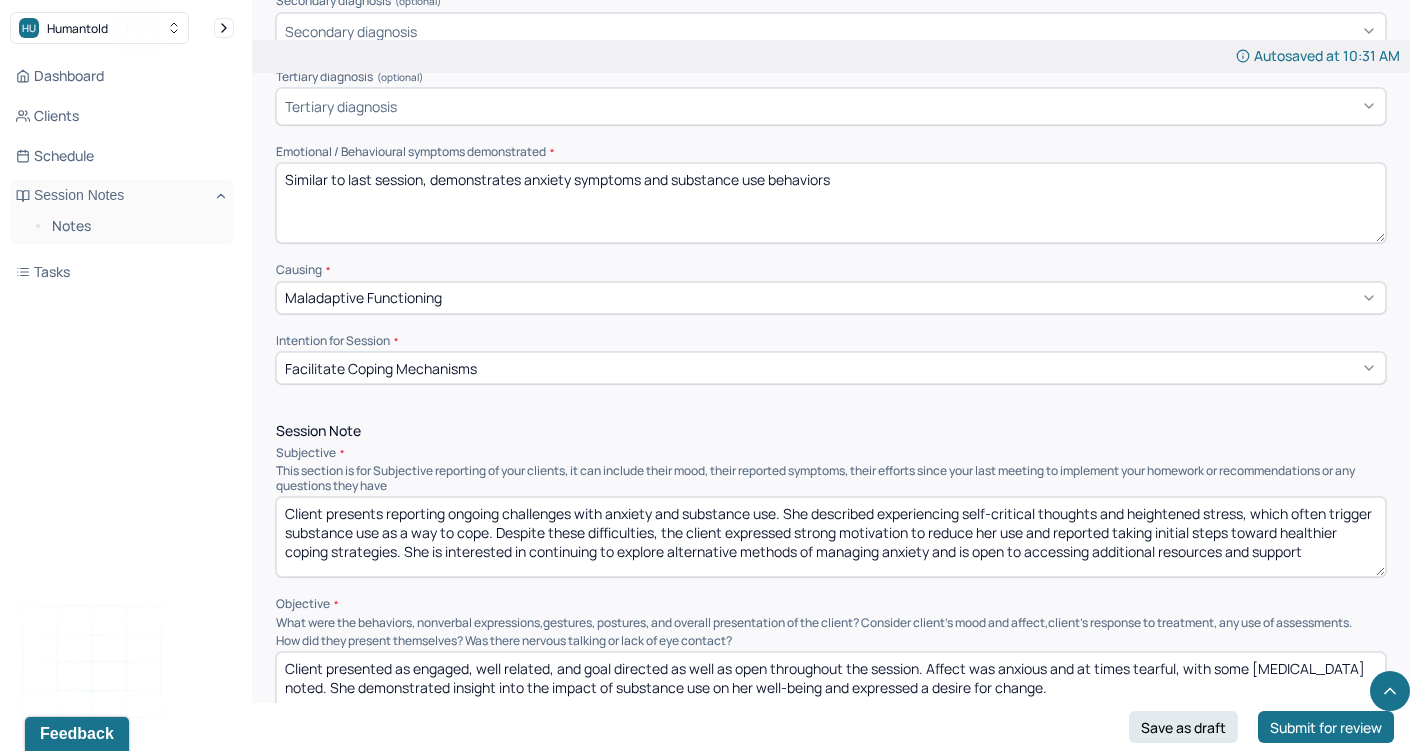 click on "Client presents reporting ongoing challenges with anxiety and substance use. She described experiencing self-critical thoughts and heightened stress, which often trigger substance use as a way to cope. Despite these difficulties, the client expressed strong motivation to reduce her use and reported taking initial steps toward healthier coping strategies. She is interested in continuing to explore alternative methods of managing anxiety and is open to accessing additional resources and support." at bounding box center [831, 537] 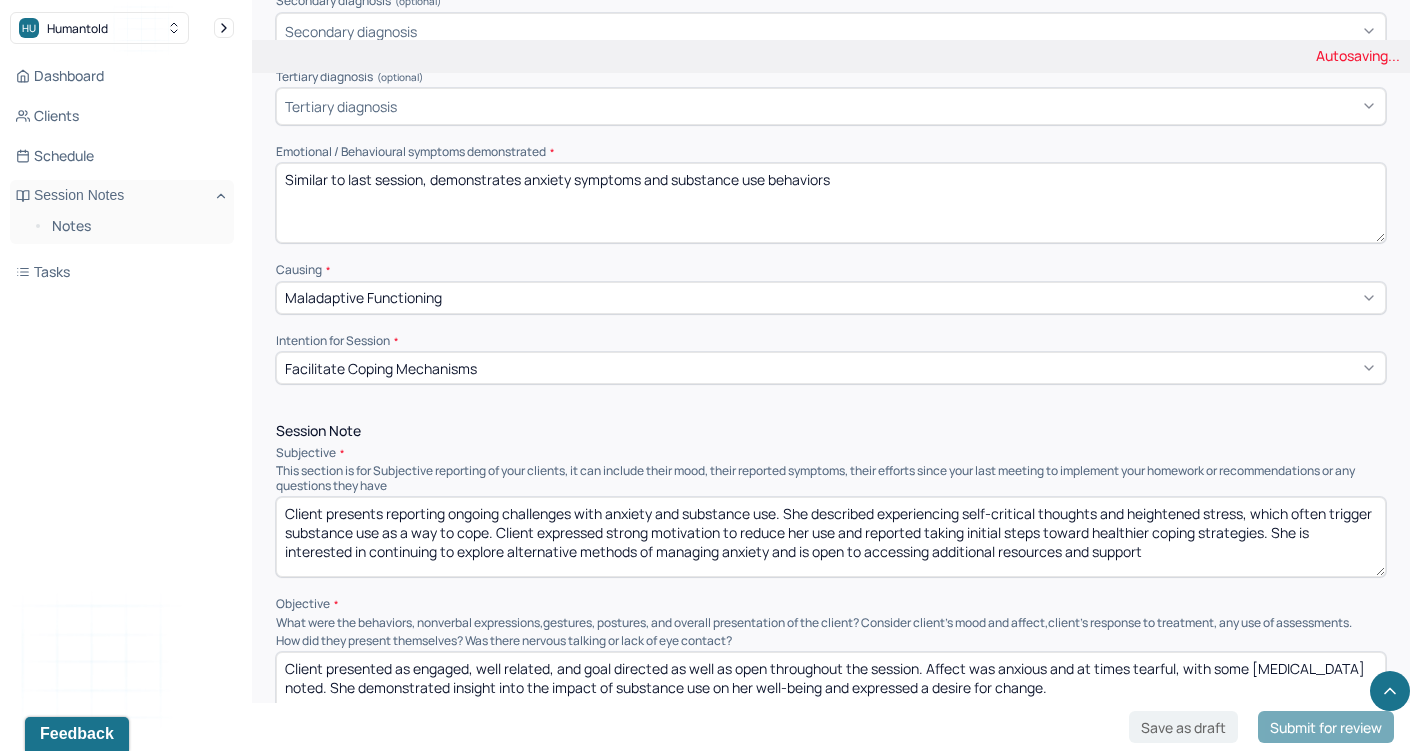 click on "Client presents reporting ongoing challenges with anxiety and substance use. She described experiencing self-critical thoughts and heightened stress, which often trigger substance use as a way to cope. Despite these difficulties, the client expressed strong motivation to reduce her use and reported taking initial steps toward healthier coping strategies. She is interested in continuing to explore alternative methods of managing anxiety and is open to accessing additional resources and support" at bounding box center [831, 537] 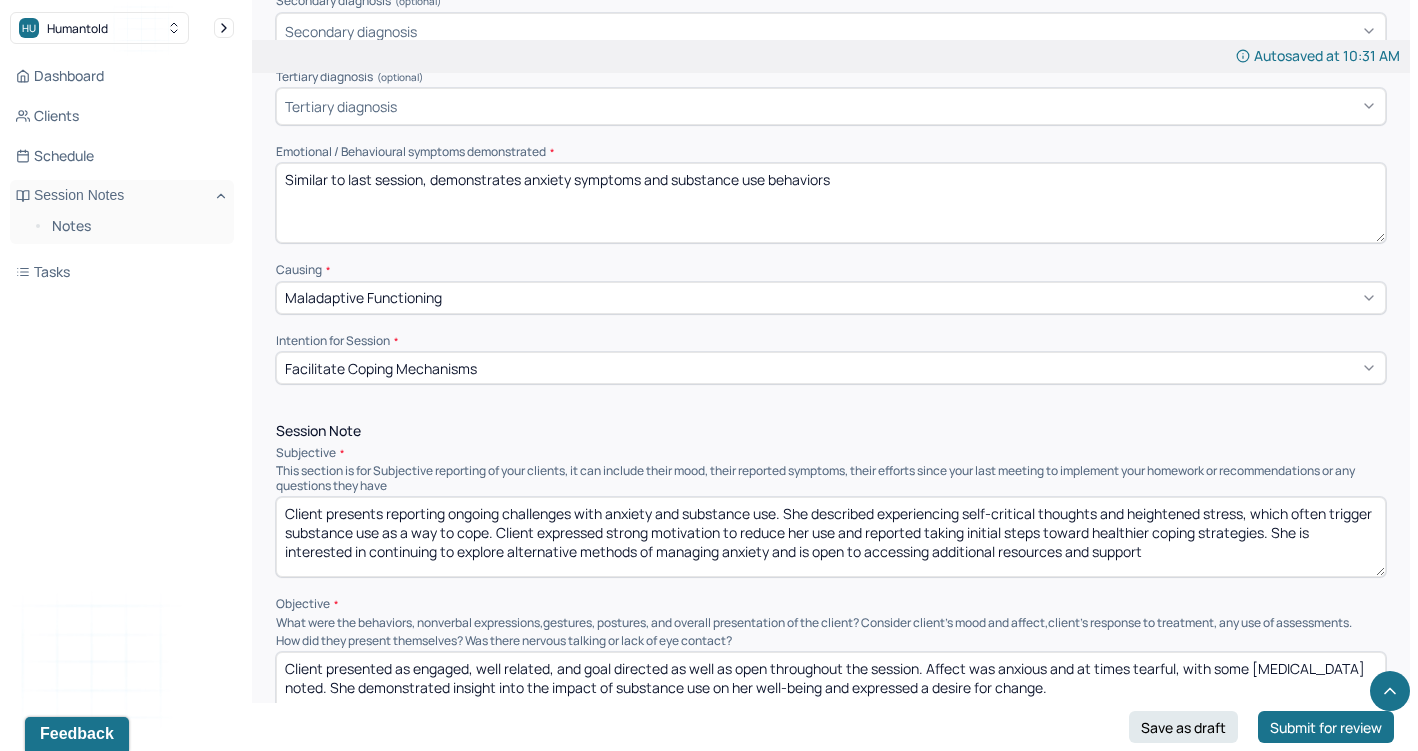 click on "Client presents reporting ongoing challenges with anxiety and substance use. She described experiencing self-critical thoughts and heightened stress, which often trigger substance use as a way to cope. Client expressed strong motivation to reduce her use and reported taking initial steps toward healthier coping strategies. She is interested in continuing to explore alternative methods of managing anxiety and is open to accessing additional resources and support" at bounding box center [831, 537] 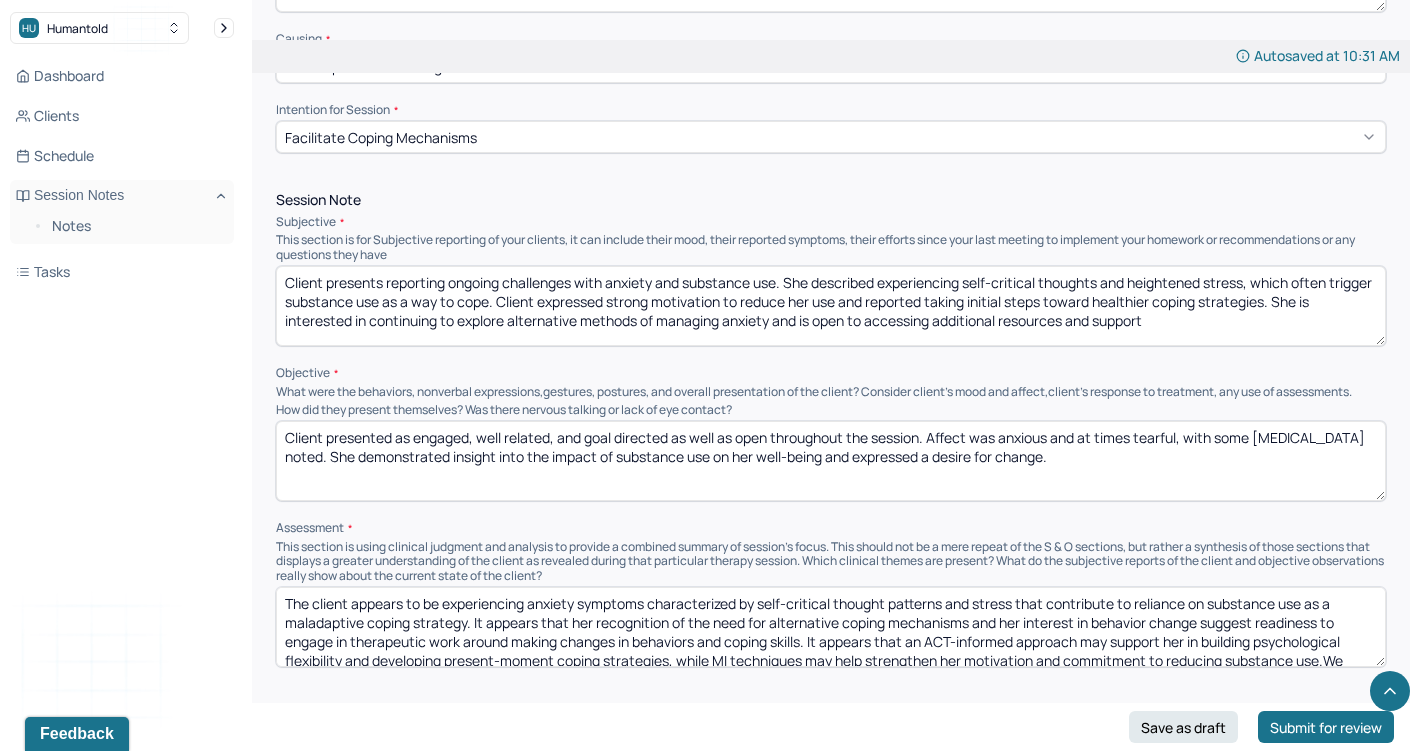 scroll, scrollTop: 853, scrollLeft: 0, axis: vertical 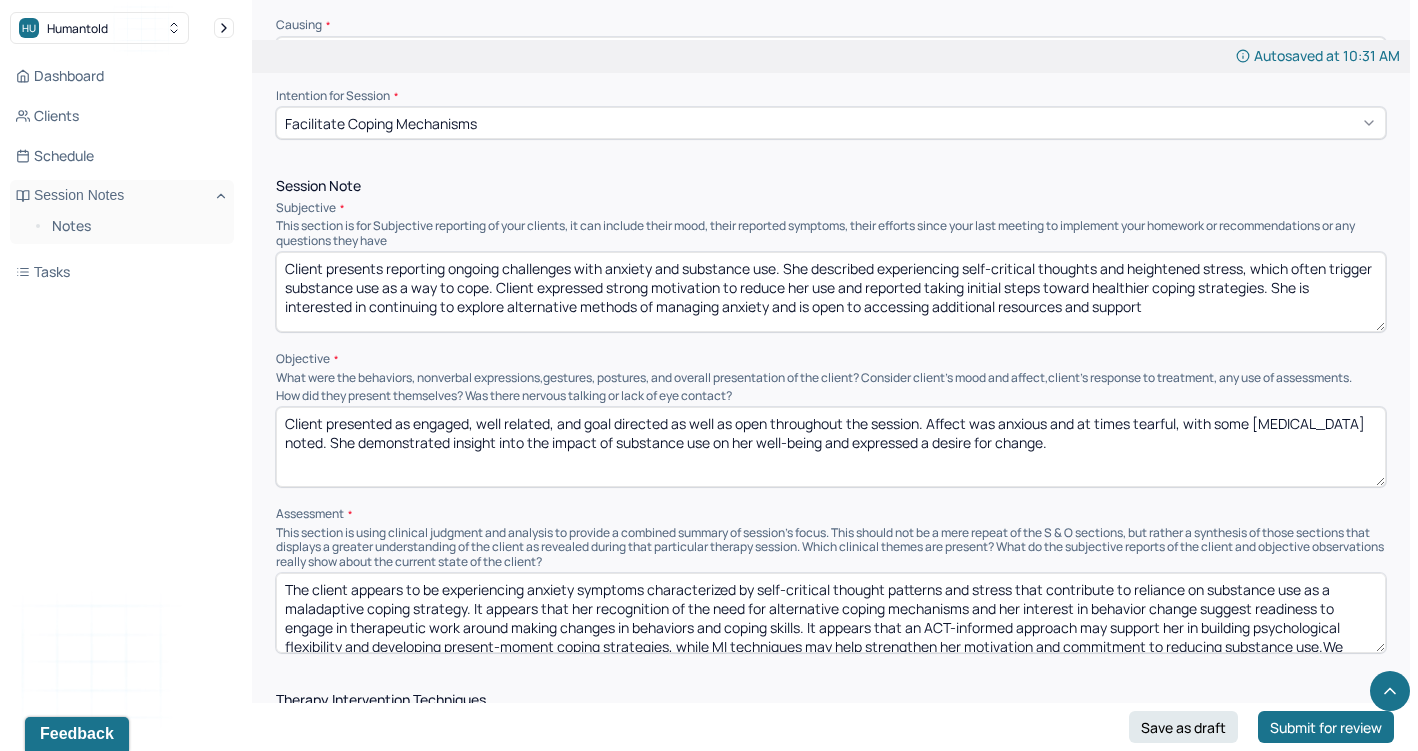 type on "Client presents reporting ongoing challenges with anxiety and substance use. She described experiencing self-critical thoughts and heightened stress, which often trigger substance use as a way to cope. Client expressed strong motivation to reduce her use and reported taking initial steps toward healthier coping strategies. She is interested in continuing to explore alternative methods of managing anxiety and is open to accessing additional resources and support" 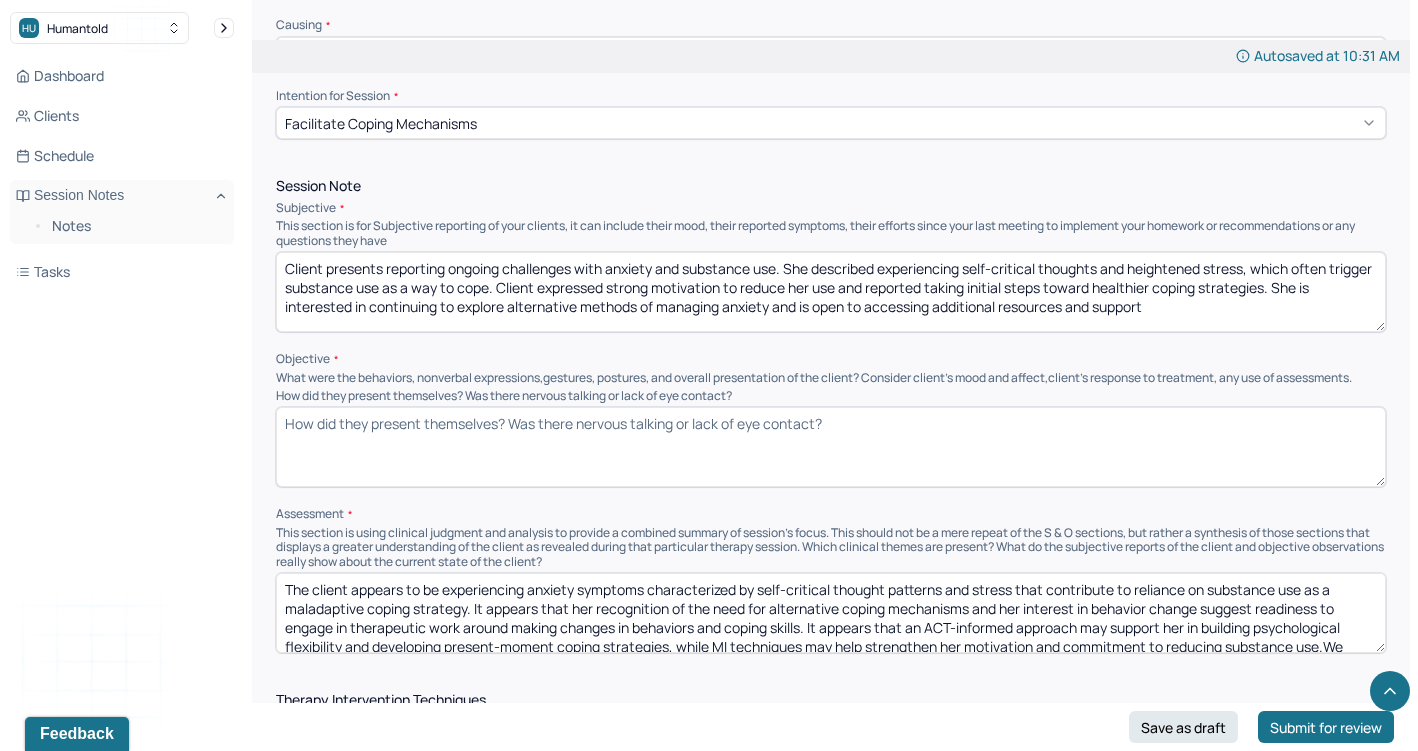click on "How did they present themselves? Was there nervous talking or lack of eye contact?" at bounding box center [831, 447] 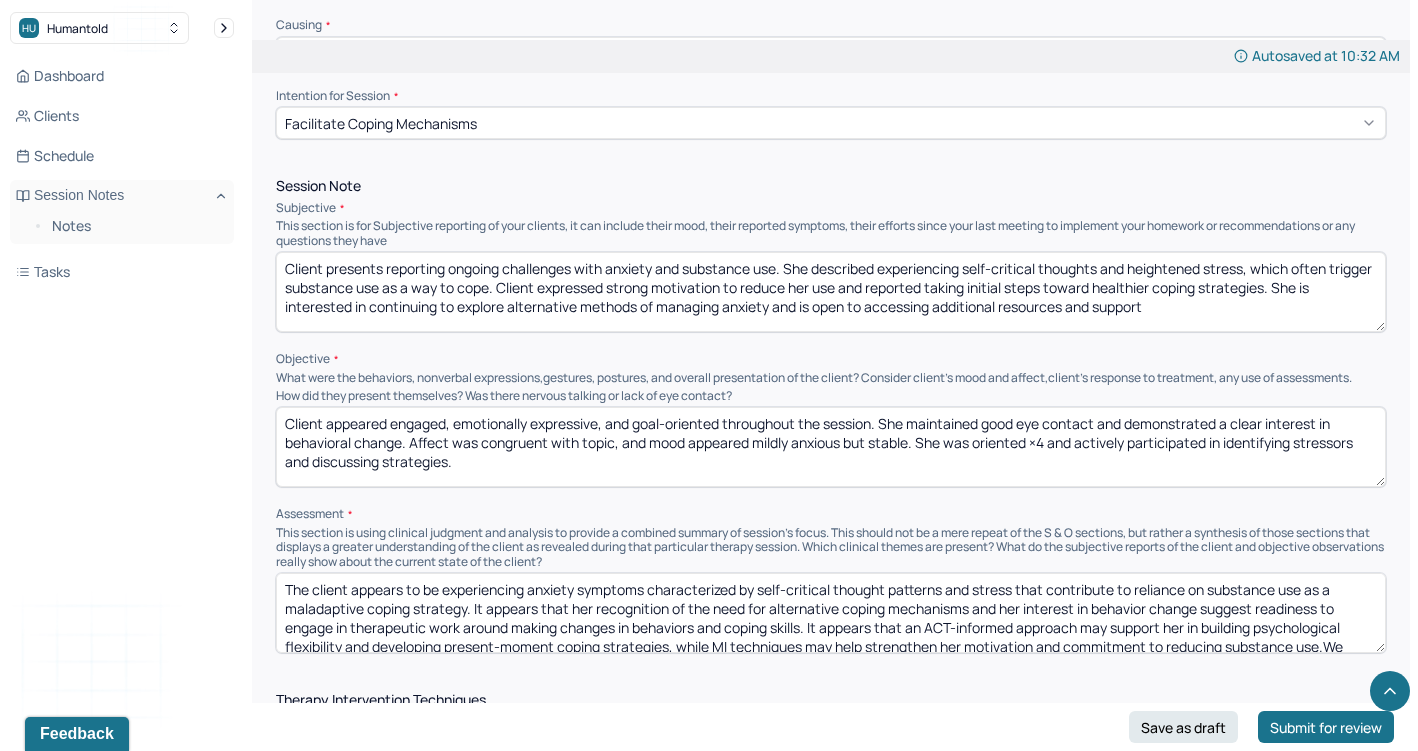 click on "Client appeared engaged, emotionally expressive, and goal-oriented throughout the session. She maintained good eye contact and demonstrated a clear interest in behavioral change. Affect was congruent with topic, and mood appeared mildly anxious but stable. She was oriented ×4 and actively participated in identifying stressors and discussing strategies." at bounding box center [831, 447] 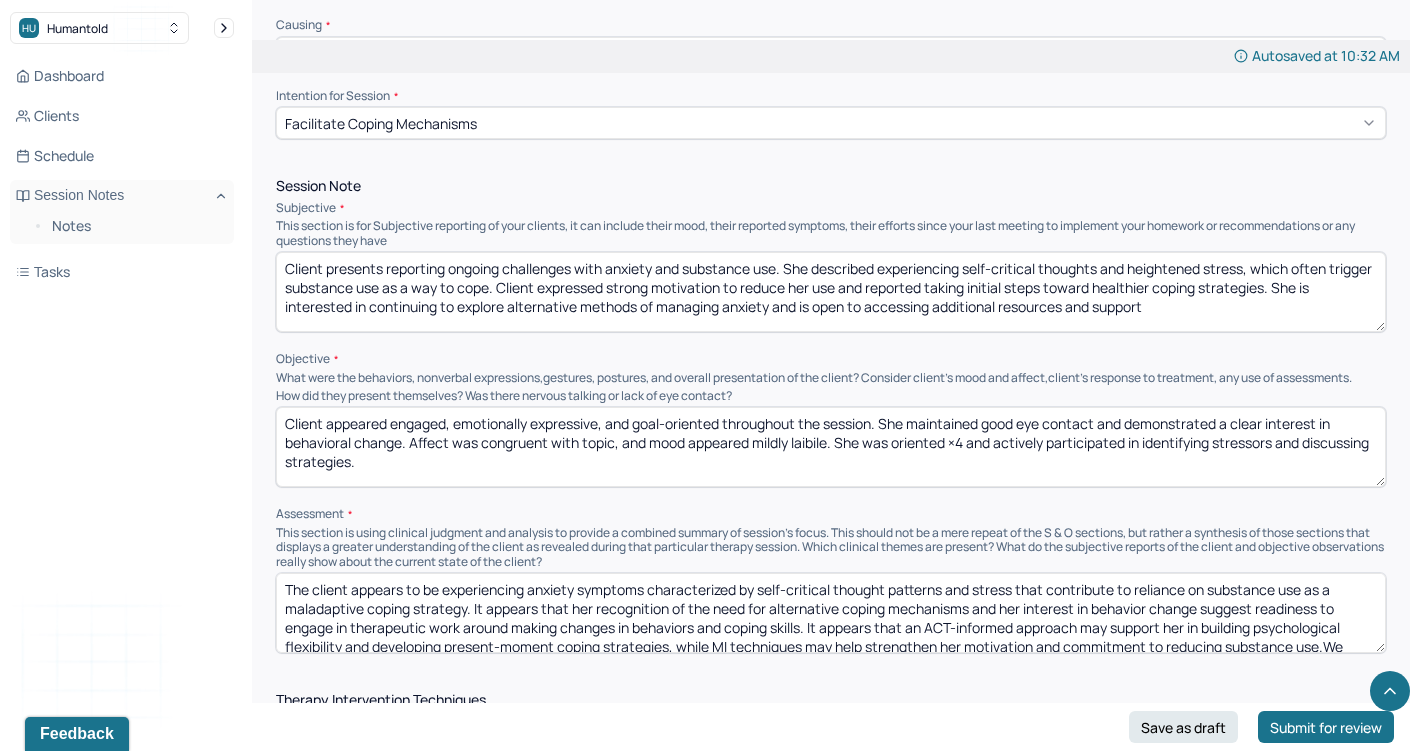click on "Client appeared engaged, emotionally expressive, and goal-oriented throughout the session. She maintained good eye contact and demonstrated a clear interest in behavioral change. Affect was congruent with topic, and mood appeared mildly laibile. She was oriented ×4 and actively participated in identifying stressors and discussing strategies." at bounding box center [831, 447] 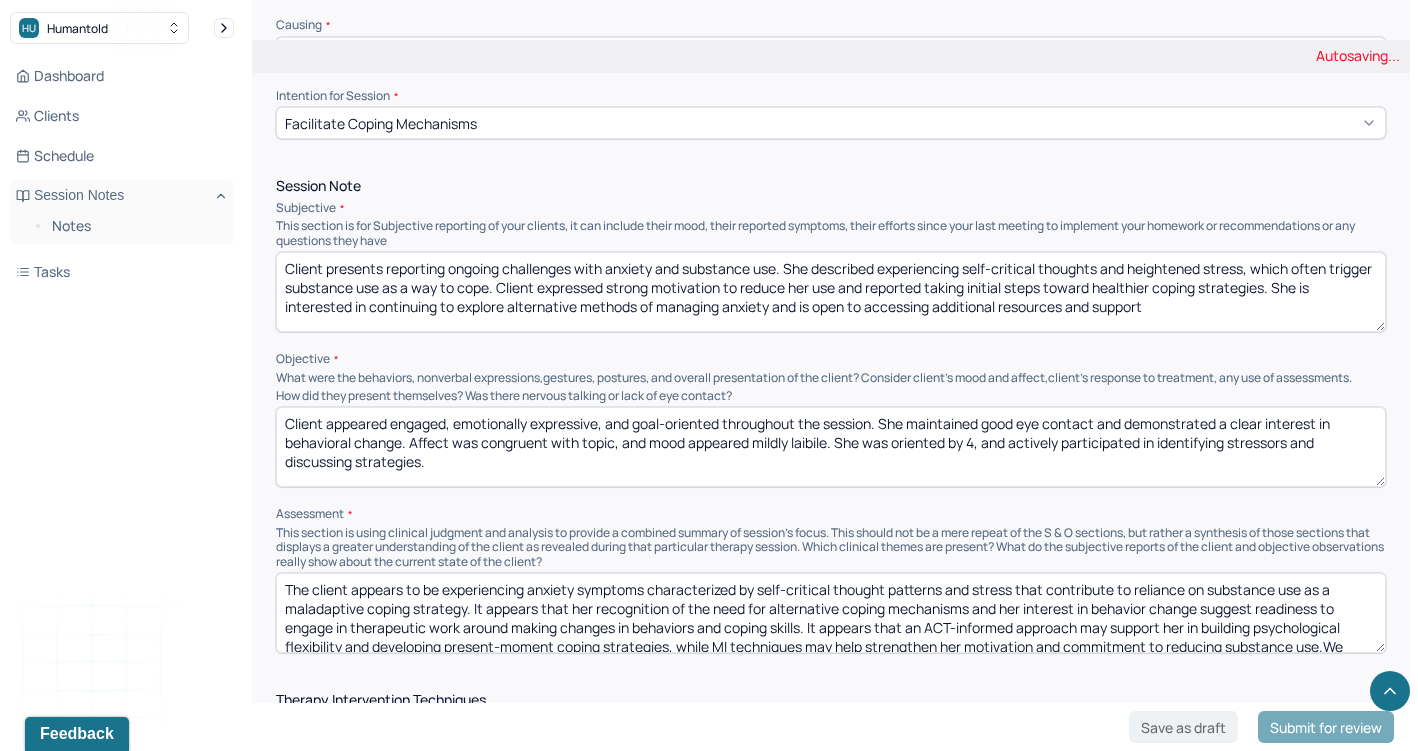 click on "Client appeared engaged, emotionally expressive, and goal-oriented throughout the session. She maintained good eye contact and demonstrated a clear interest in behavioral change. Affect was congruent with topic, and mood appeared mildly laibile. She was oriented ×4 and actively participated in identifying stressors and discussing strategies." at bounding box center (831, 447) 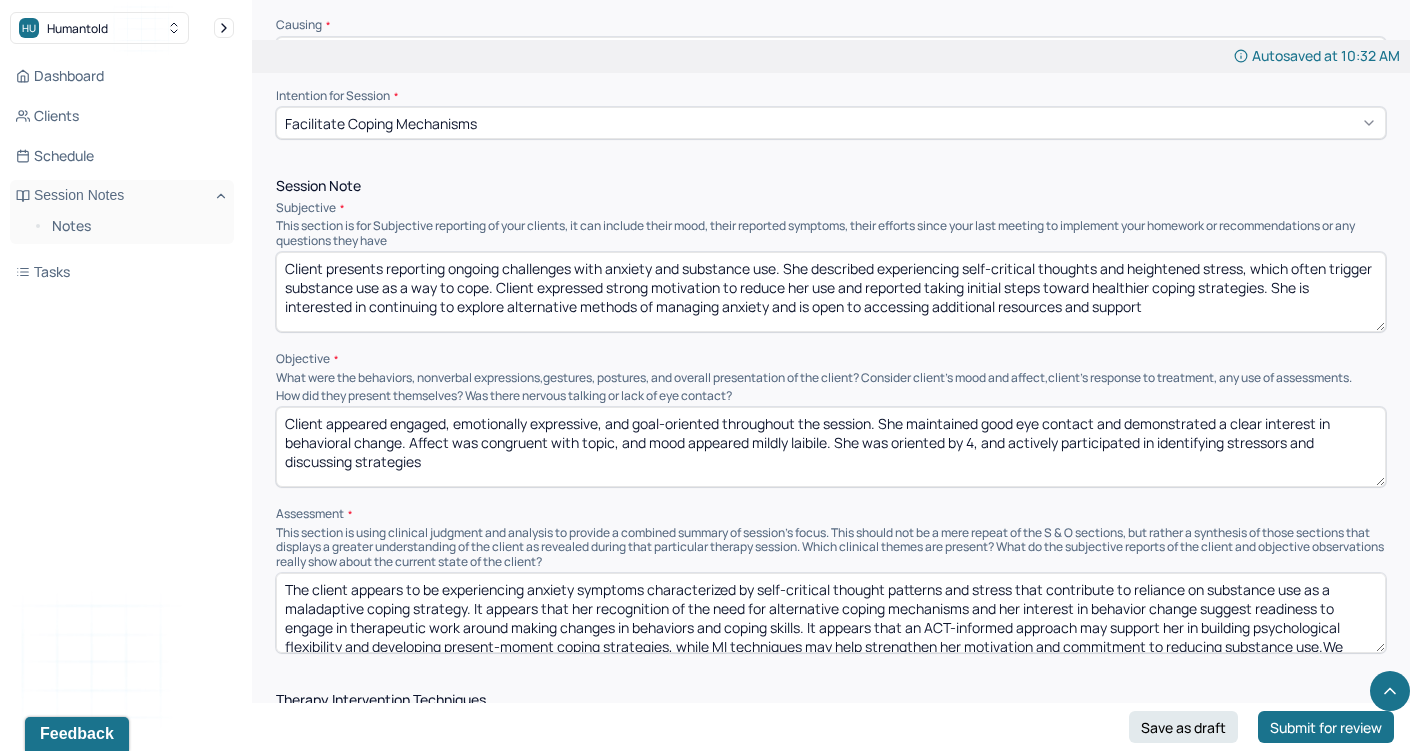 drag, startPoint x: 475, startPoint y: 441, endPoint x: 188, endPoint y: 422, distance: 287.62823 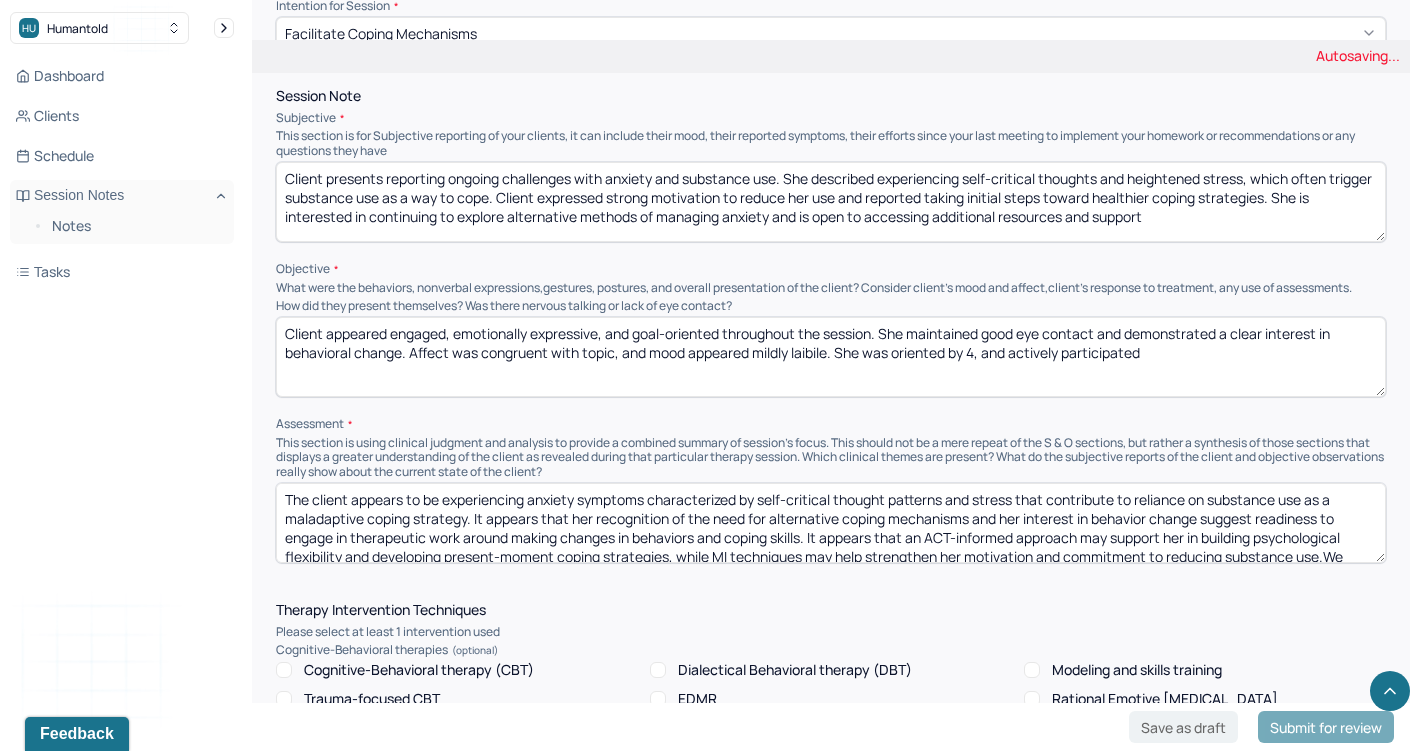 scroll, scrollTop: 962, scrollLeft: 0, axis: vertical 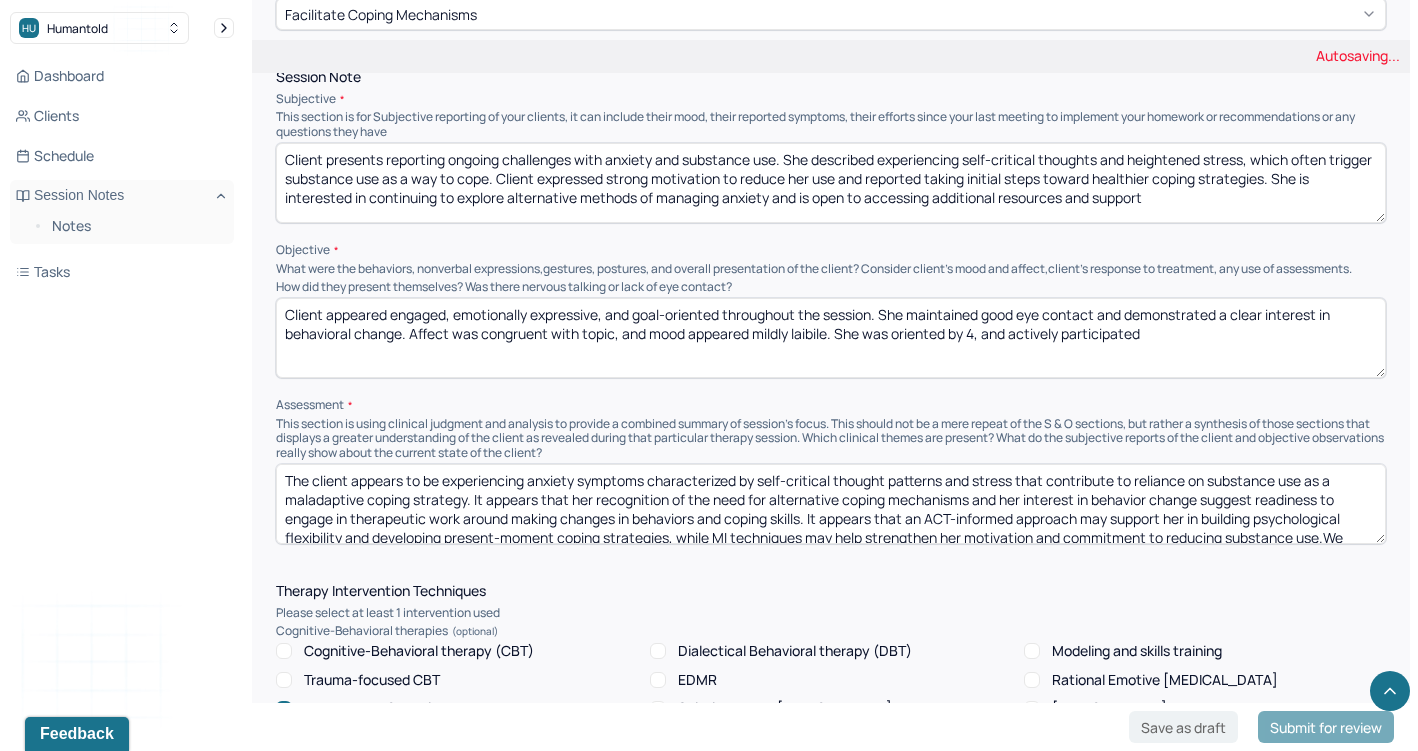 type on "Client appeared engaged, emotionally expressive, and goal-oriented throughout the session. She maintained good eye contact and demonstrated a clear interest in behavioral change. Affect was congruent with topic, and mood appeared mildly laibile. She was oriented by 4, and actively participated" 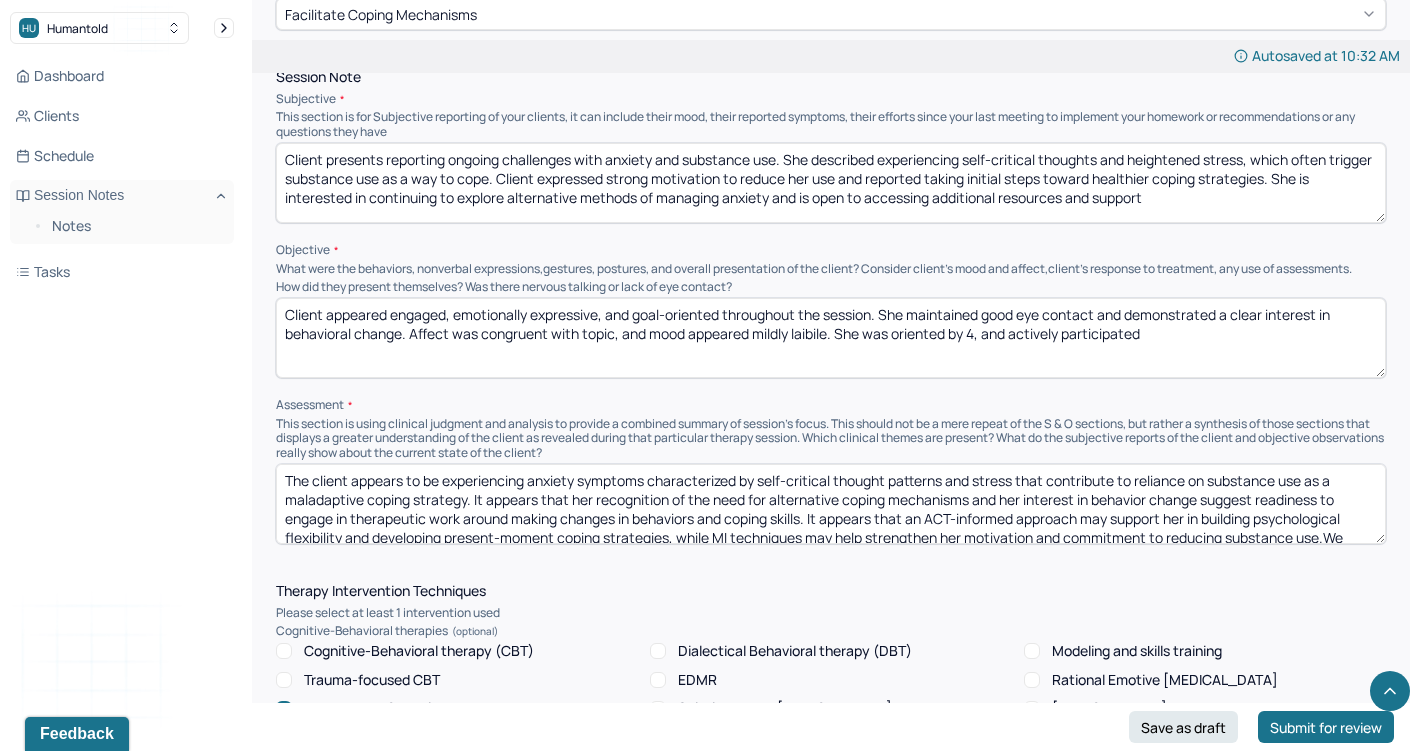 click on "The client appears to be experiencing anxiety symptoms characterized by self-critical thought patterns and stress that contribute to reliance on substance use as a maladaptive coping strategy. It appears that her recognition of the need for alternative coping mechanisms and her interest in behavior change suggest readiness to engage in therapeutic work around making changes in behaviors and coping skills. It appears that an ACT-informed approach may support her in building psychological flexibility and developing present-moment coping strategies, while MI techniques may help strengthen her motivation and commitment to reducing substance use.We focused on these areas in session." at bounding box center (831, 504) 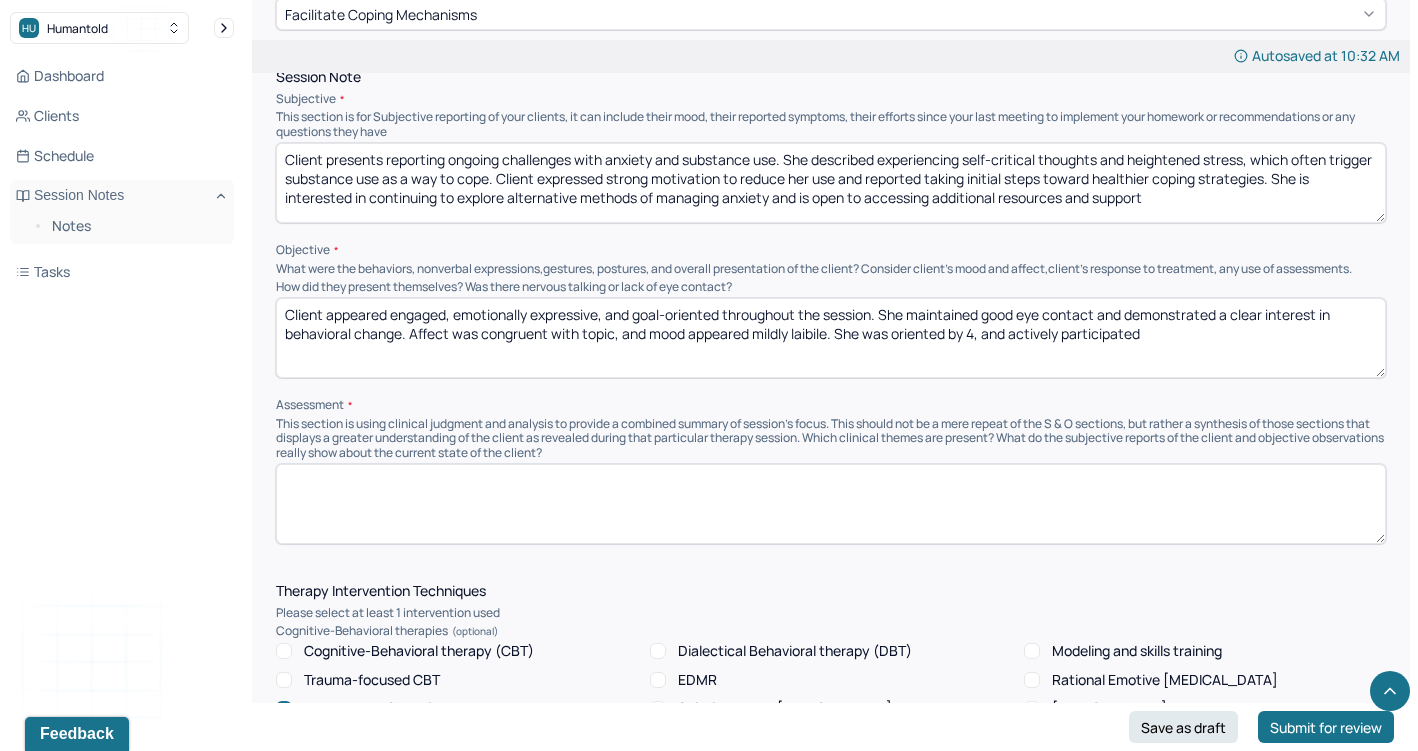 paste on "The client continues to experience anxiety symptoms, particularly related to self-critical thought patterns and emotional stressors, which appear to contribute to substance use behaviors. However, her strong motivation for change and increasing awareness of internal experiences suggest a readiness to build new, more adaptive coping mechanisms. An ACT-informed approach focusing on acceptance, present-moment awareness, and values-based action, combined with MI strategies to support autonomy and sustain motivation, will be essential in helping the client reduce substance use and manage anxiety more constructively." 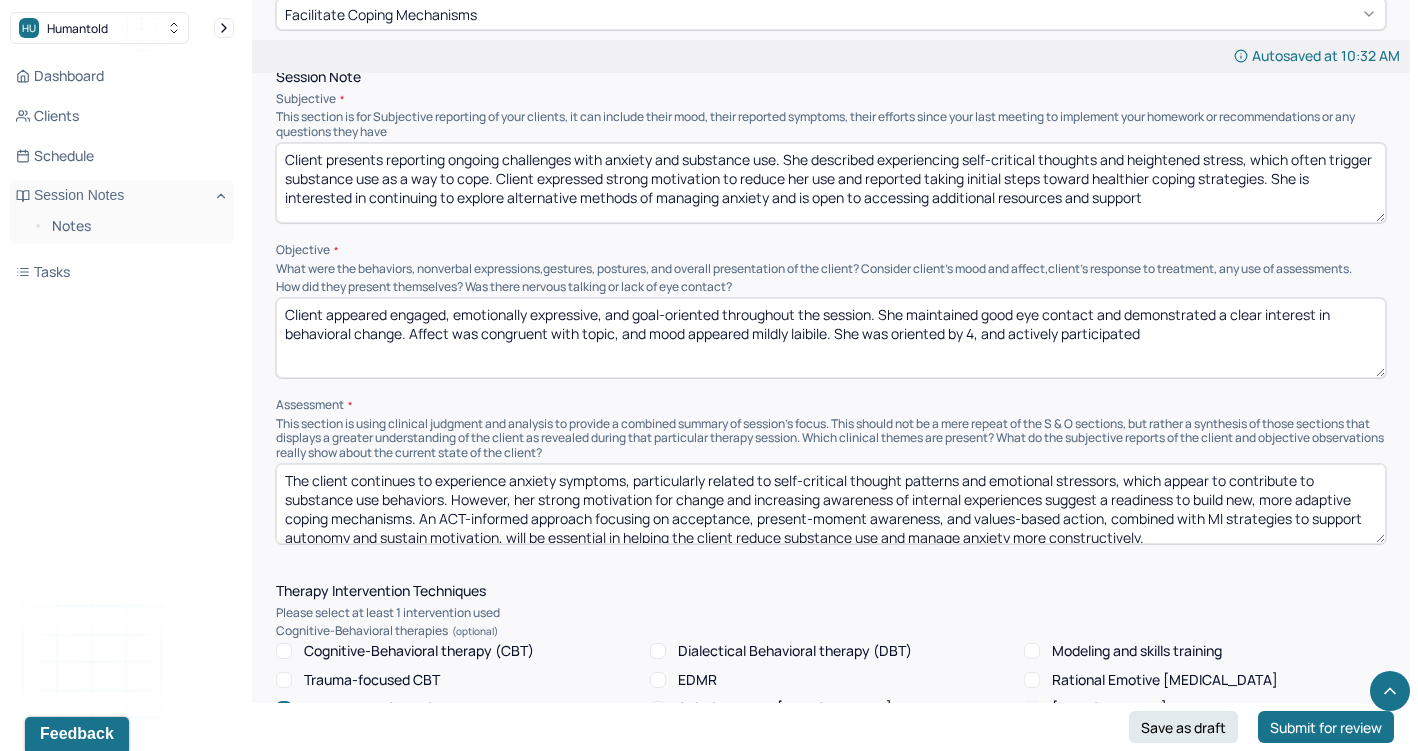 scroll, scrollTop: 4, scrollLeft: 0, axis: vertical 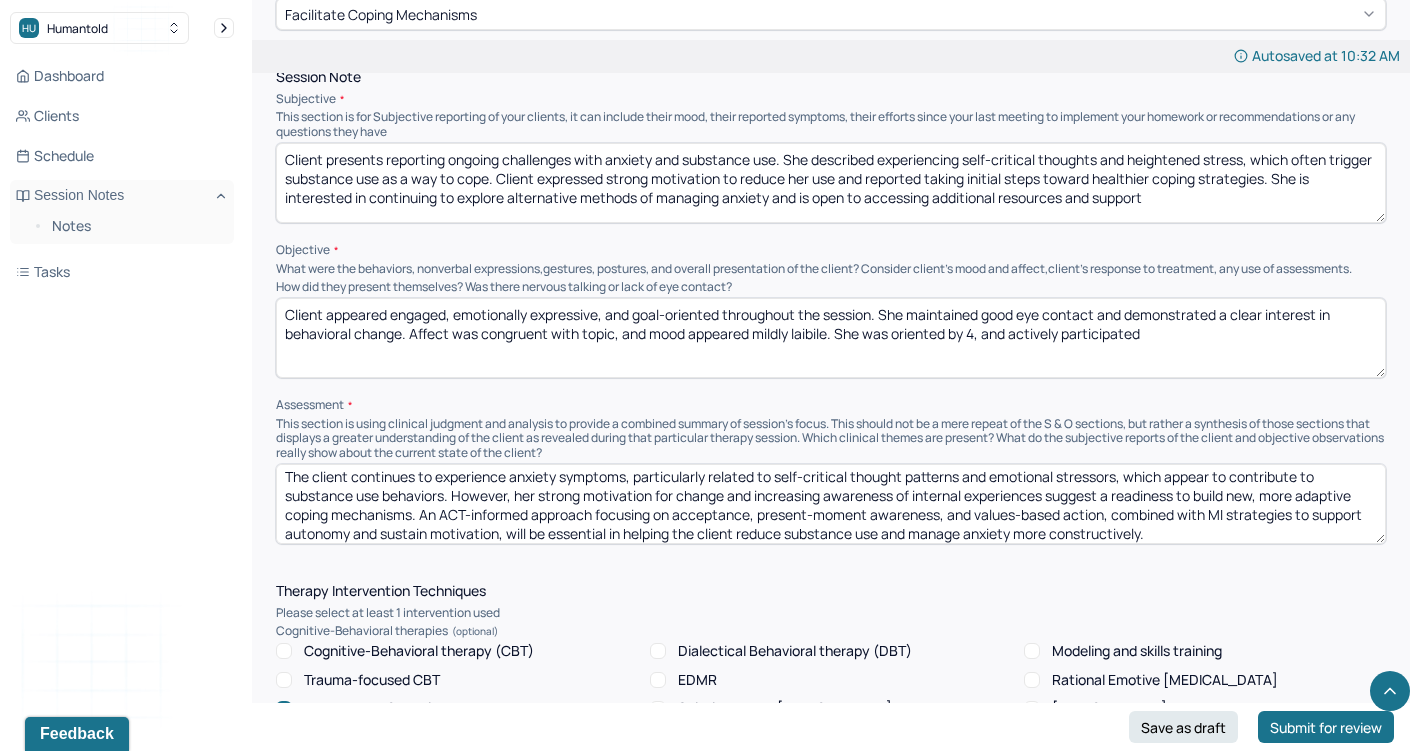 click on "The client continues to experience anxiety symptoms, particularly related to self-critical thought patterns and emotional stressors, which appear to contribute to substance use behaviors. However, her strong motivation for change and increasing awareness of internal experiences suggest a readiness to build new, more adaptive coping mechanisms. An ACT-informed approach focusing on acceptance, present-moment awareness, and values-based action, combined with MI strategies to support autonomy and sustain motivation, will be essential in helping the client reduce substance use and manage anxiety more constructively." at bounding box center [831, 504] 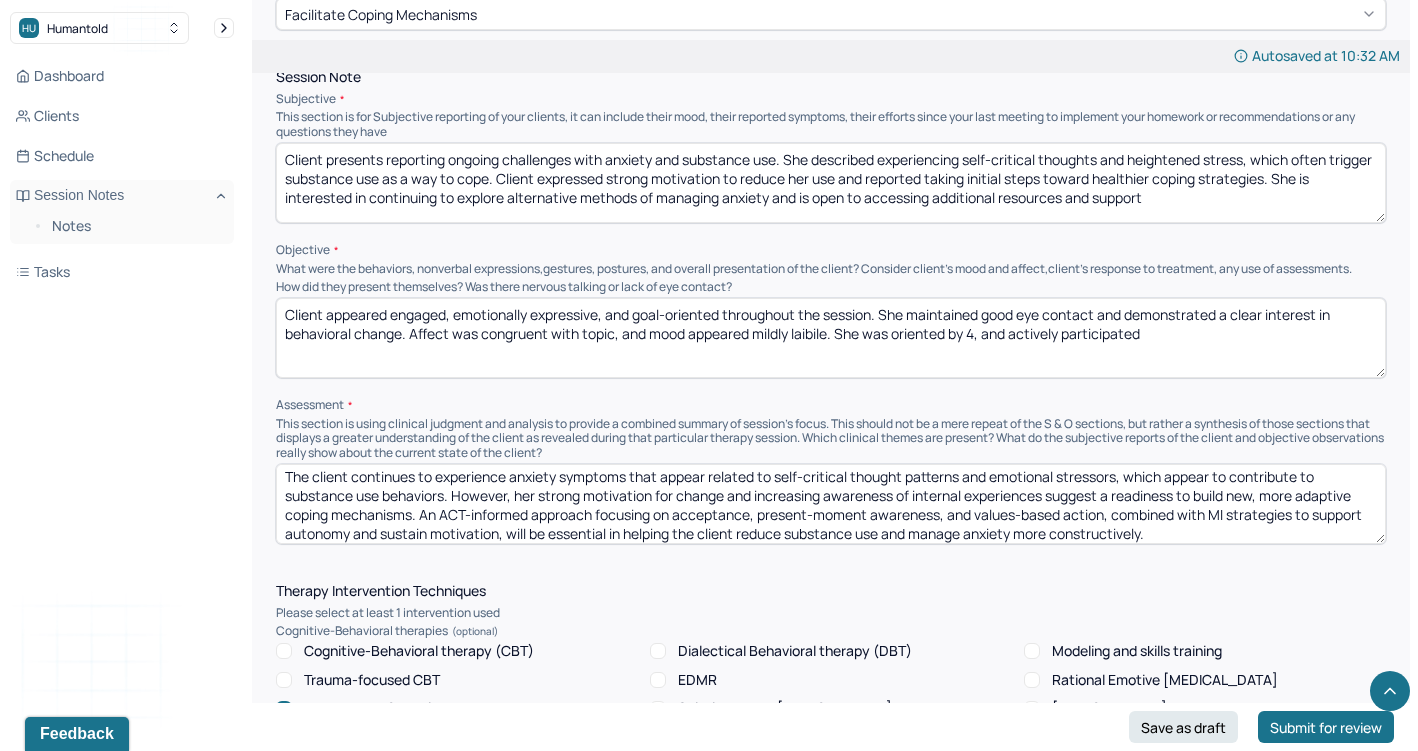 click on "The client continues to experience anxiety symptoms that appear related to self-critical thought patterns and emotional stressors, which appear to contribute to substance use behaviors. However, her strong motivation for change and increasing awareness of internal experiences suggest a readiness to build new, more adaptive coping mechanisms. An ACT-informed approach focusing on acceptance, present-moment awareness, and values-based action, combined with MI strategies to support autonomy and sustain motivation, will be essential in helping the client reduce substance use and manage anxiety more constructively." at bounding box center (831, 504) 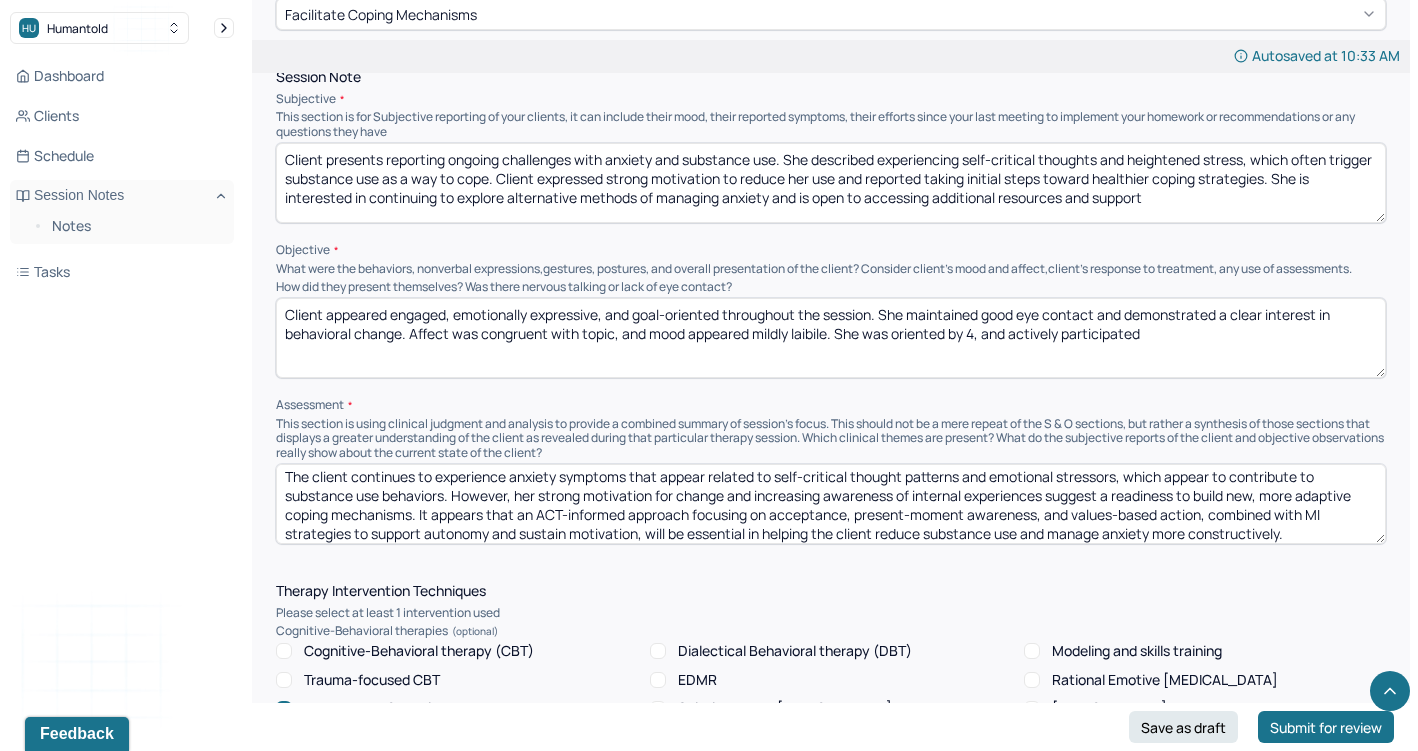 click on "The client continues to experience anxiety symptoms that appear related to self-critical thought patterns and emotional stressors, which appear to contribute to substance use behaviors. However, her strong motivation for change and increasing awareness of internal experiences suggest a readiness to build new, more adaptive coping mechanisms. It appears that an ACT-informed approach focusing on acceptance, present-moment awareness, and values-based action, combined with MI strategies to support autonomy and sustain motivation, will be essential in helping the client reduce substance use and manage anxiety more constructively." at bounding box center [831, 504] 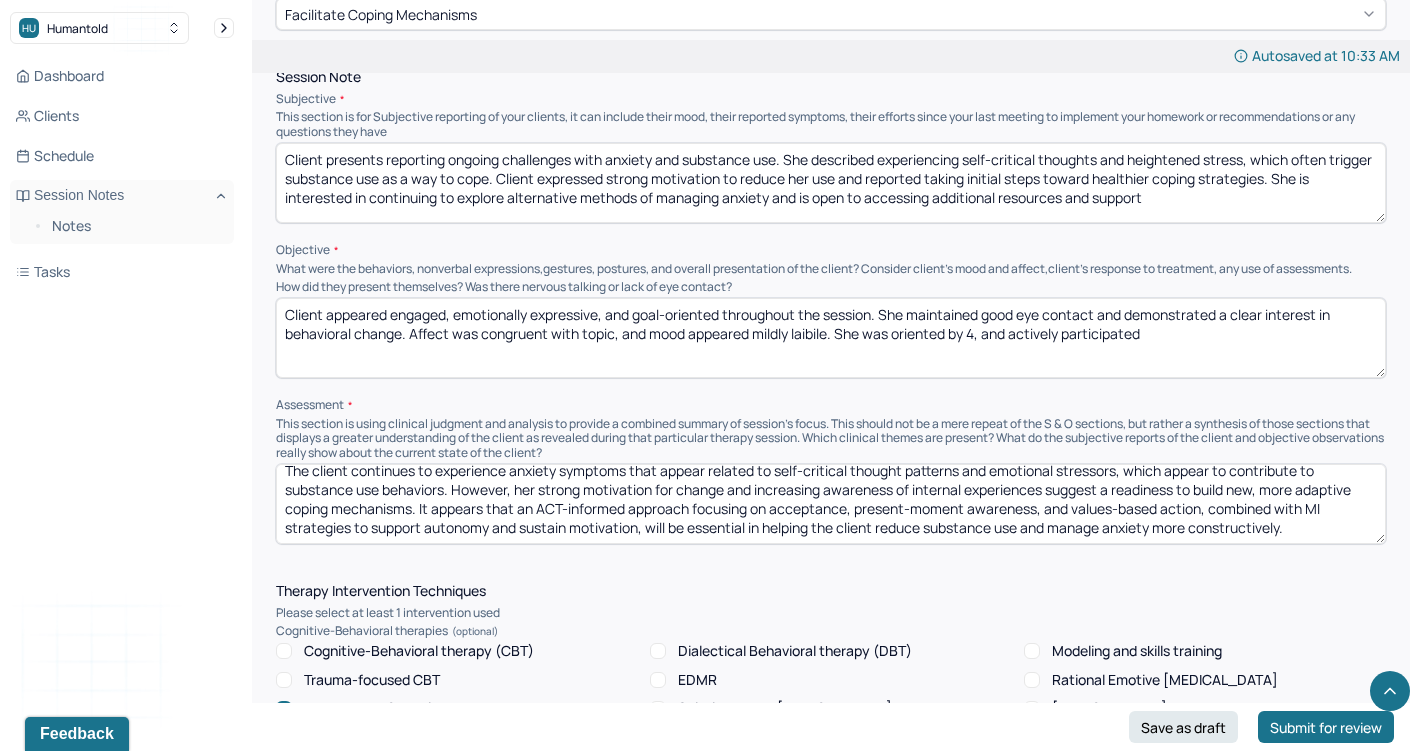 scroll, scrollTop: 9, scrollLeft: 0, axis: vertical 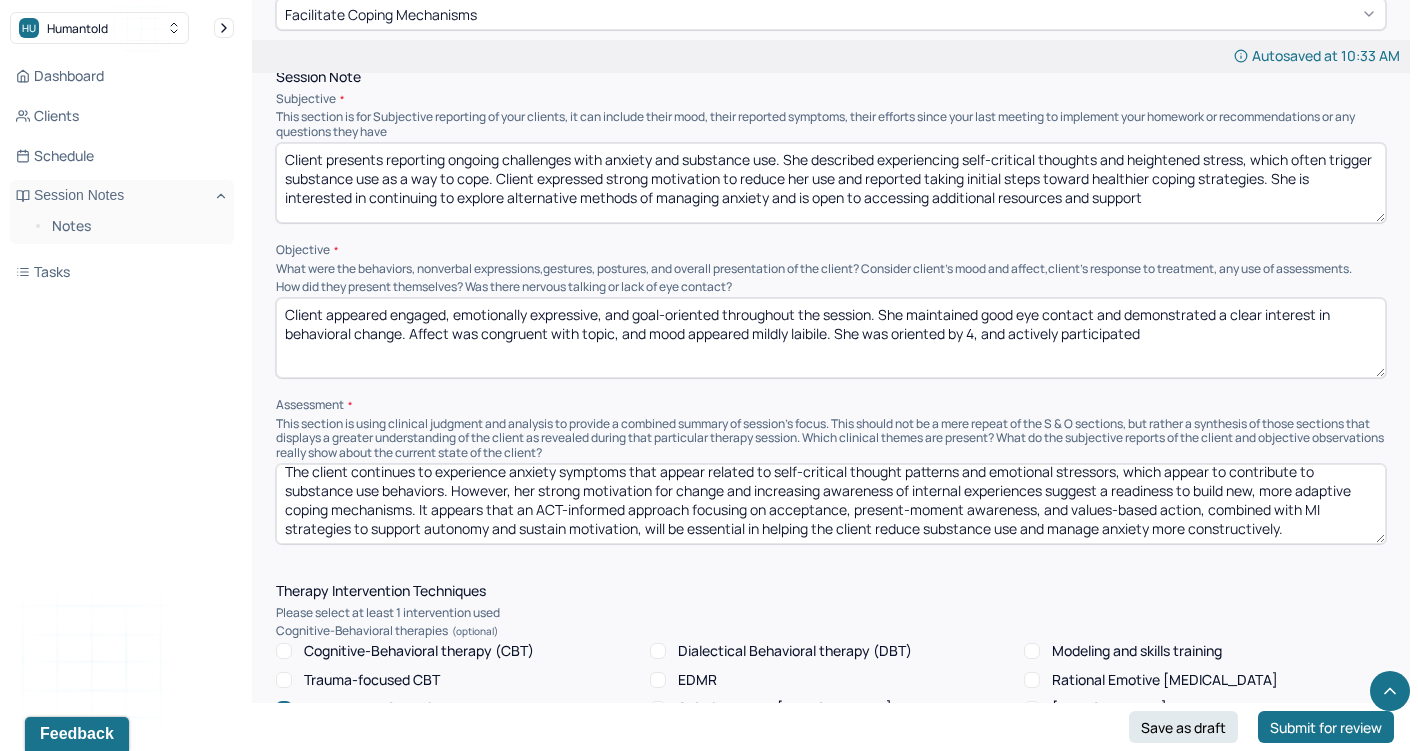 click on "The client continues to experience anxiety symptoms that appear related to self-critical thought patterns and emotional stressors, which appear to contribute to substance use behaviors. However, her strong motivation for change and increasing awareness of internal experiences suggest a readiness to build new, more adaptive coping mechanisms. It appears that an ACT-informed approach focusing on acceptance, present-moment awareness, and values-based action, combined with MI strategies to support autonomy and sustain motivation, will be essential in helping the client reduce substance use and manage anxiety more constructively." at bounding box center (831, 504) 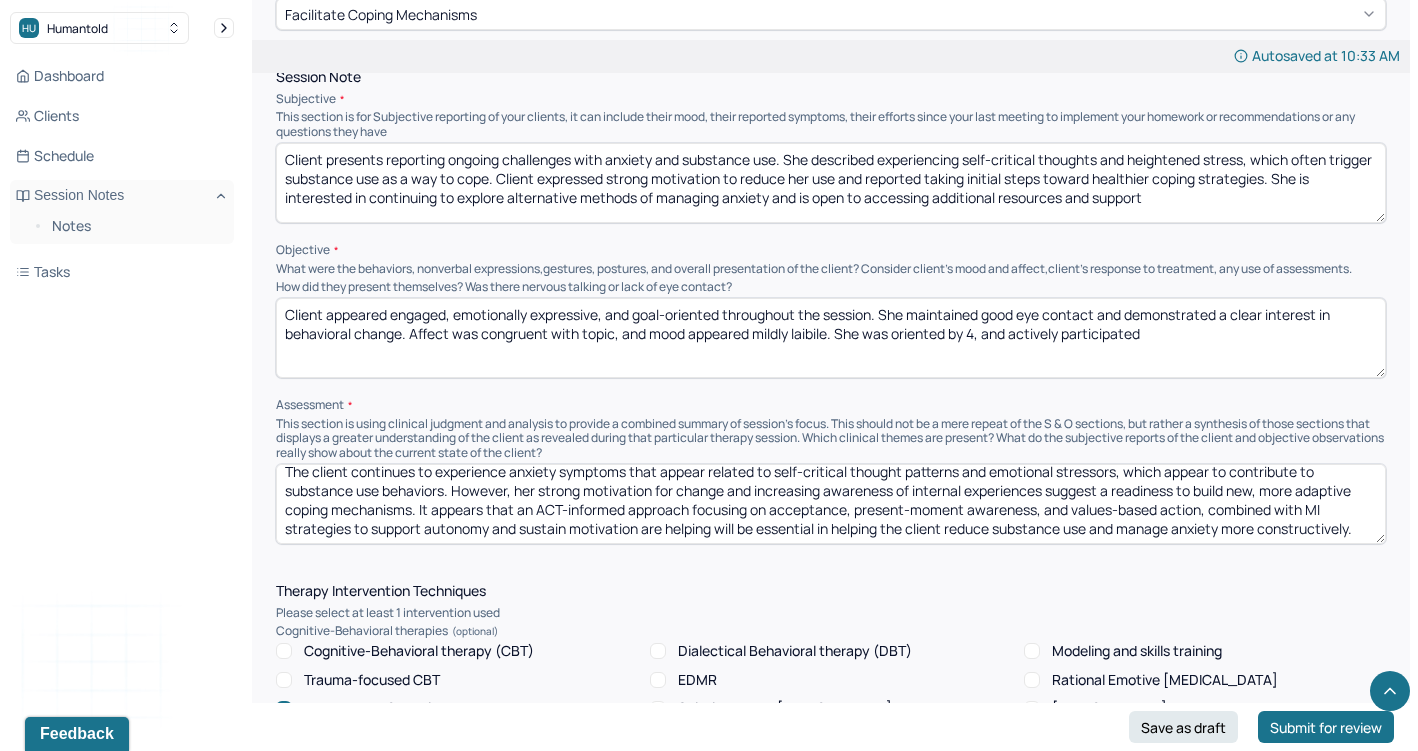 drag, startPoint x: 880, startPoint y: 497, endPoint x: 719, endPoint y: 500, distance: 161.02795 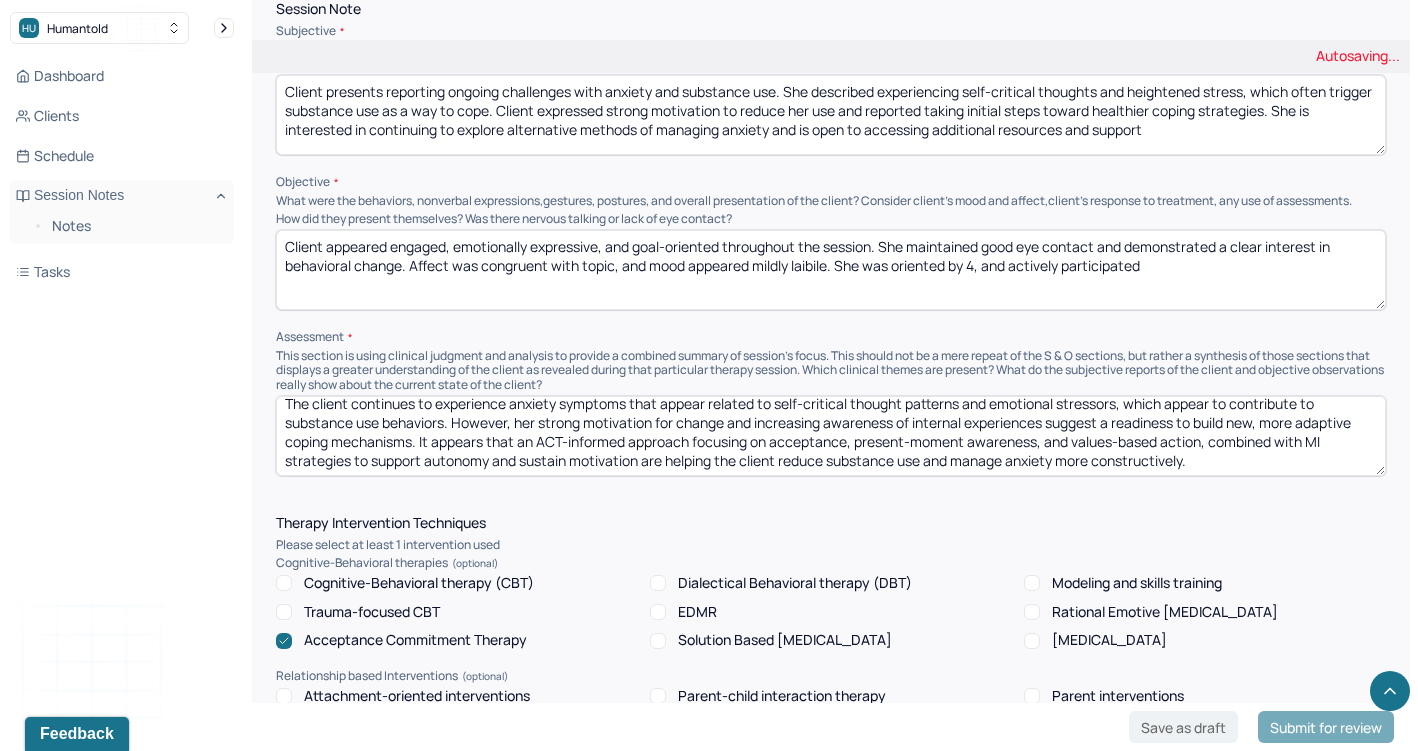 scroll, scrollTop: 1032, scrollLeft: 0, axis: vertical 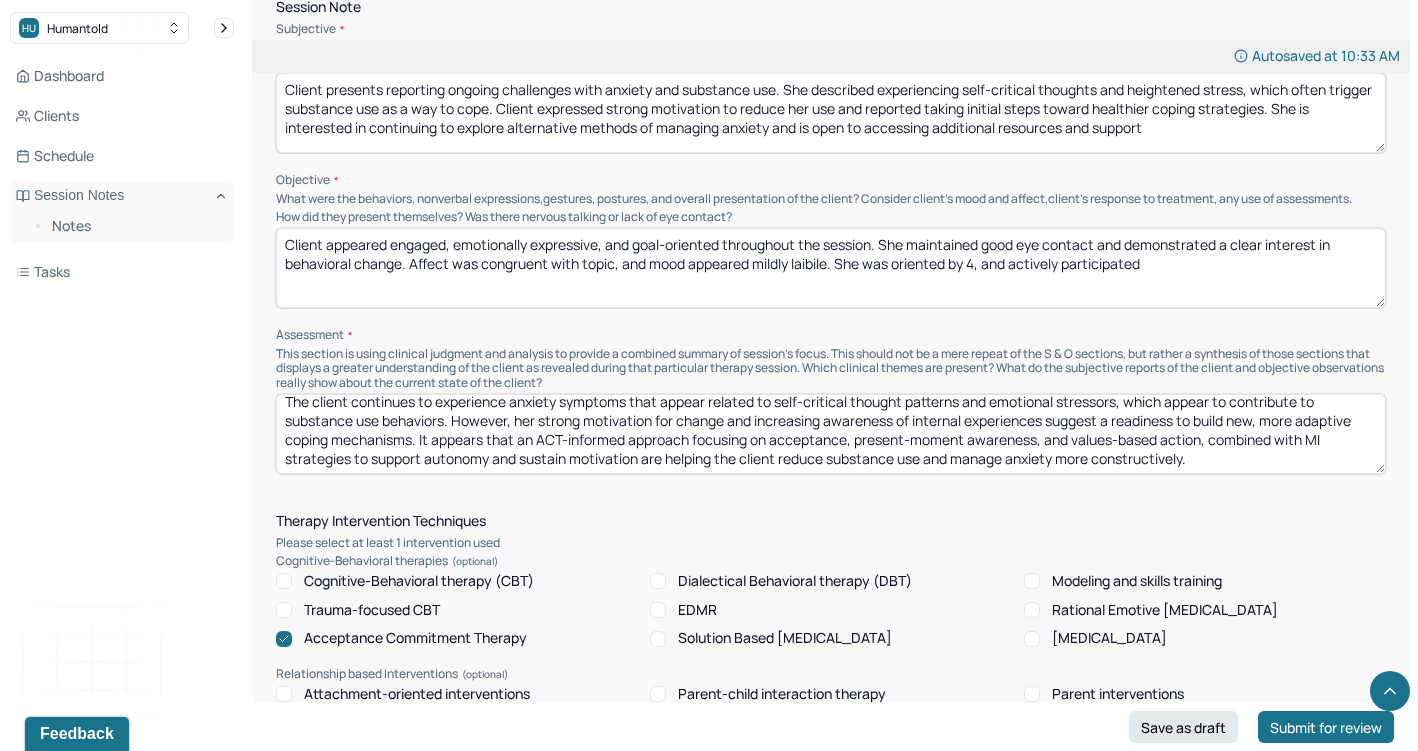 click on "The client continues to experience anxiety symptoms that appear related to self-critical thought patterns and emotional stressors, which appear to contribute to substance use behaviors. However, her strong motivation for change and increasing awareness of internal experiences suggest a readiness to build new, more adaptive coping mechanisms. It appears that an ACT-informed approach focusing on acceptance, present-moment awareness, and values-based action, combined with MI strategies to support autonomy and sustain motivation are helping the client reduce substance use and manage anxiety more constructively." at bounding box center [831, 434] 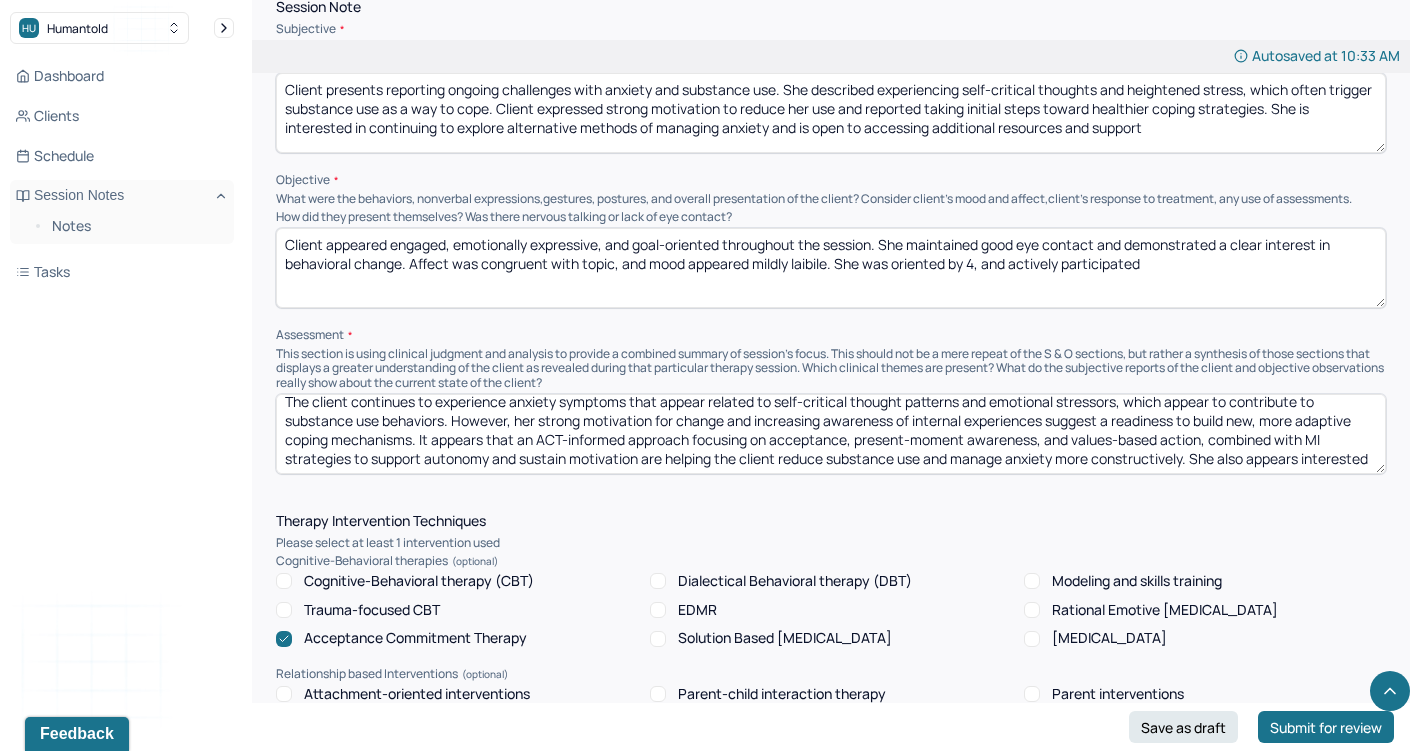 scroll, scrollTop: 23, scrollLeft: 0, axis: vertical 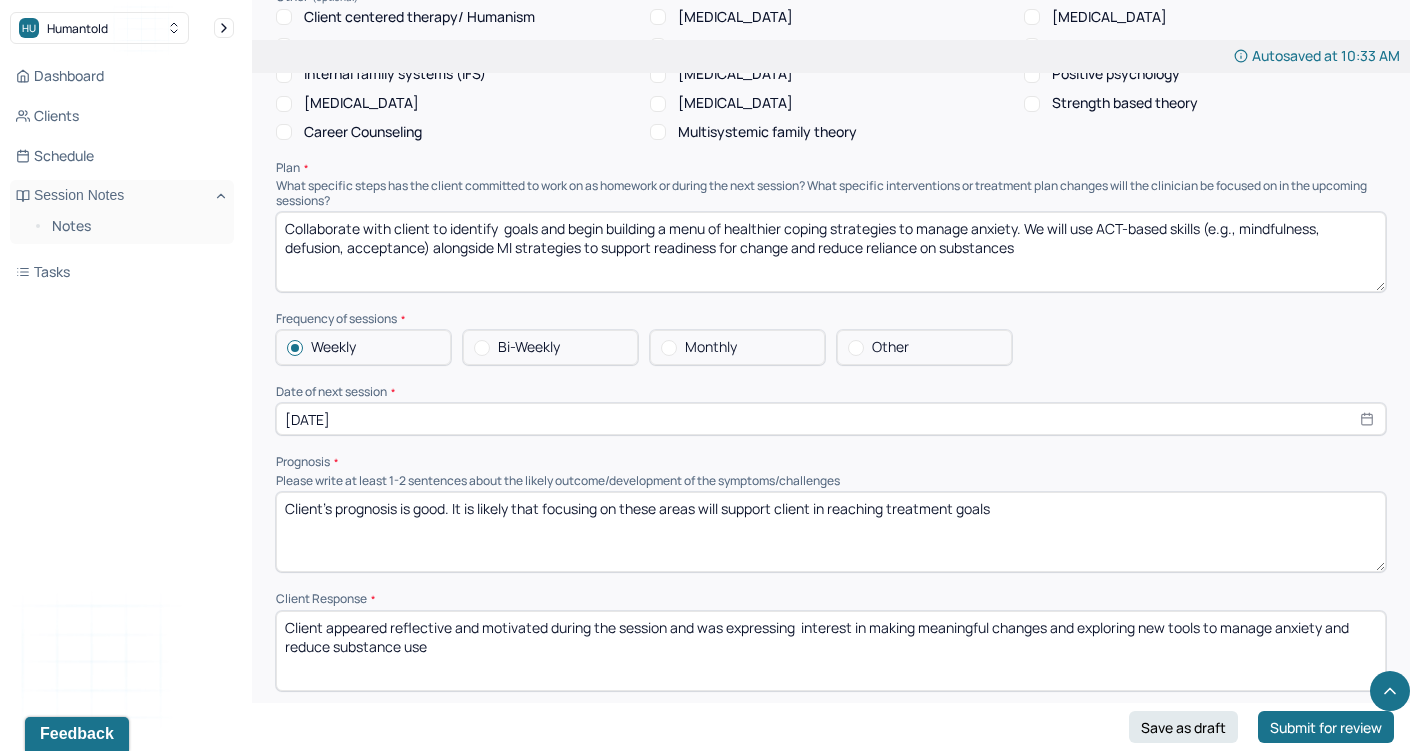 type on "The client continues to experience anxiety symptoms that appear related to self-critical thought patterns and emotional stressors, which appear to contribute to substance use behaviors. However, her strong motivation for change and increasing awareness of internal experiences suggest a readiness to build new, more adaptive coping mechanisms. It appears that an ACT-informed approach focusing on acceptance, present-moment awareness, and values-based action, combined with MI strategies to support autonomy and sustain motivation are helping the client reduce substance use and manage anxiety more constructively. She also appears interested in additional supports such as AA meetings." 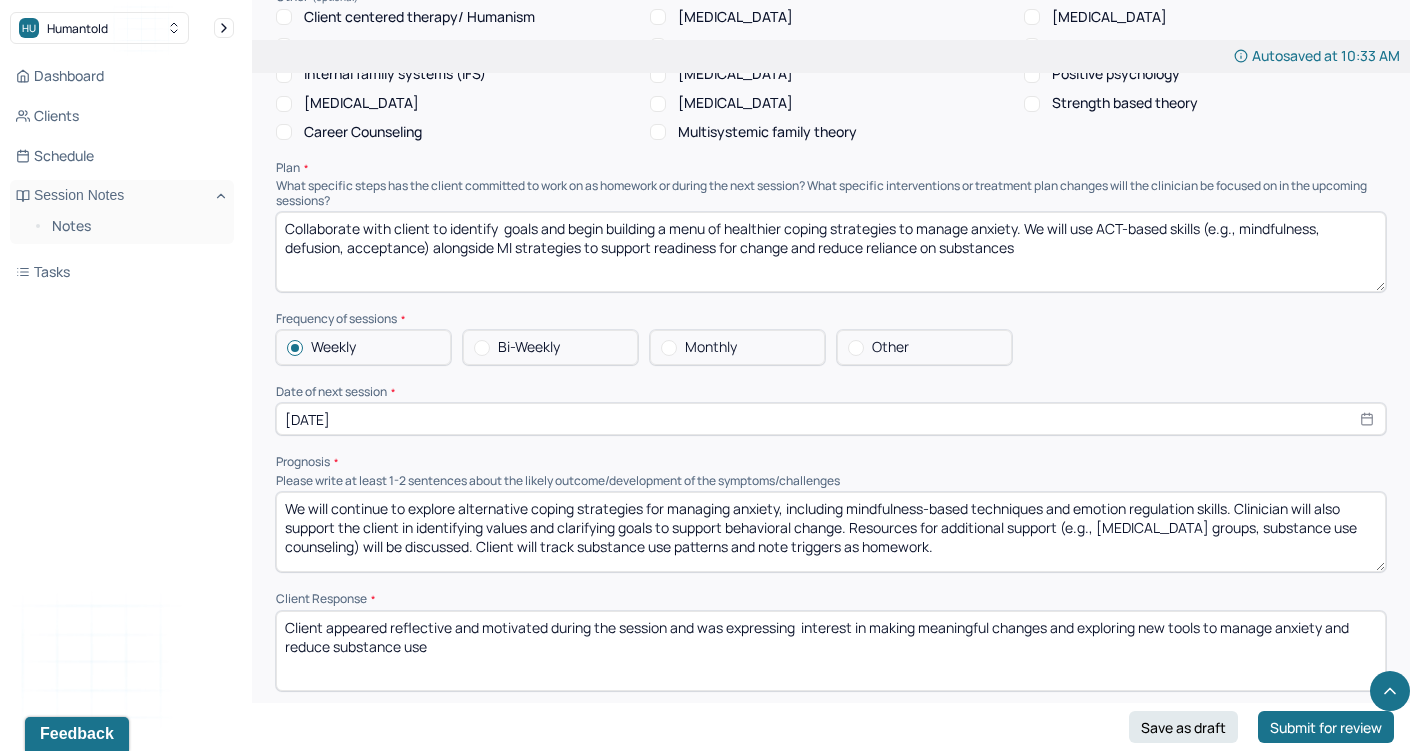 click on "Client's prognosis is good. It is likely that focusing on these areas will support client in reaching treatment goals" at bounding box center [831, 532] 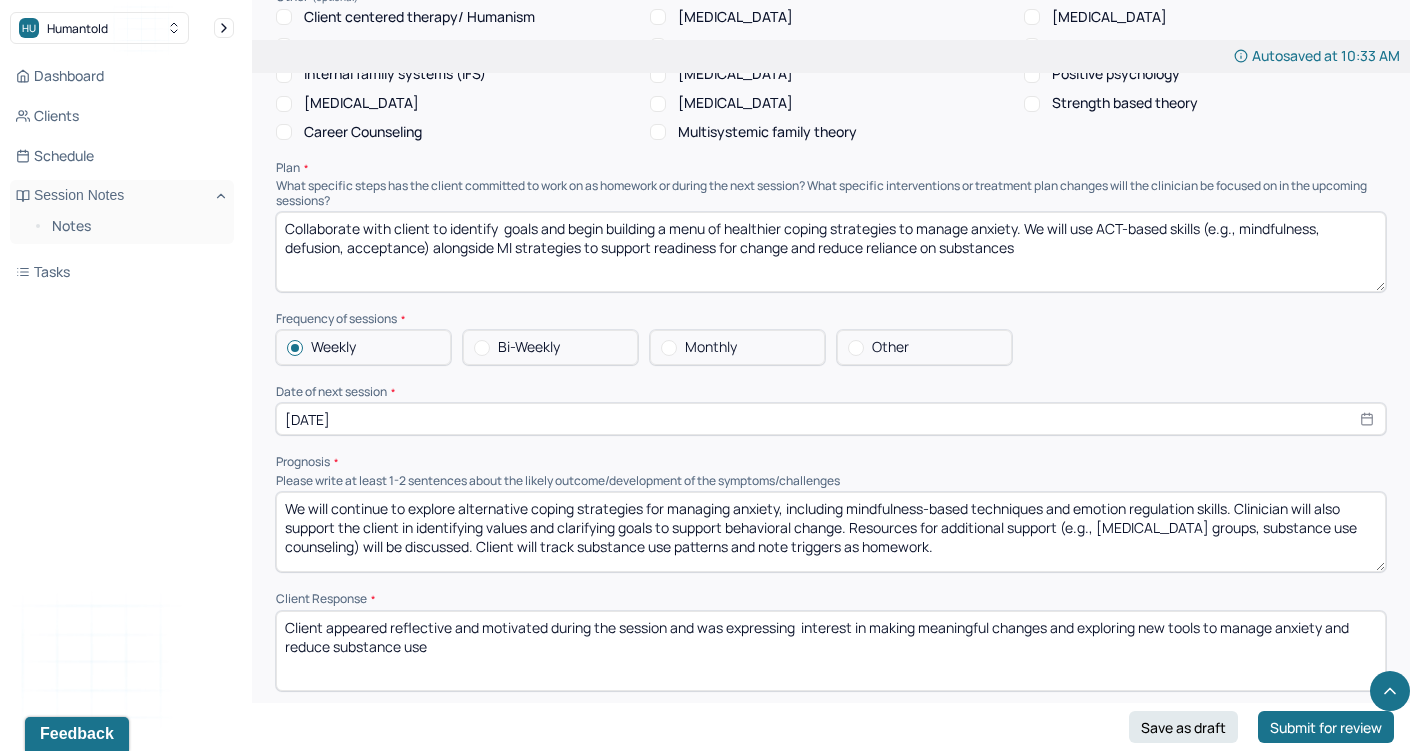 click on "We will continue to explore alternative coping strategies for managing anxiety, including mindfulness-based techniques and emotion regulation skills. Clinician will also support the client in identifying values and clarifying goals to support behavioral change. Resources for additional support (e.g., [MEDICAL_DATA] groups, substance use counseling) will be discussed. Client will track substance use patterns and note triggers as homework." at bounding box center [831, 532] 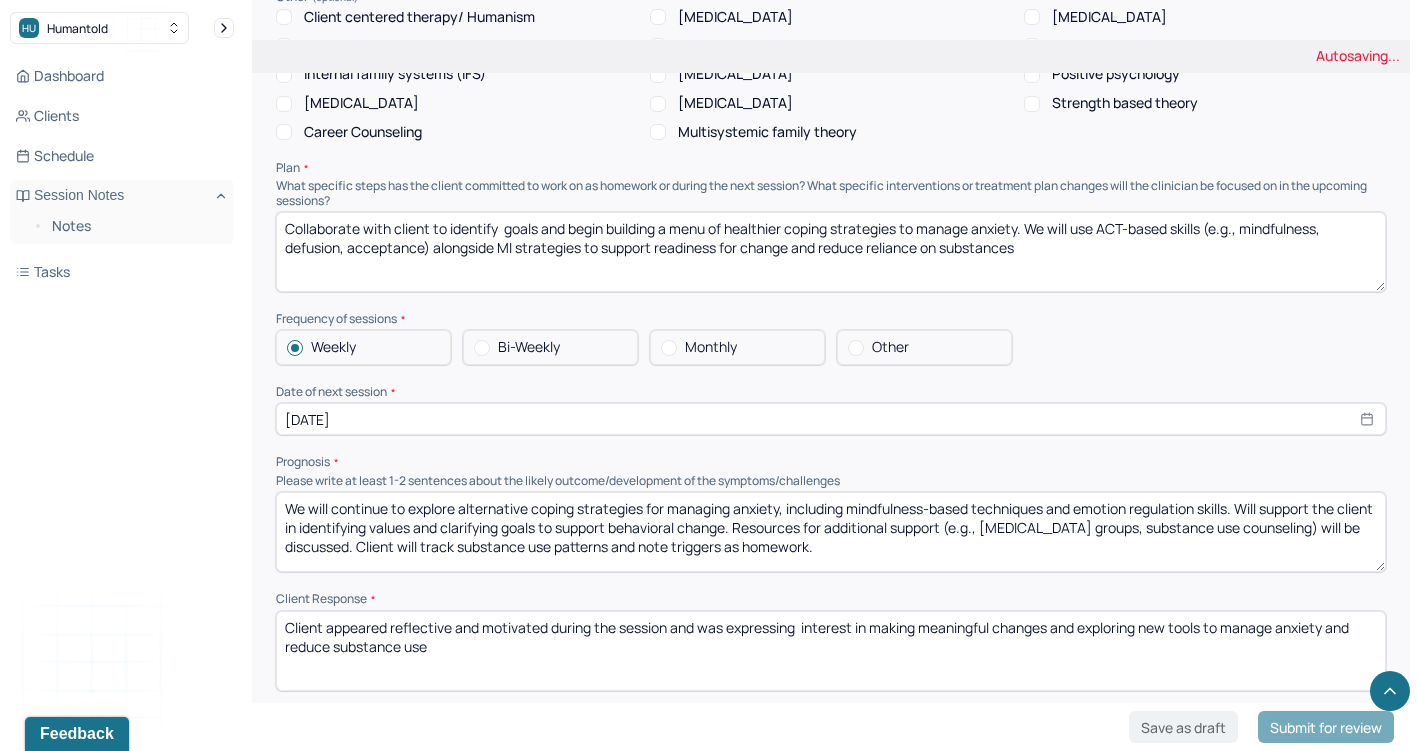 click on "We will continue to explore alternative coping strategies for managing anxiety, including mindfulness-based techniques and emotion regulation skills. Clinician will also support the client in identifying values and clarifying goals to support behavioral change. Resources for additional support (e.g., [MEDICAL_DATA] groups, substance use counseling) will be discussed. Client will track substance use patterns and note triggers as homework." at bounding box center [831, 532] 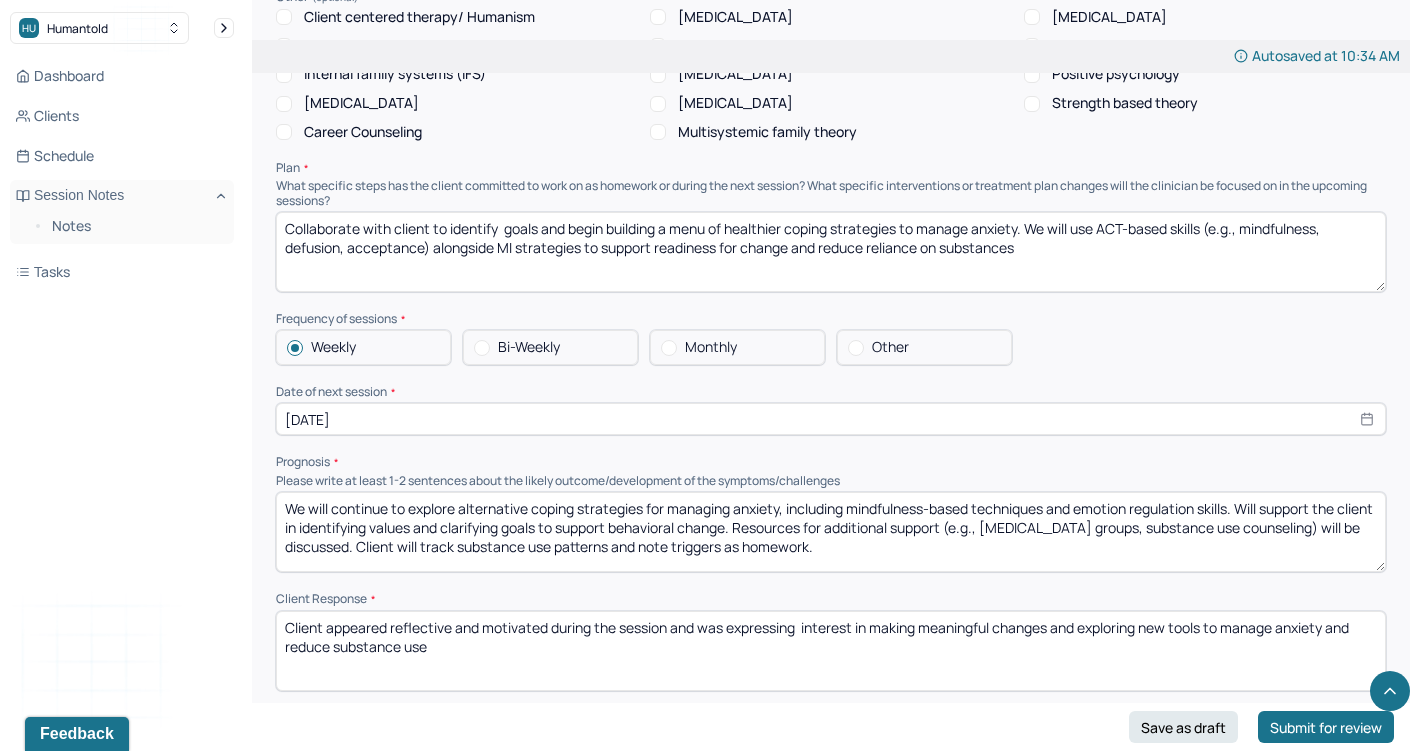drag, startPoint x: 776, startPoint y: 485, endPoint x: 856, endPoint y: 522, distance: 88.14193 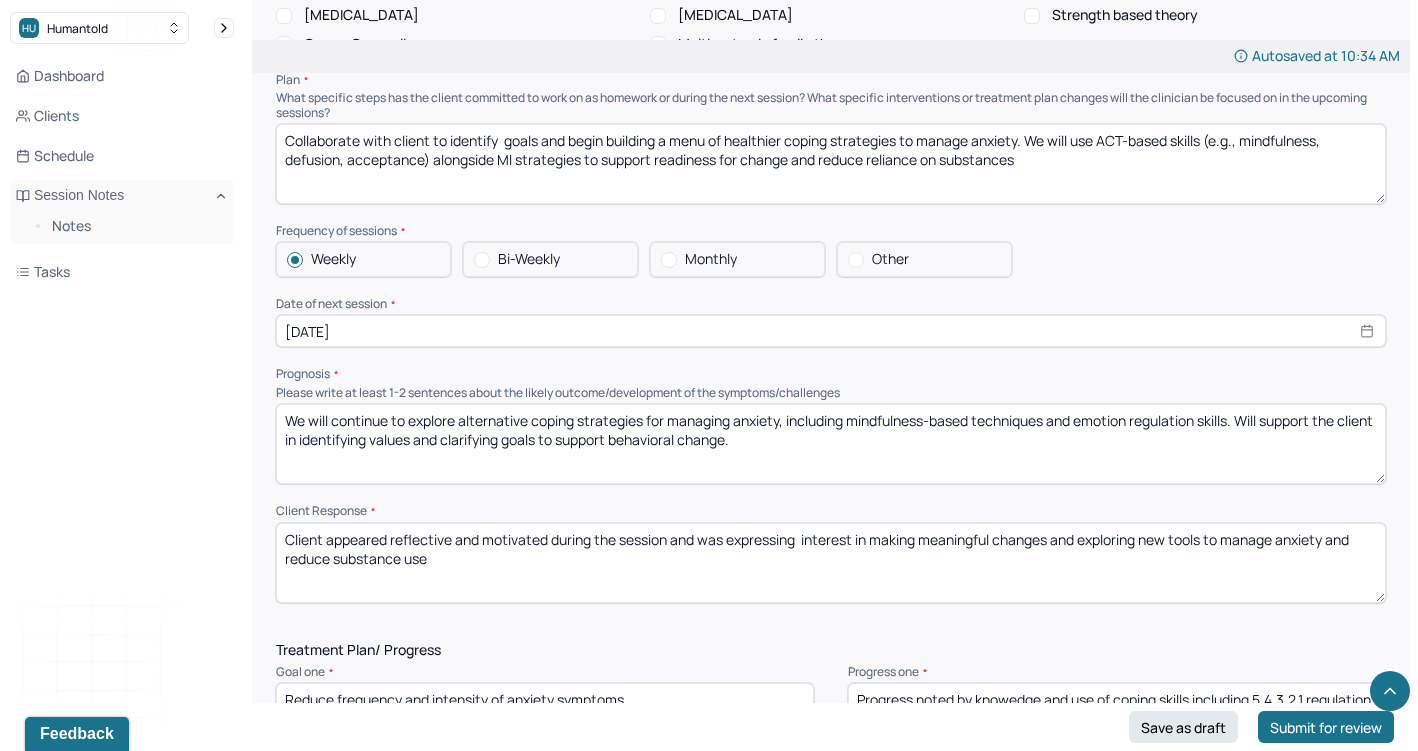 scroll, scrollTop: 1851, scrollLeft: 0, axis: vertical 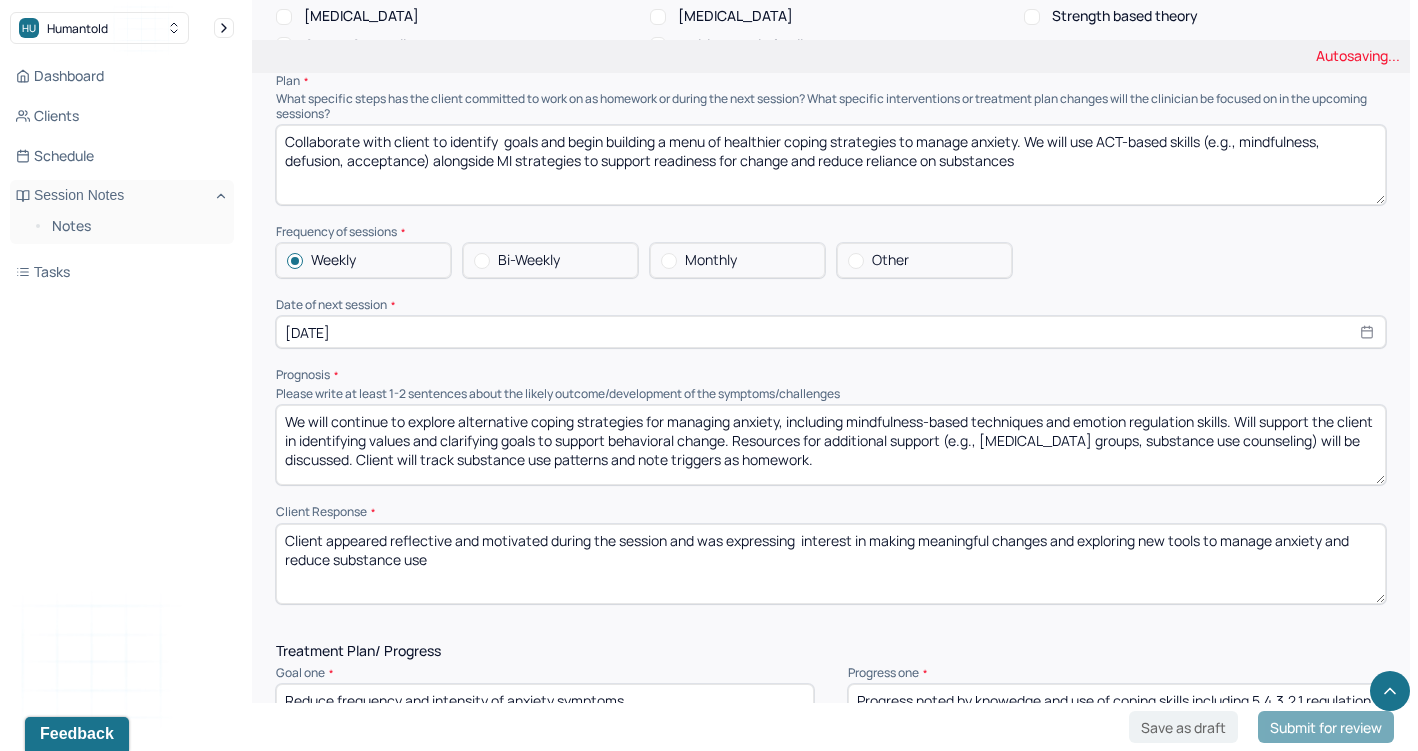 click on "We will continue to explore alternative coping strategies for managing anxiety, including mindfulness-based techniques and emotion regulation skills. Will support the client in identifying values and clarifying goals to support behavioral change." at bounding box center [831, 445] 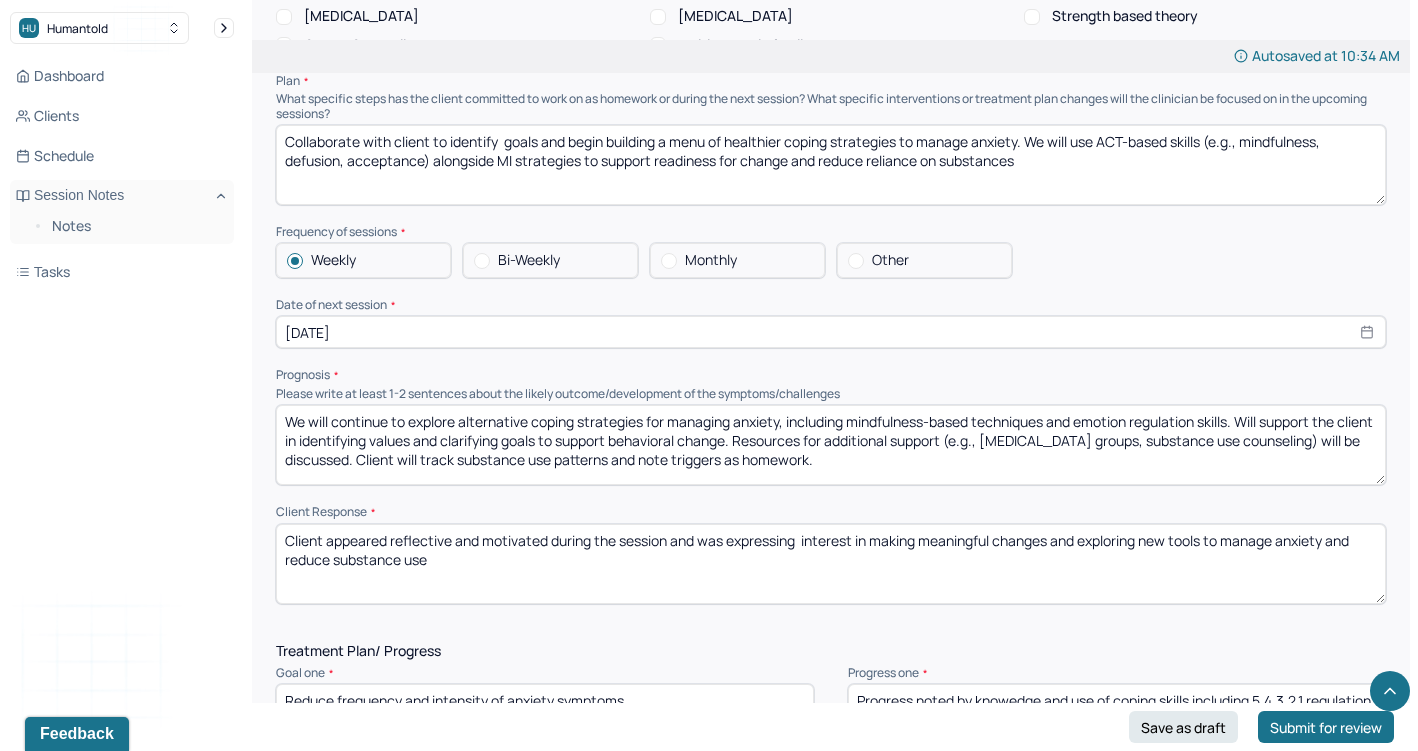 drag, startPoint x: 860, startPoint y: 415, endPoint x: 268, endPoint y: 369, distance: 593.7845 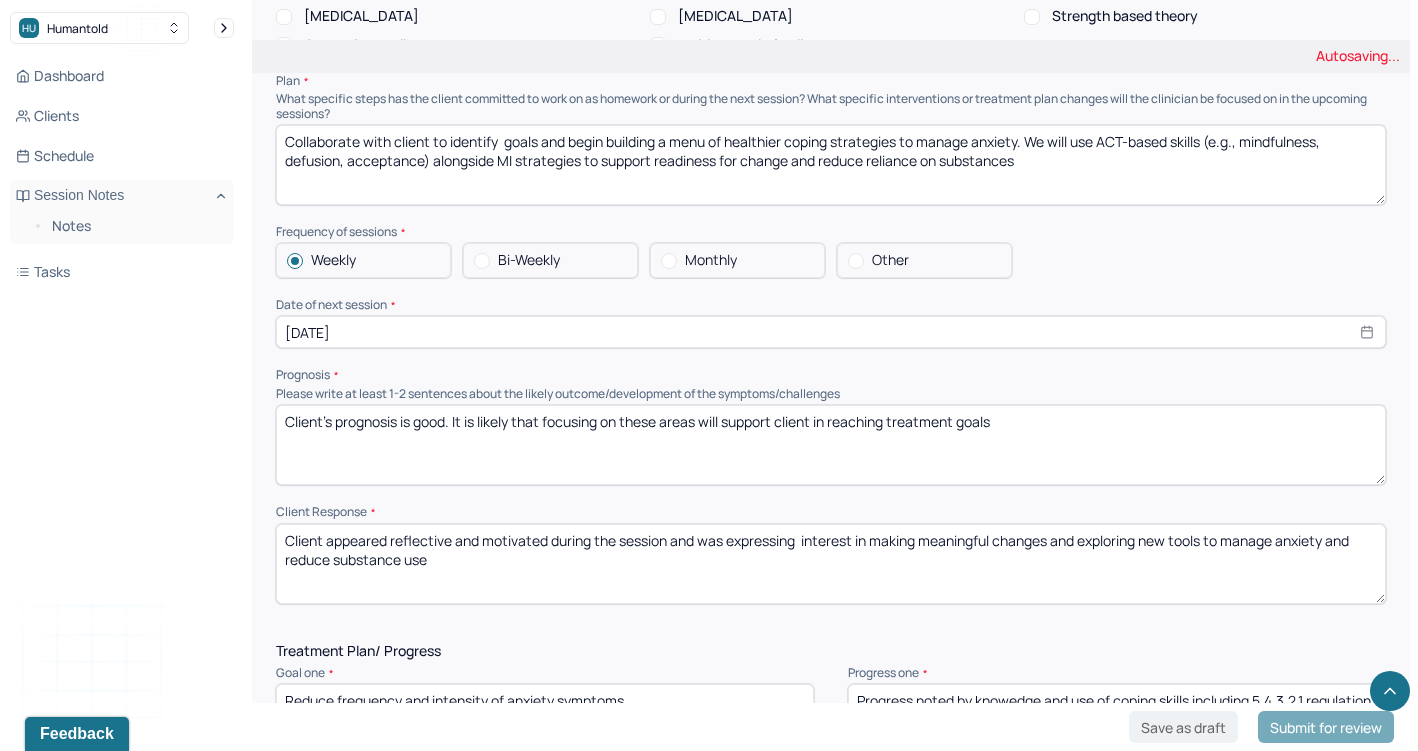 click on "We will continue to explore alternative coping strategies for managing anxiety, including mindfulness-based techniques and emotion regulation skills. Will support the client in identifying values and clarifying goals to support behavioral change. Resources for additional support (e.g., [MEDICAL_DATA] groups, substance use counseling) will be discussed. Client will track substance use patterns and note triggers as homework." at bounding box center (831, 445) 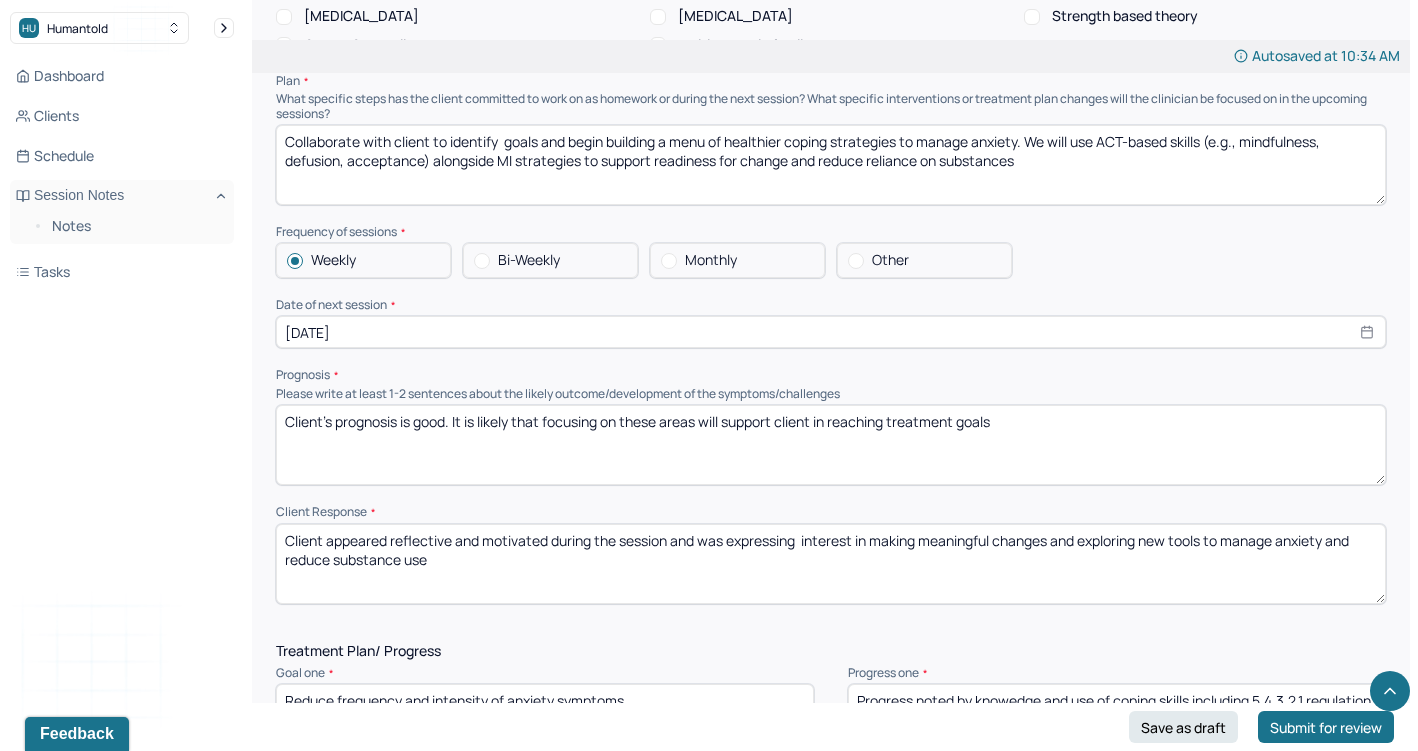 click on "We will continue to explore alternative coping strategies for managing anxiety, including mindfulness-based techniques and emotion regulation skills. Will support the client in identifying values and clarifying goals to support behavioral change. Resources for additional support (e.g., [MEDICAL_DATA] groups, substance use counseling) will be discussed. Client will track substance use patterns and note triggers as homework." at bounding box center [831, 445] 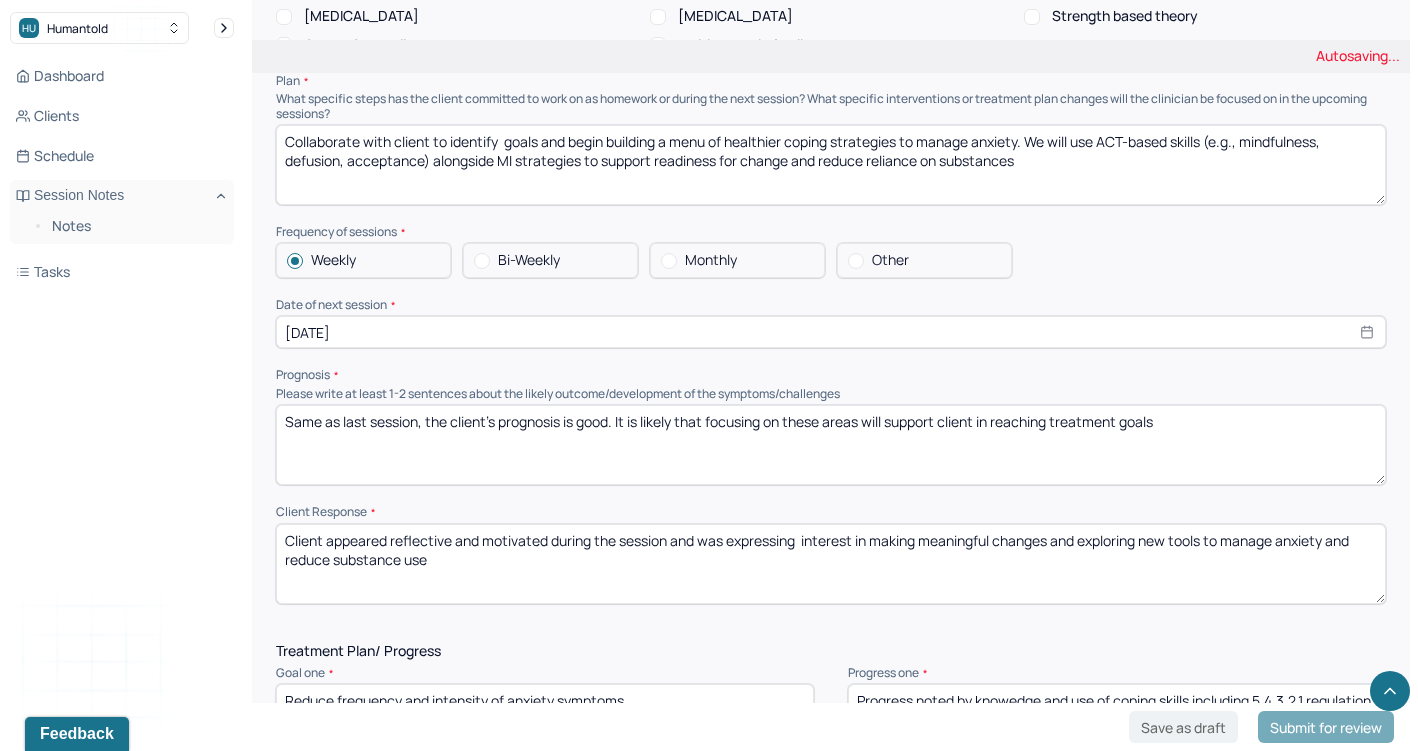 type on "Same as last session, the client's prognosis is good. It is likely that focusing on these areas will support client in reaching treatment goals" 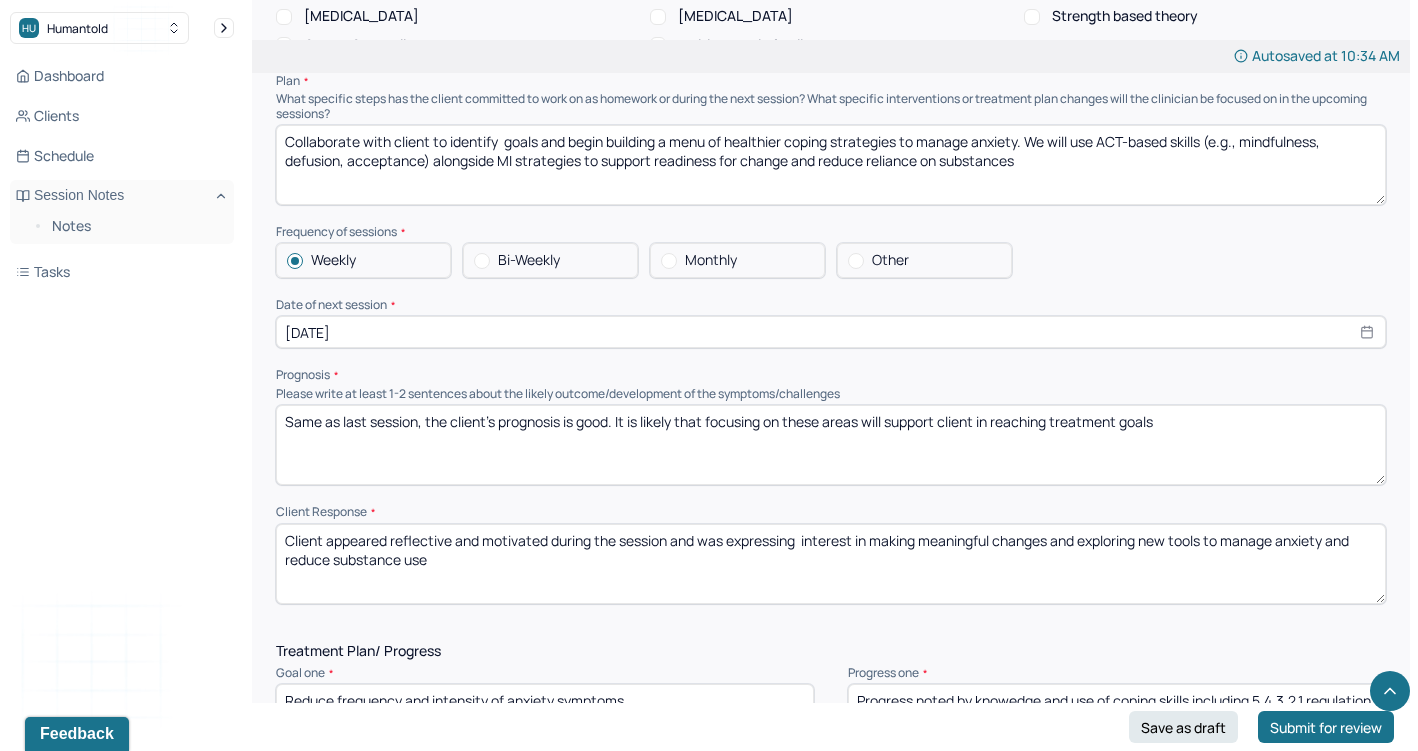paste on "We will continue to explore alternative coping strategies for managing anxiety, including mindfulness-based techniques and emotion regulation skills. Will support the client in identifying values and clarifying goals to support behavioral change. Resources for additional support (e.g., [MEDICAL_DATA] groups, substance use counseling) will be discussed. Client will track substance use patterns and note triggers as homework." 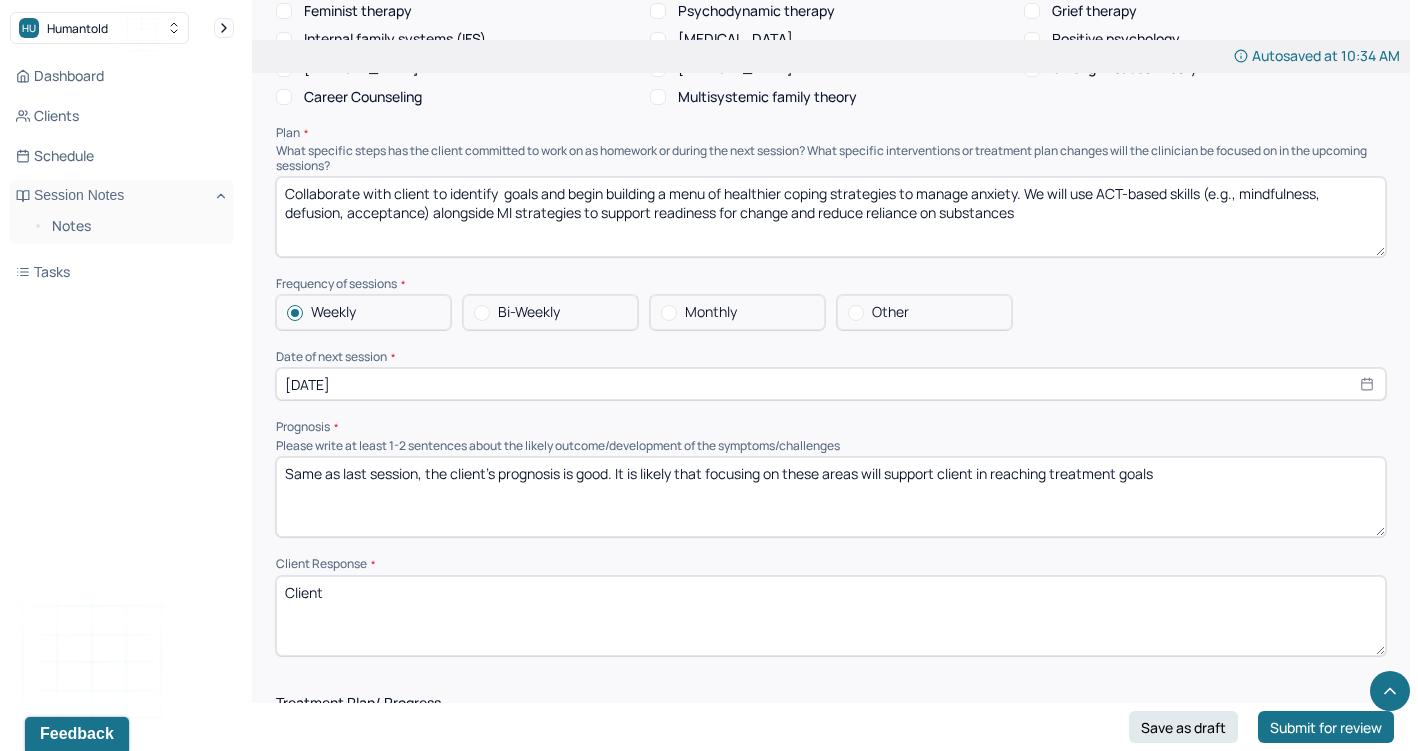 scroll, scrollTop: 1798, scrollLeft: 0, axis: vertical 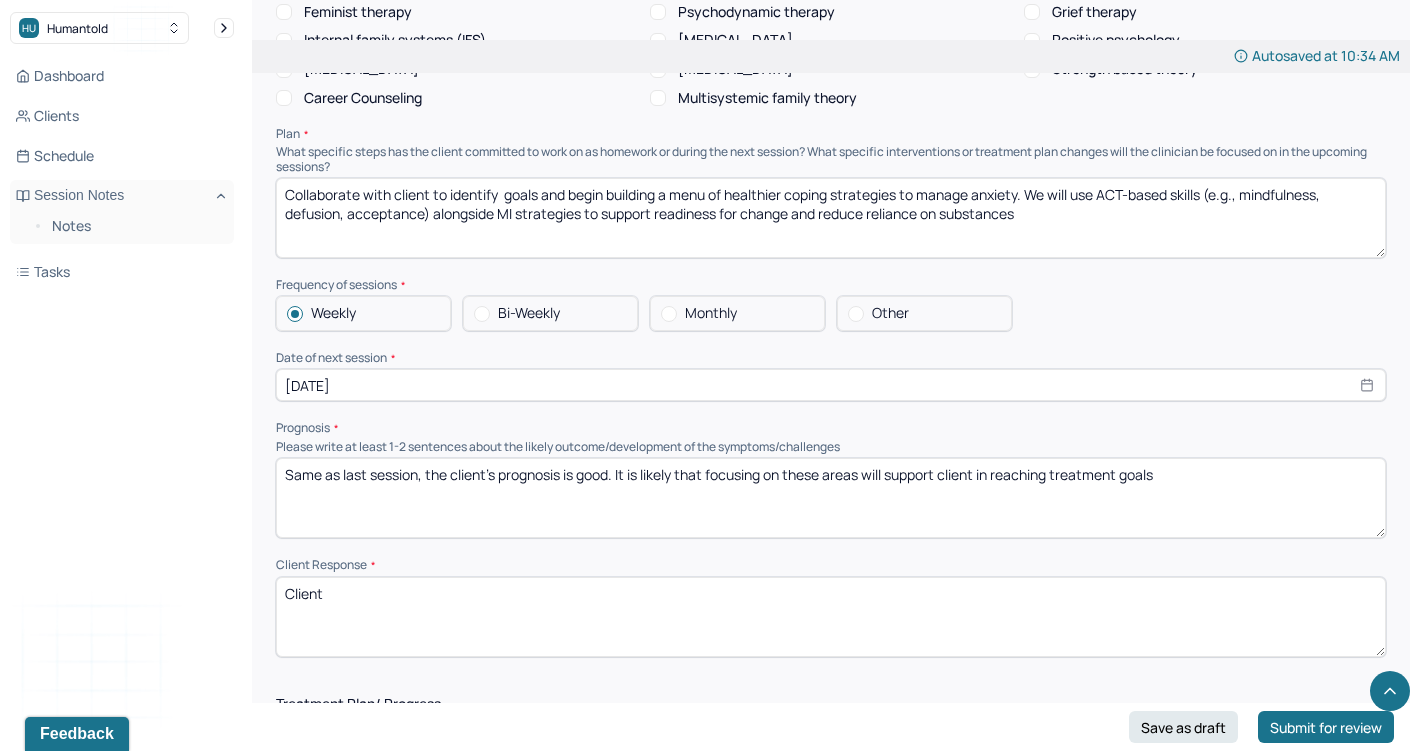type on "Client" 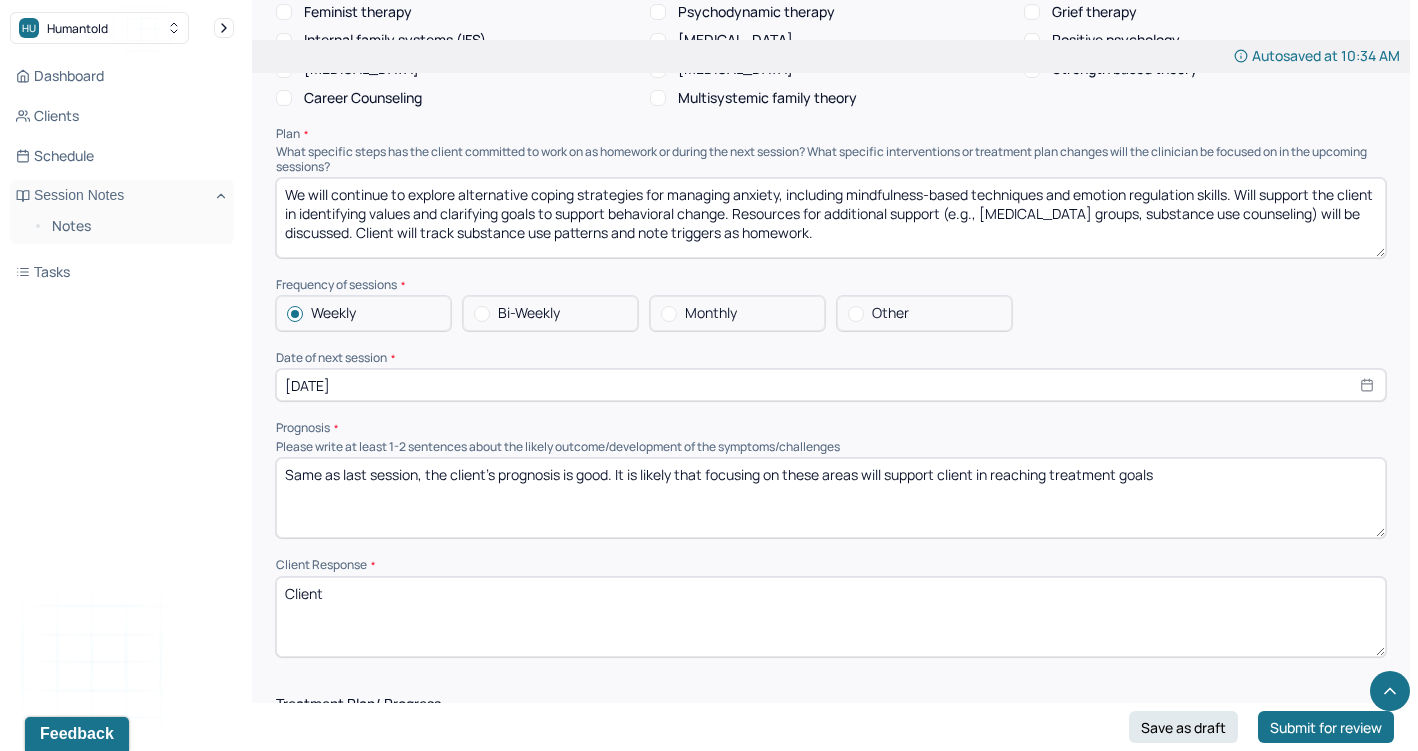 click on "Collaborate with client to identify  goals and begin building a menu of healthier coping strategies to manage anxiety. We will use ACT-based skills (e.g., mindfulness, defusion, acceptance) alongside MI strategies to support readiness for change and reduce reliance on substances" at bounding box center (831, 218) 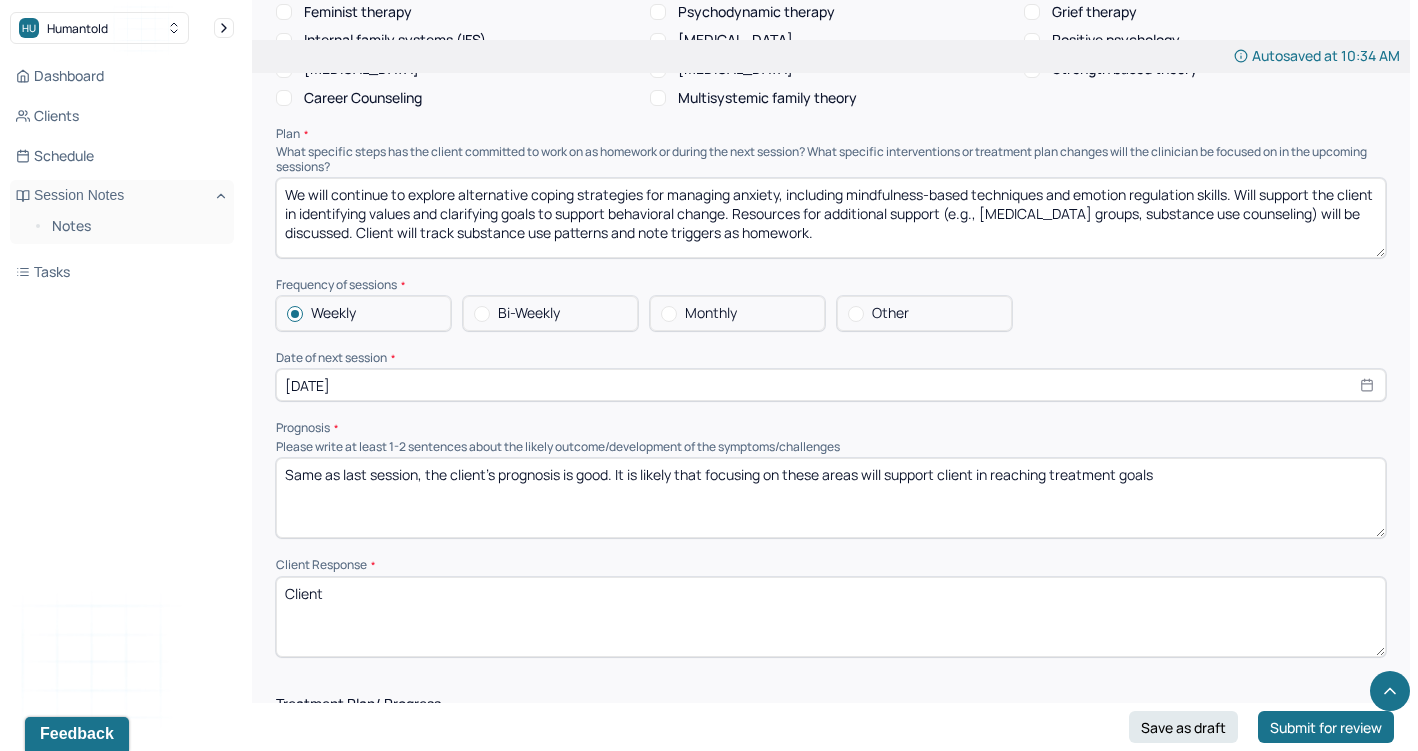 drag, startPoint x: 1247, startPoint y: 158, endPoint x: 1137, endPoint y: 199, distance: 117.3925 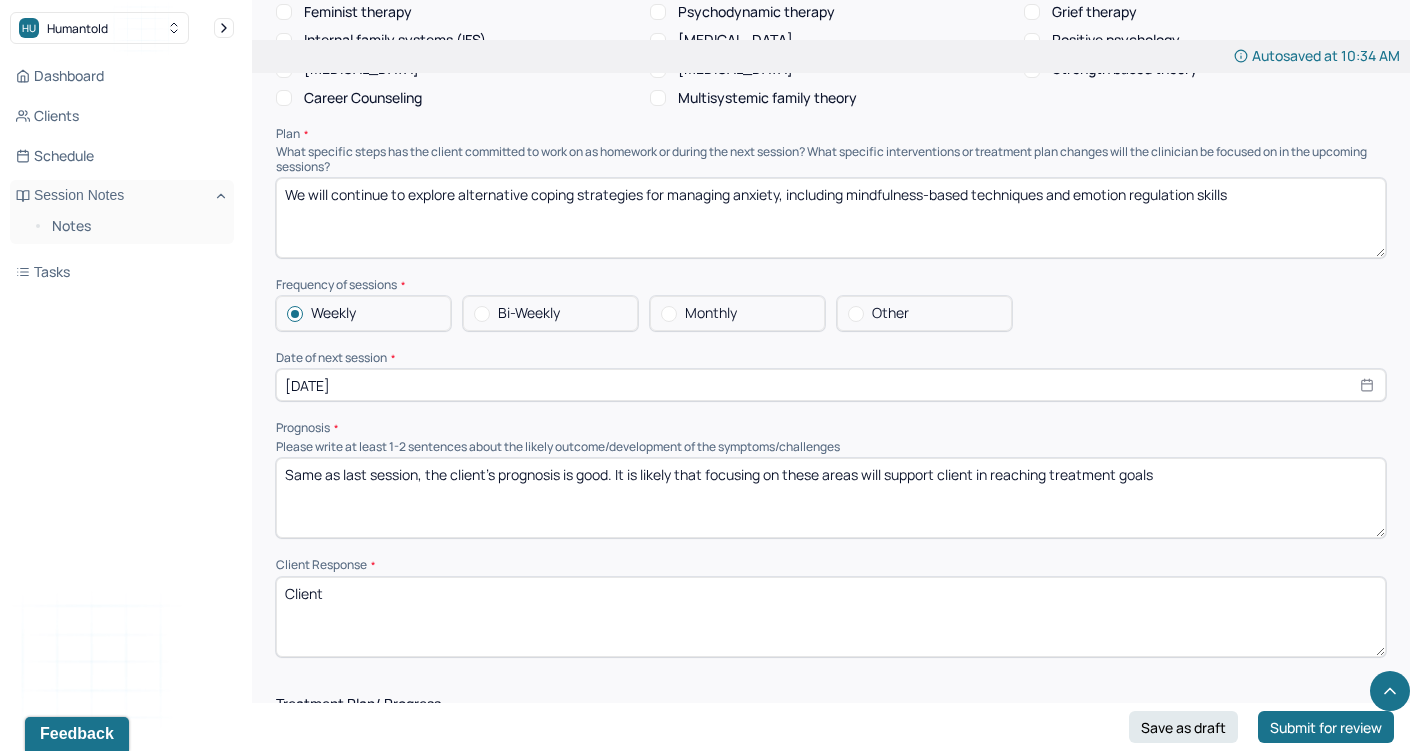 type on "We will continue to explore alternative coping strategies for managing anxiety, including mindfulness-based techniques and emotion regulation skills" 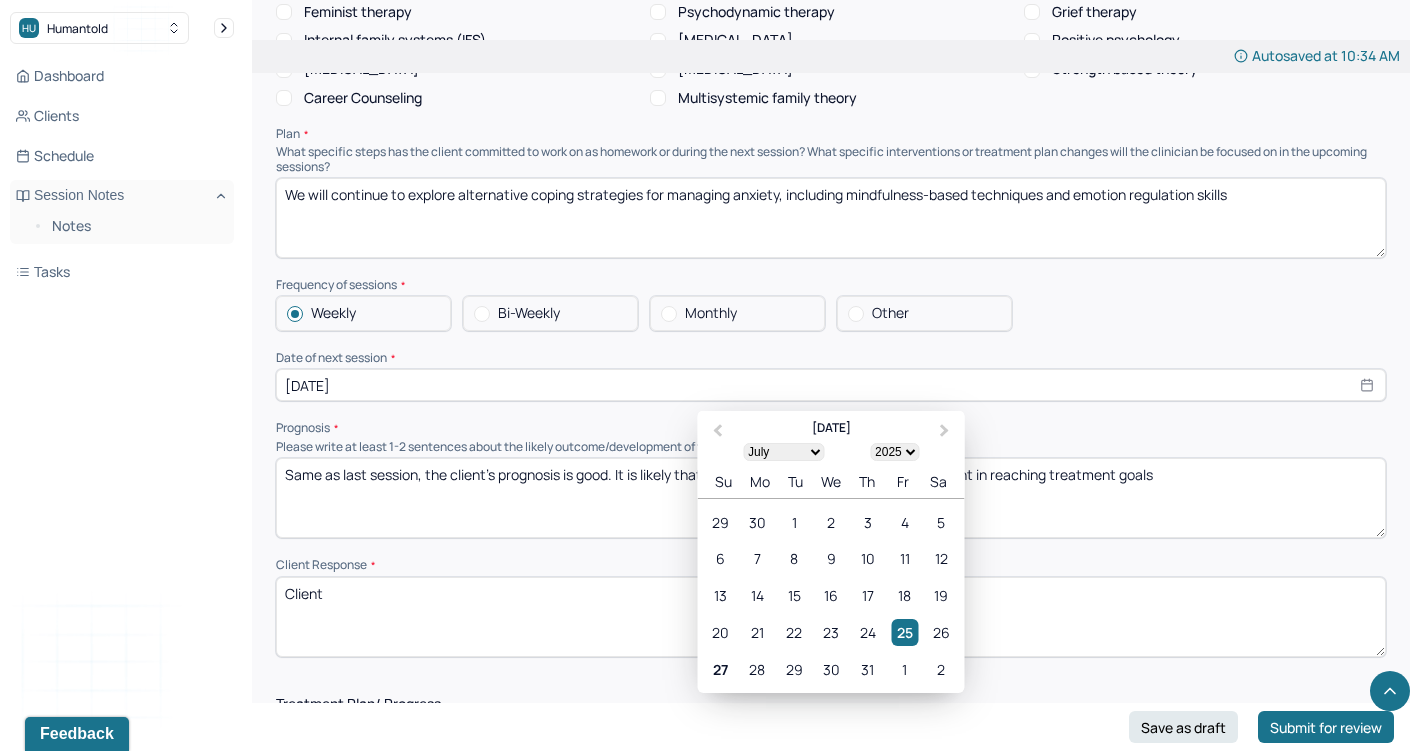 click on "[DATE]" at bounding box center [831, 385] 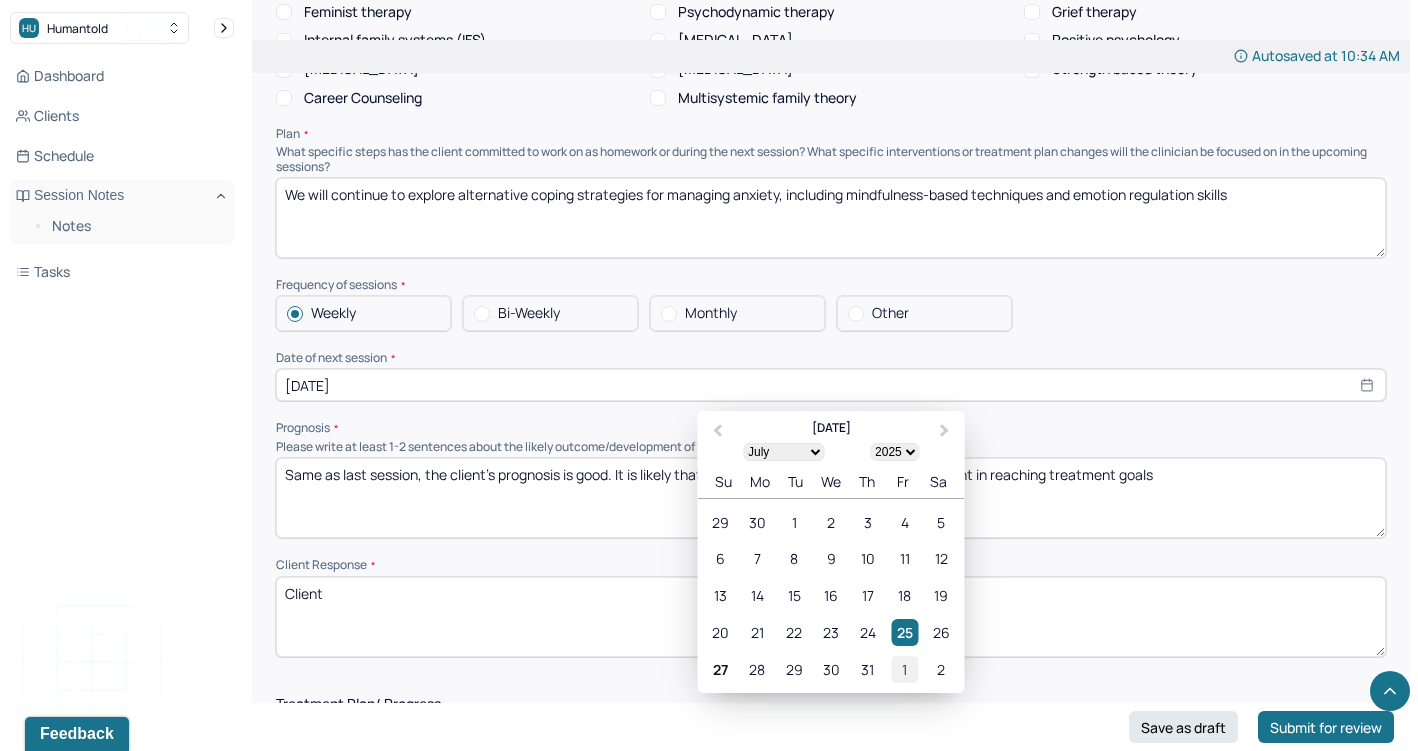 click on "1" at bounding box center [904, 669] 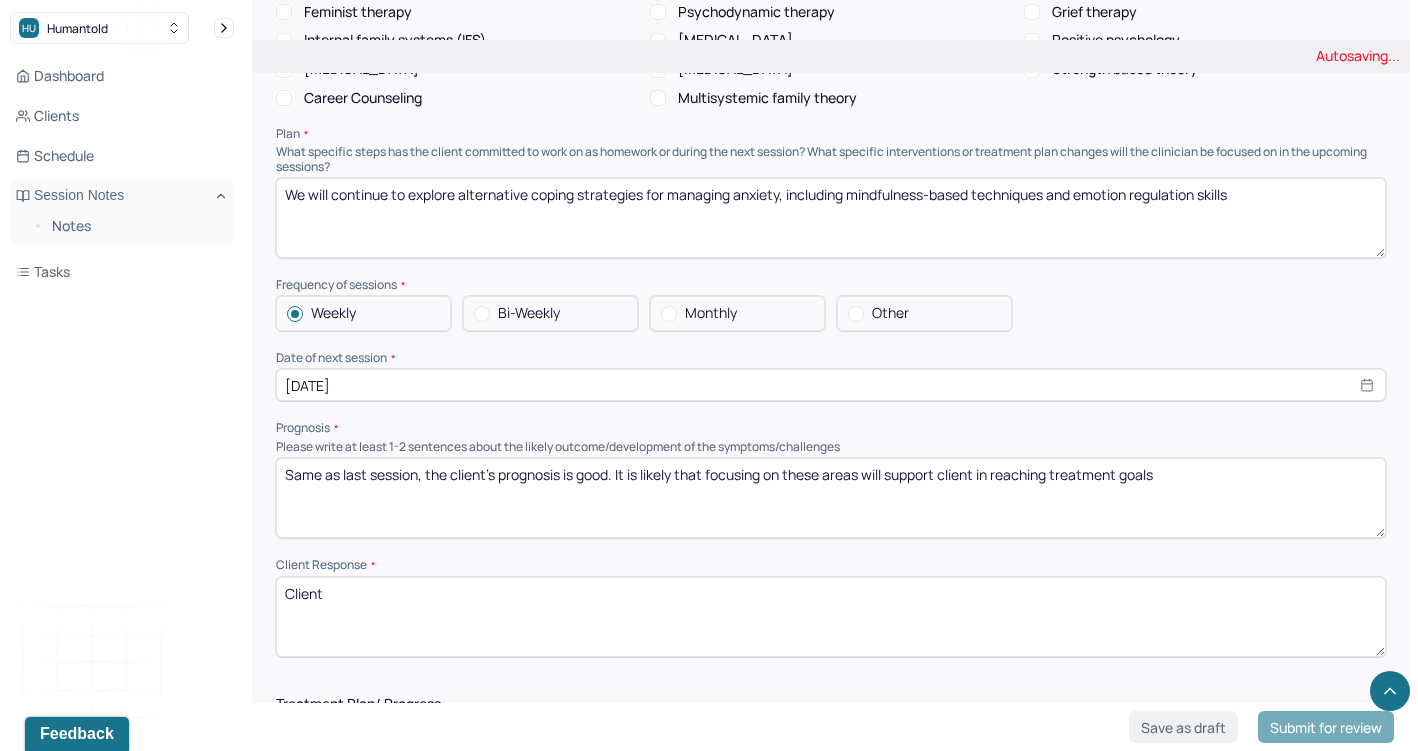 click on "Same as last session, the client's prognosis is good. It is likely that focusing on these areas will support client in reaching treatment goals" at bounding box center [831, 498] 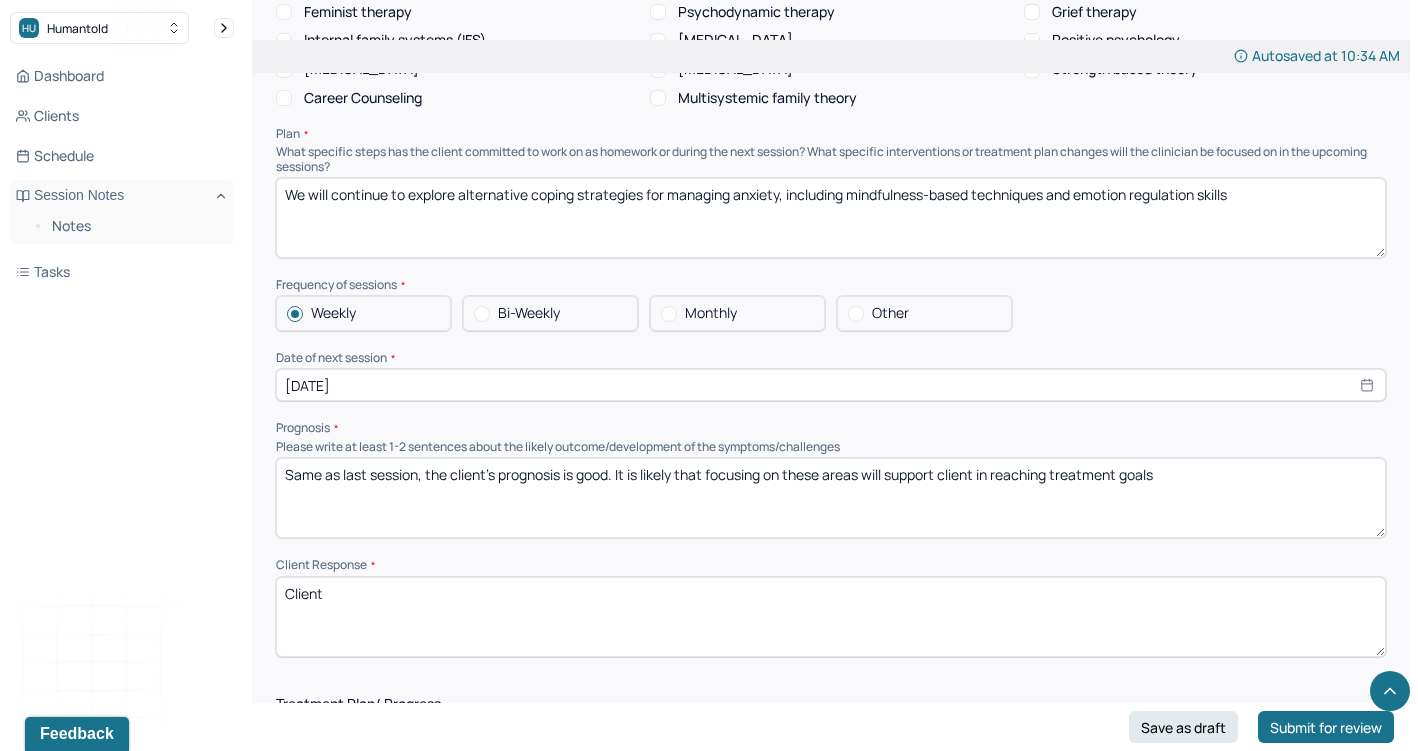 click on "Client" at bounding box center (831, 617) 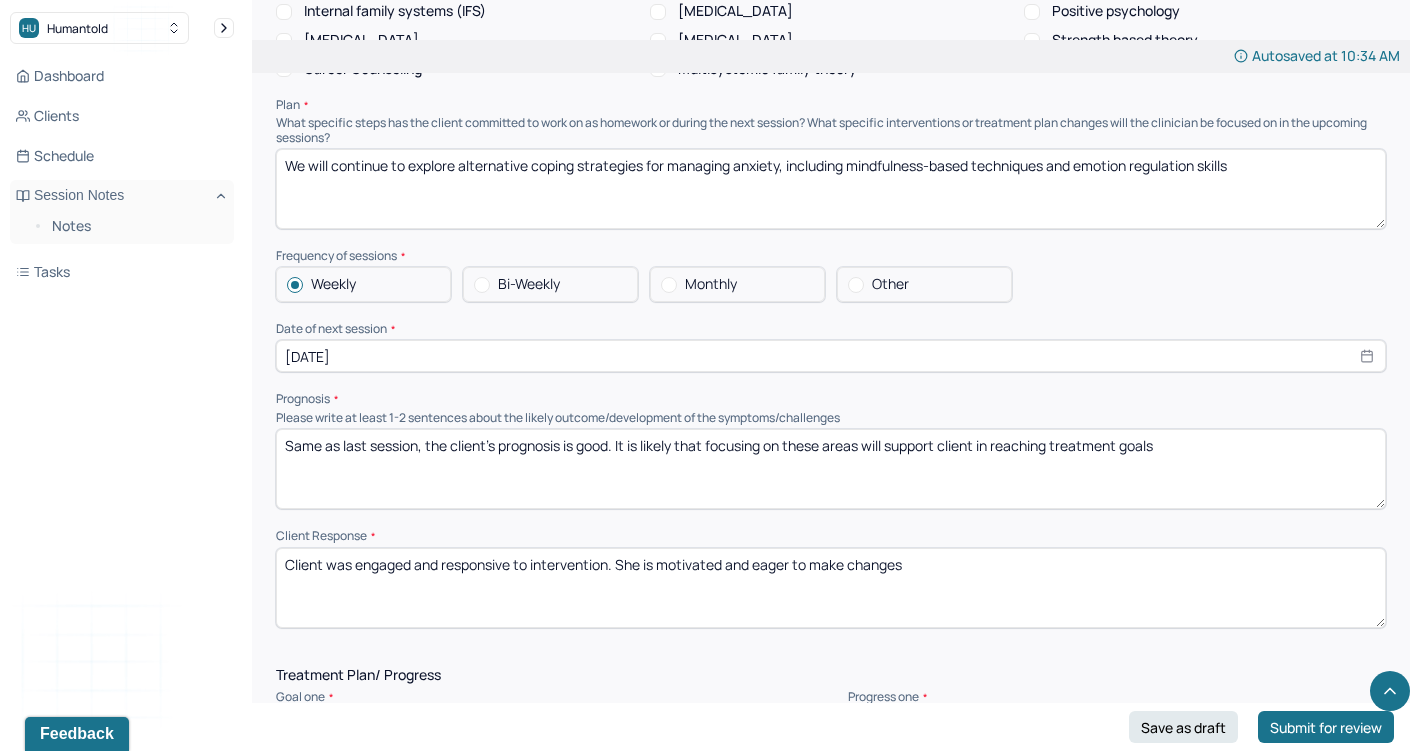 scroll, scrollTop: 1942, scrollLeft: 0, axis: vertical 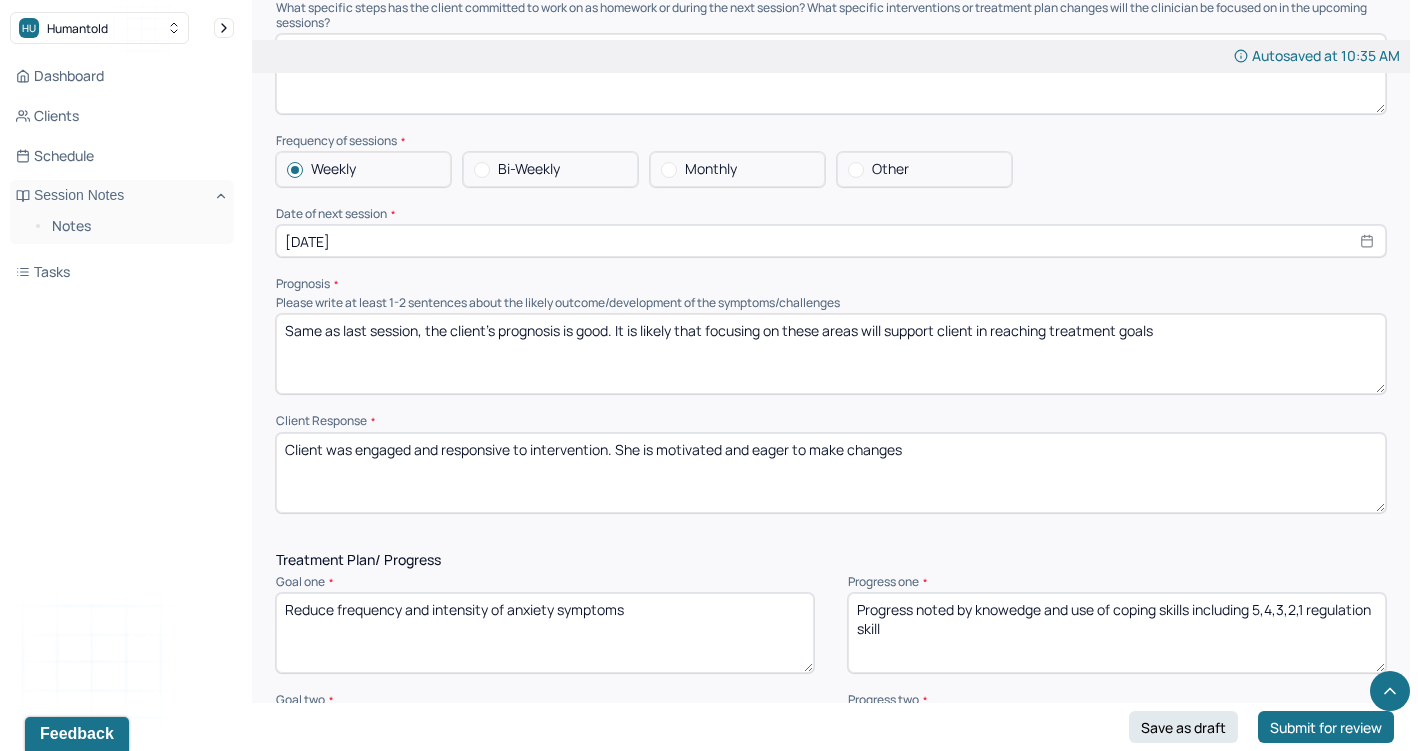 type on "Client was engaged and responsive to intervention. She is motivated and eager to make changes" 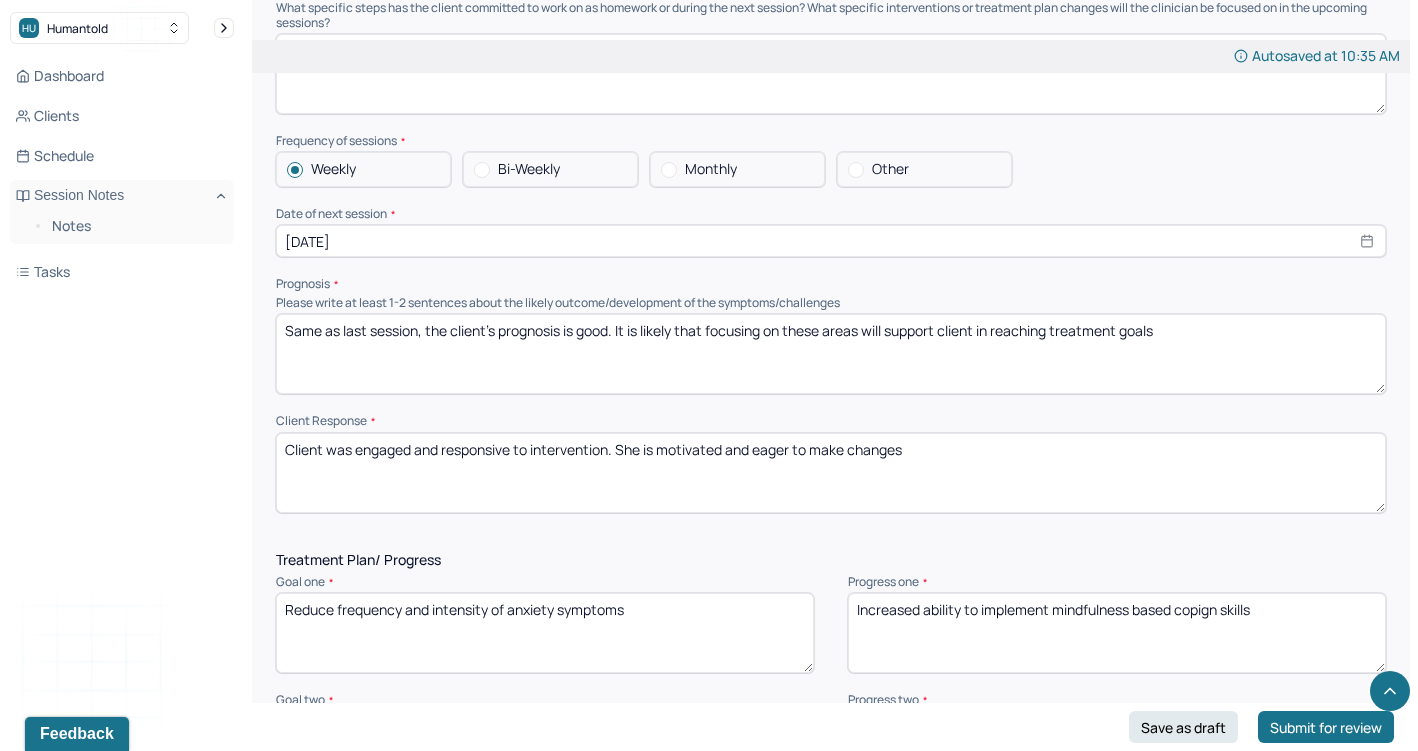 scroll, scrollTop: 2129, scrollLeft: 0, axis: vertical 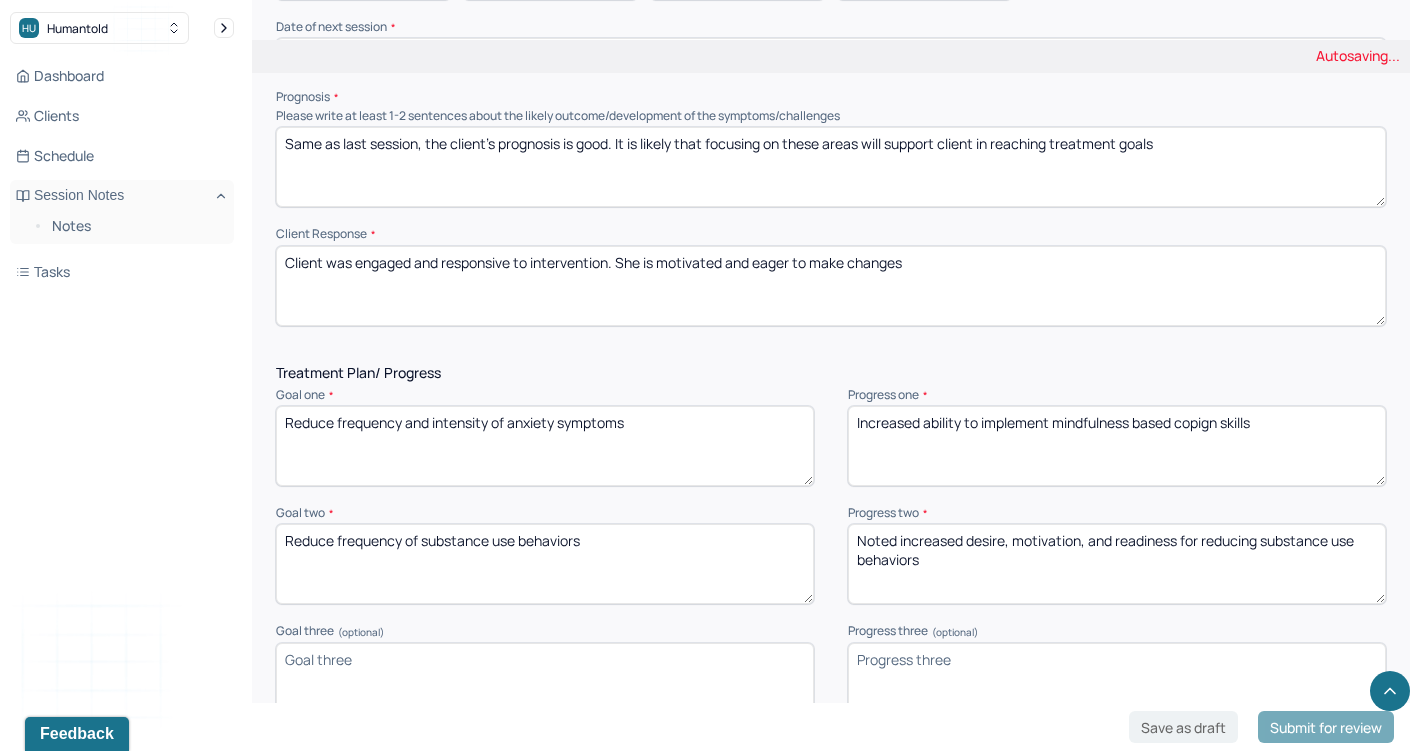type on "Increased ability to implement mindfulness based copign skills" 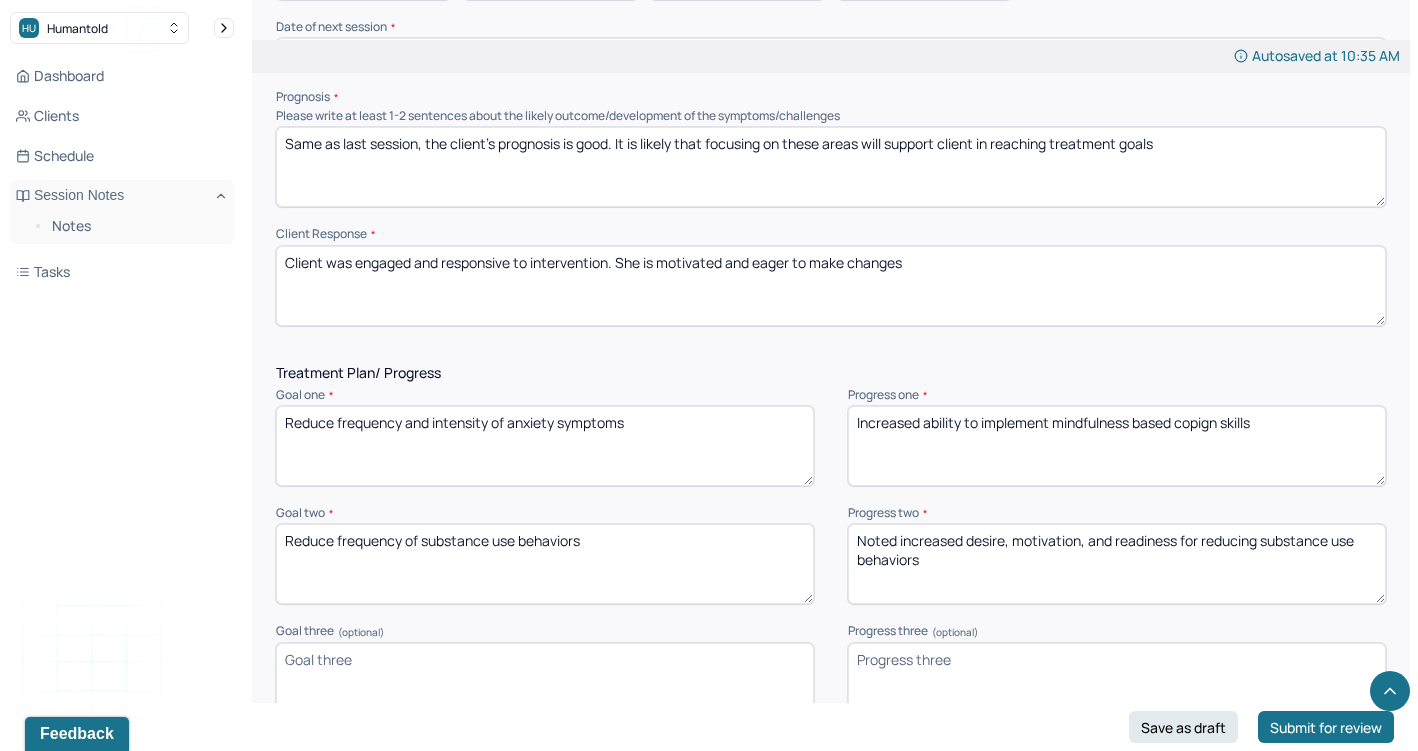 click on "Noted increased desire, motivation, and readiness for reducing substance use behaviors" at bounding box center (1117, 564) 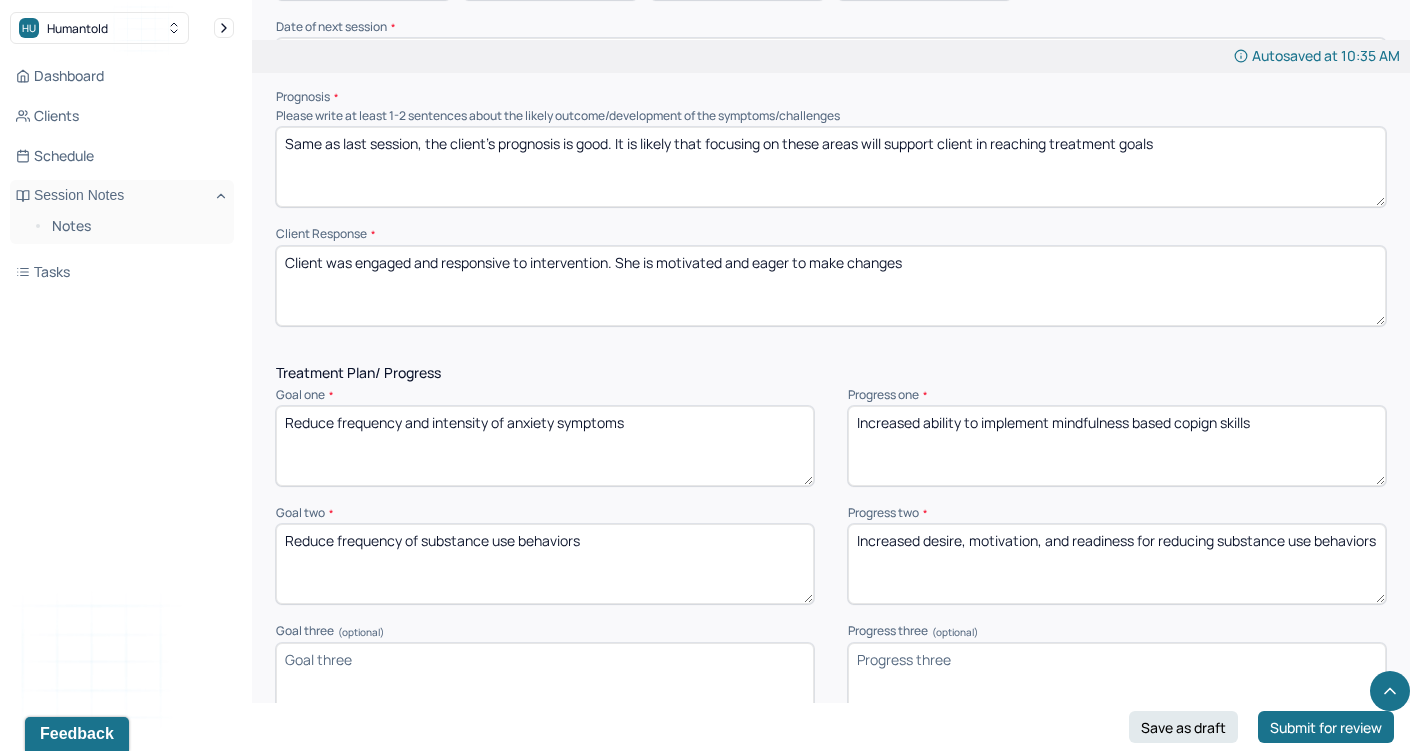 click on "Noted increased desire, motivation, and readiness for reducing substance use behaviors" at bounding box center [1117, 564] 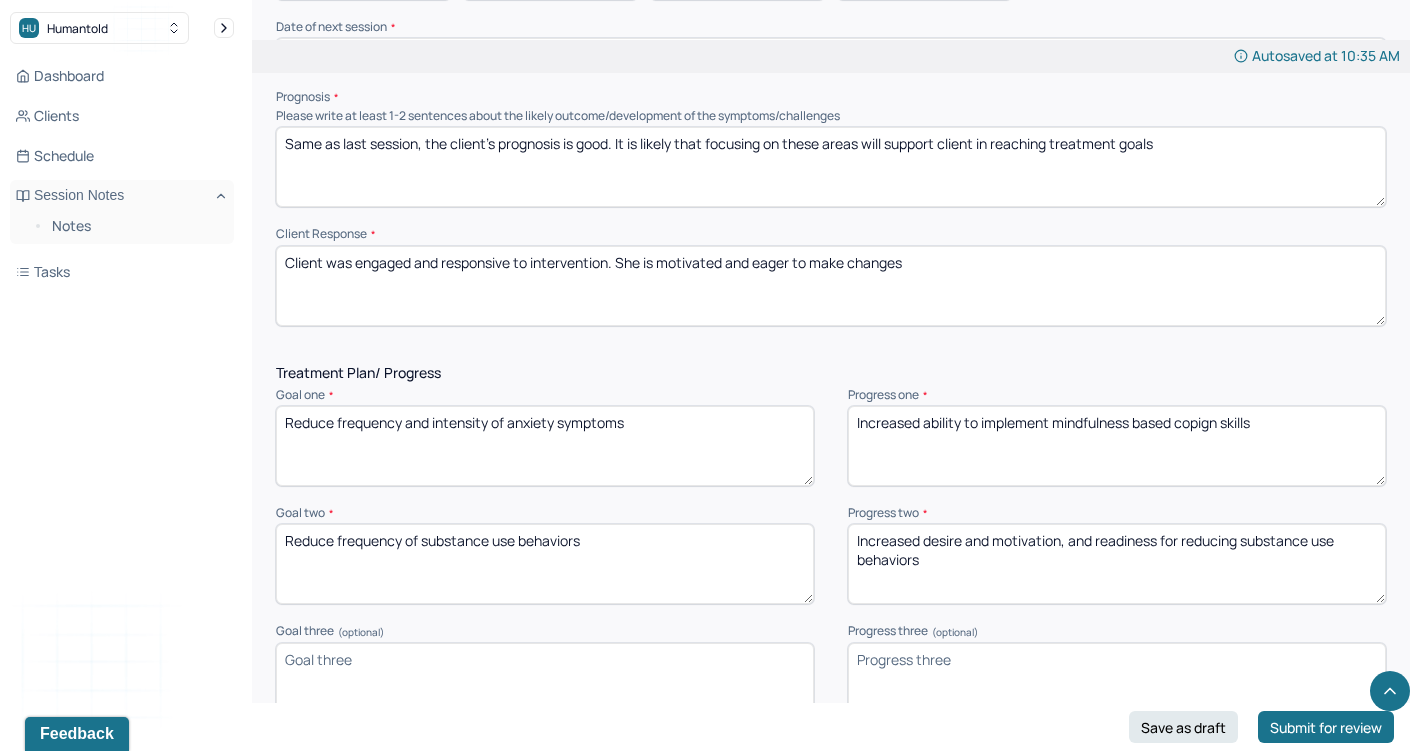 drag, startPoint x: 1061, startPoint y: 501, endPoint x: 1180, endPoint y: 492, distance: 119.33985 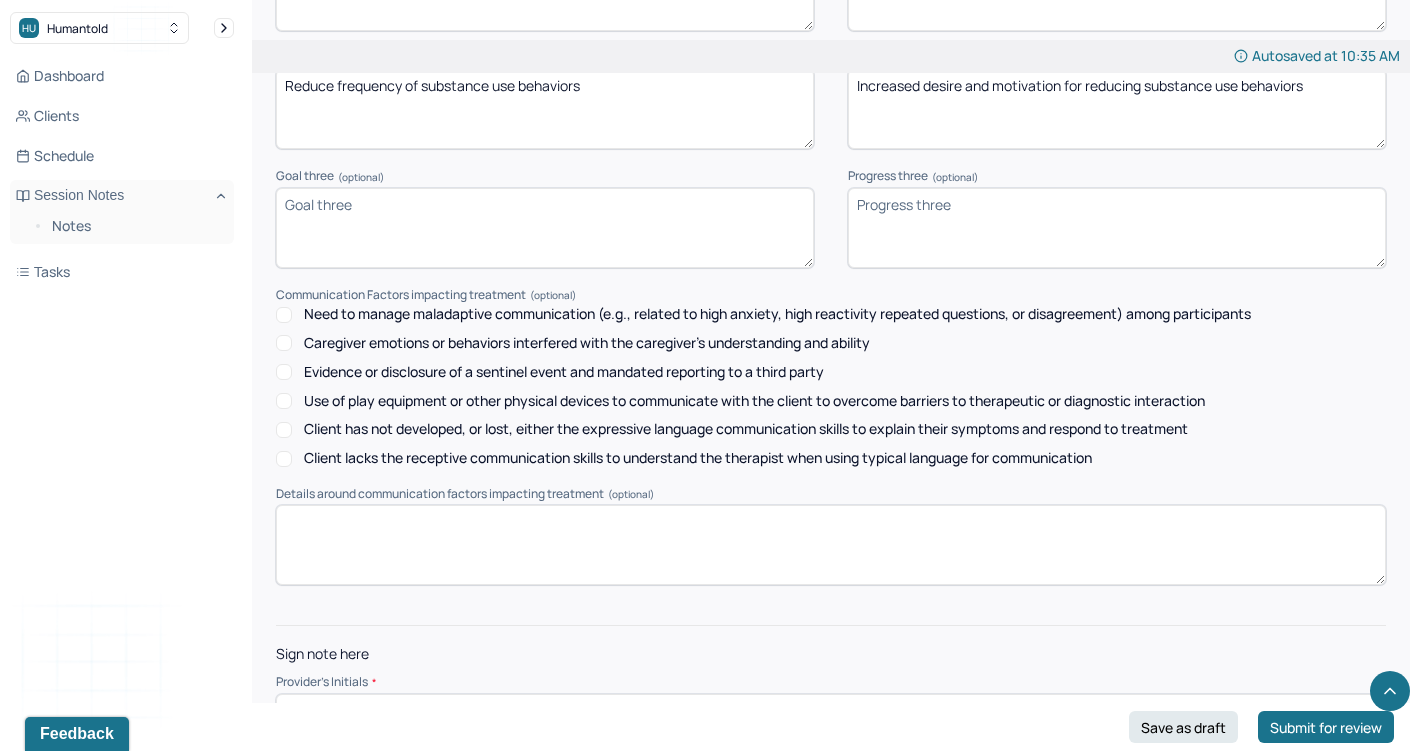 scroll, scrollTop: 2582, scrollLeft: 0, axis: vertical 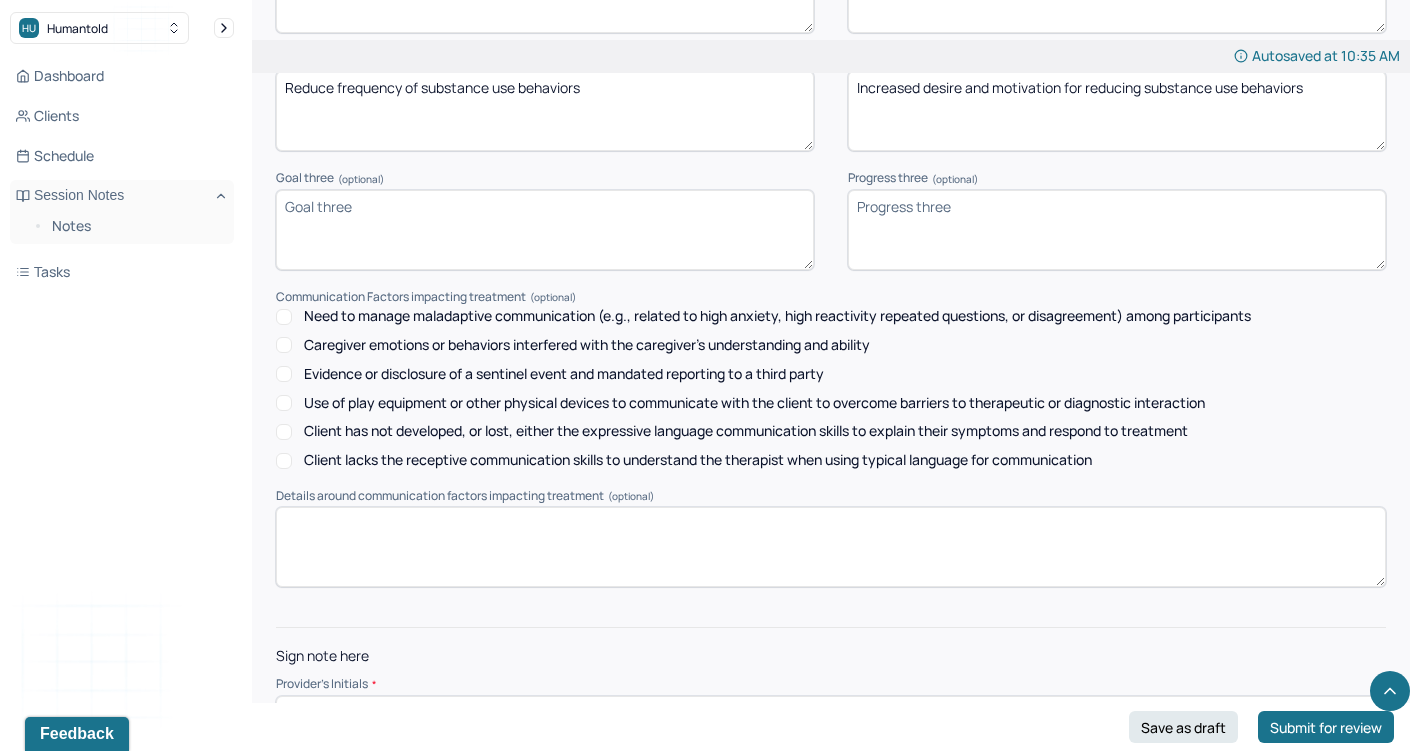 type on "Increased desire and motivation for reducing substance use behaviors" 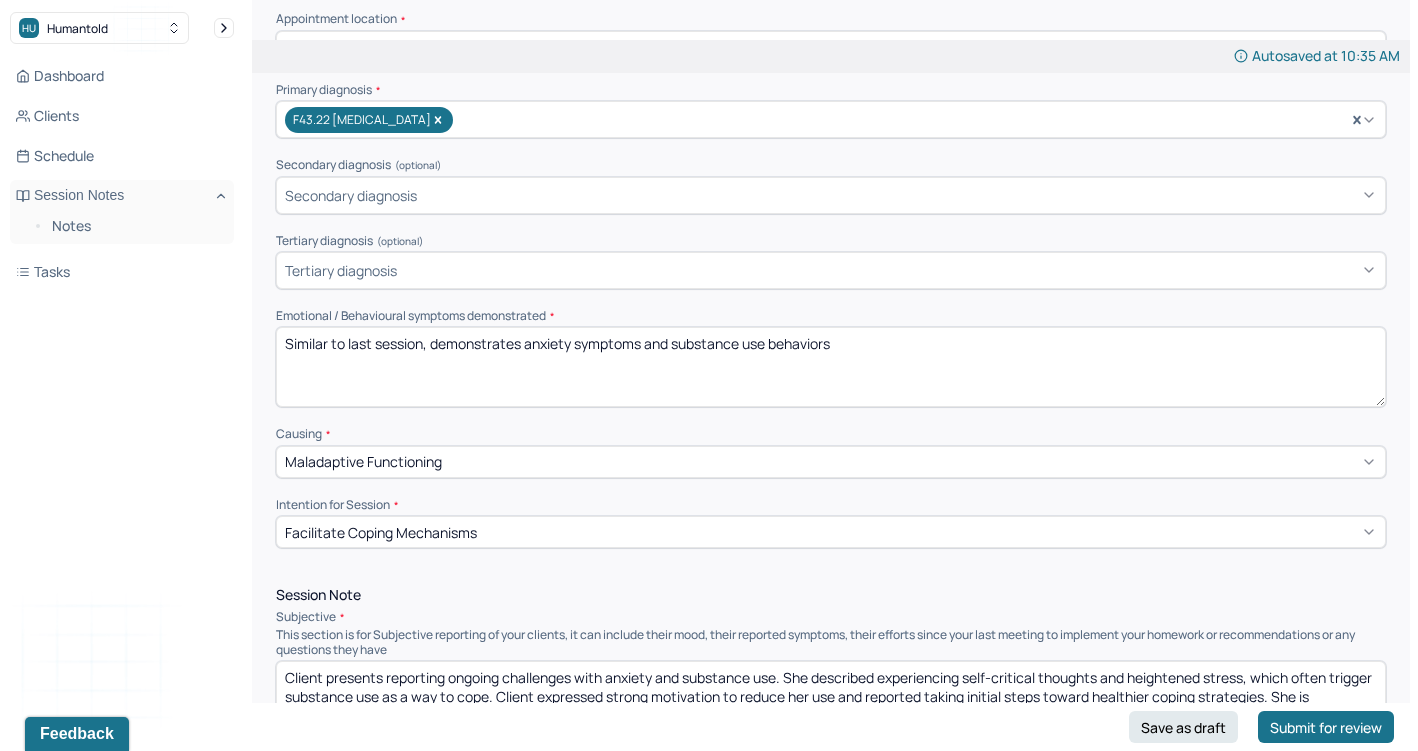 scroll, scrollTop: 471, scrollLeft: 0, axis: vertical 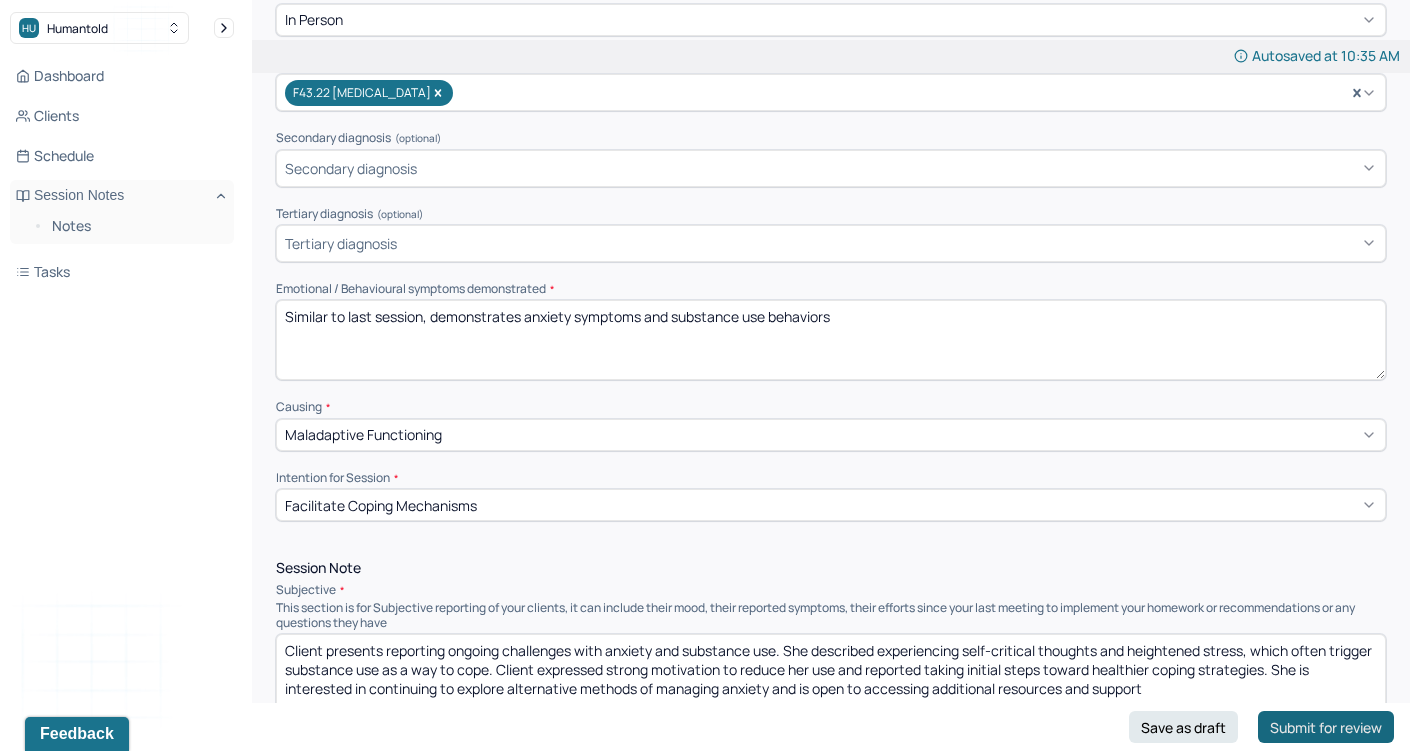 type on "AR" 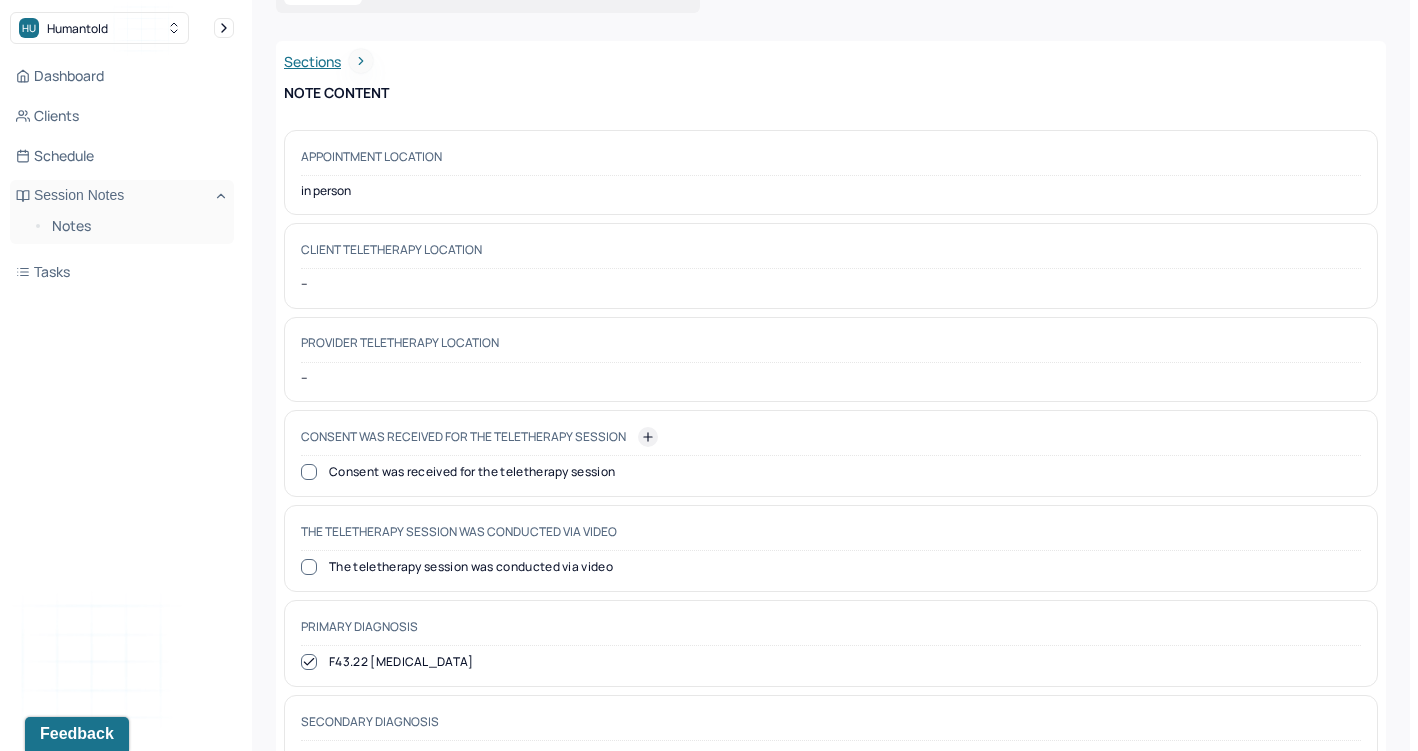 scroll, scrollTop: 567, scrollLeft: 0, axis: vertical 